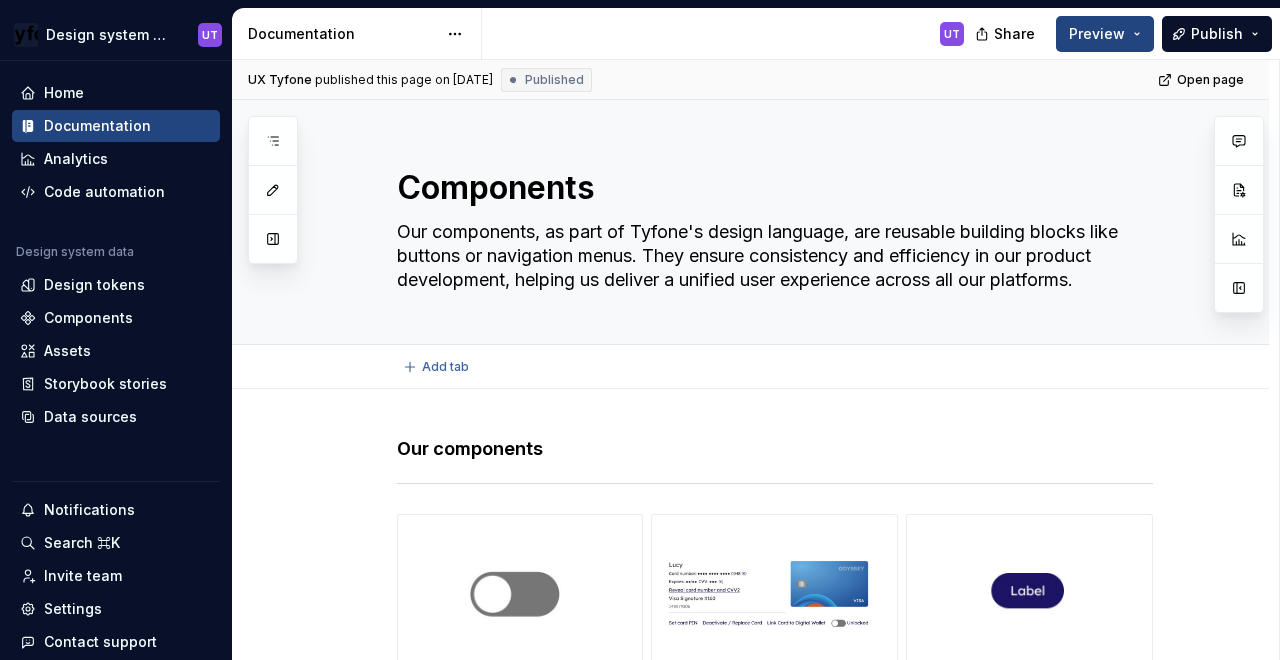 scroll, scrollTop: 0, scrollLeft: 0, axis: both 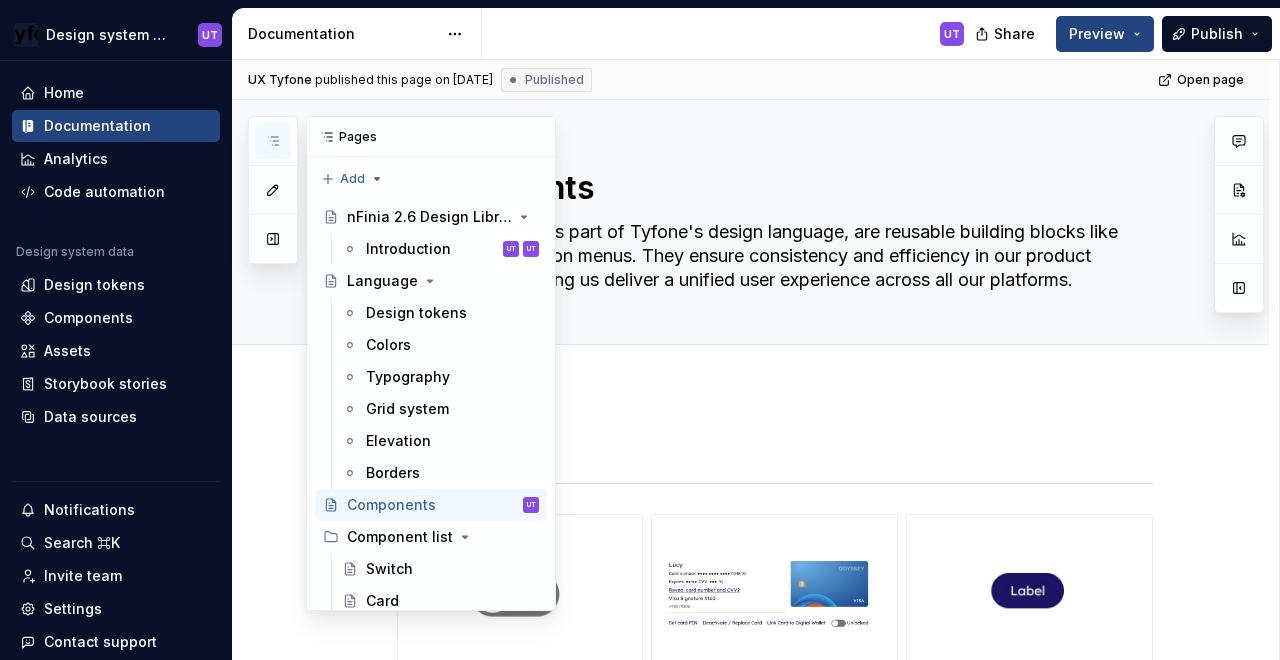 click 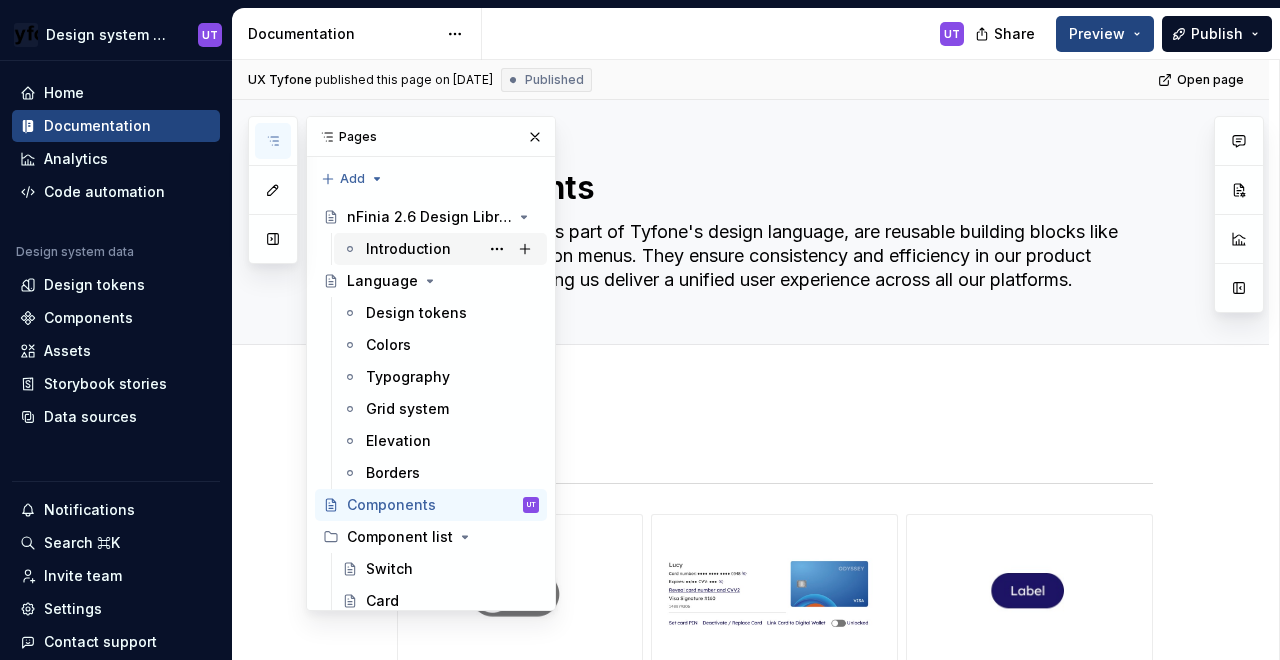 click on "Introduction UT UT" at bounding box center [452, 249] 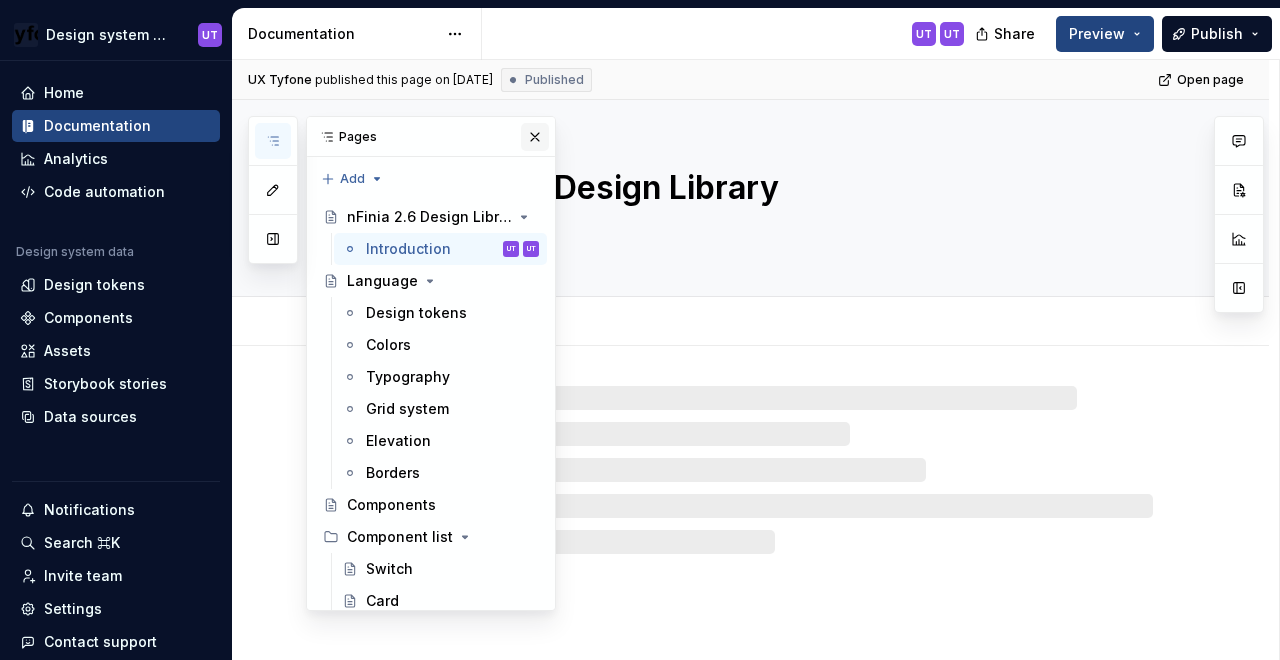 click at bounding box center (535, 137) 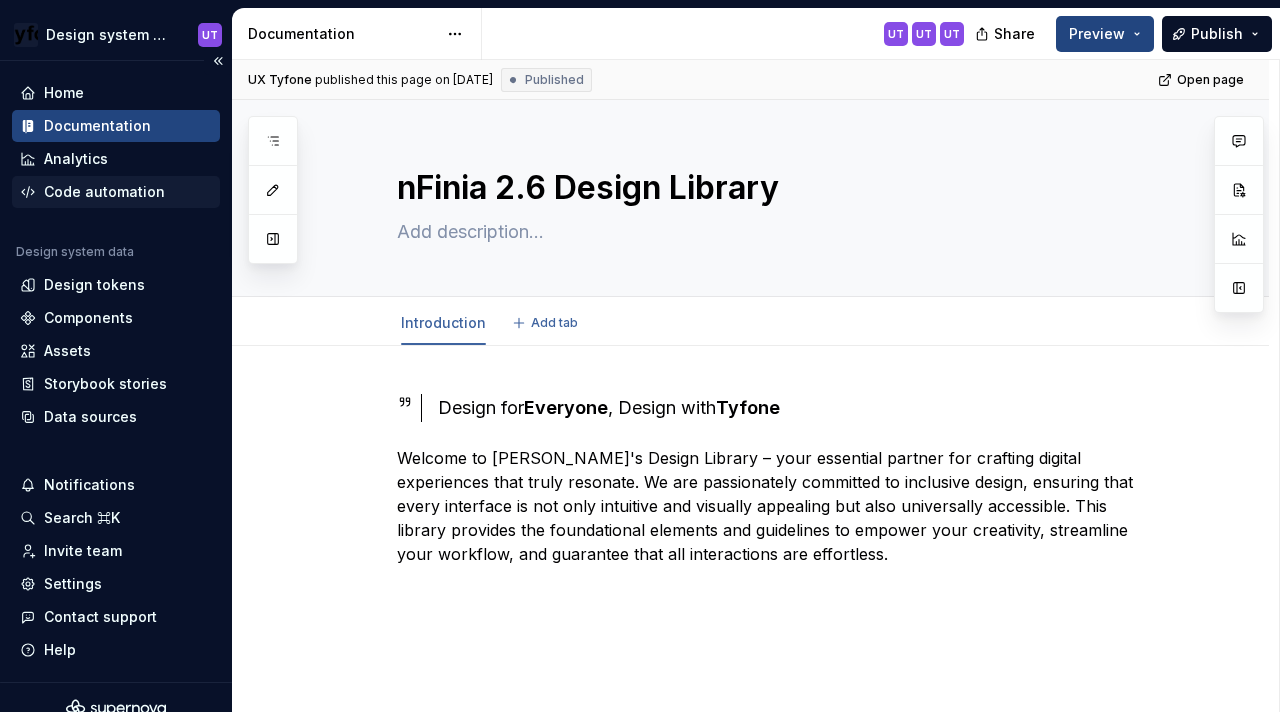 type on "*" 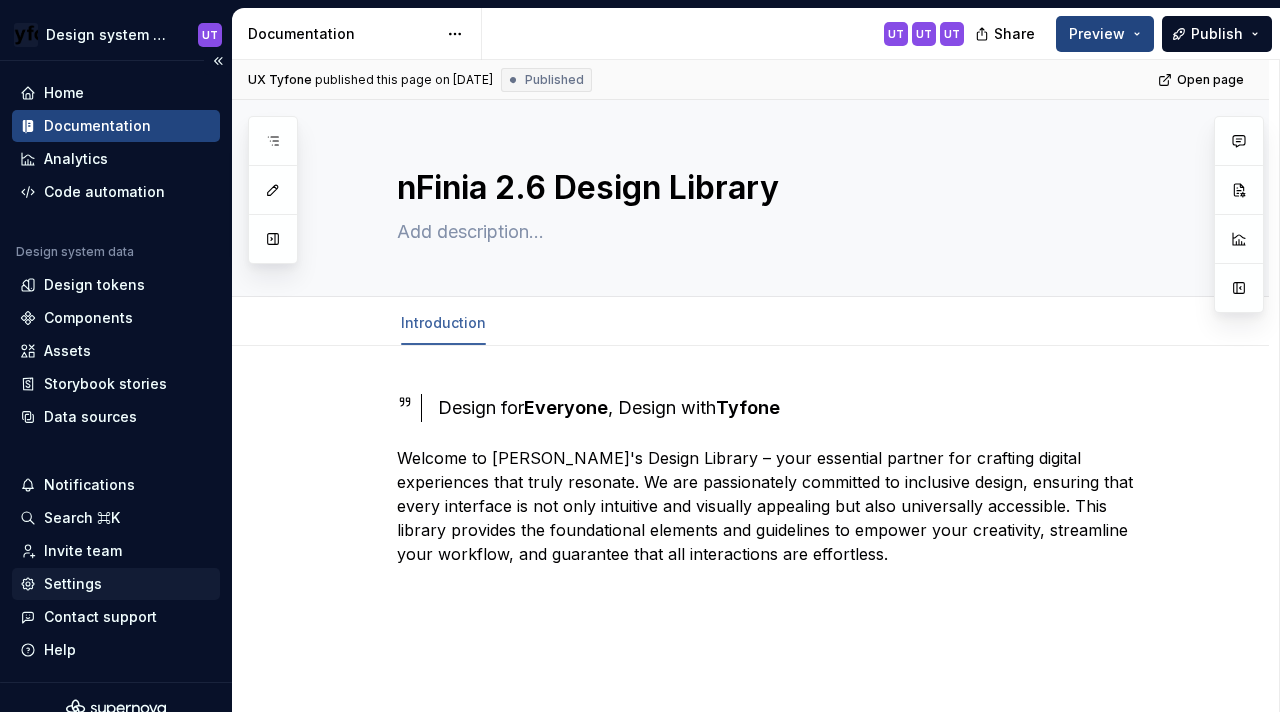 click on "Settings" at bounding box center [116, 584] 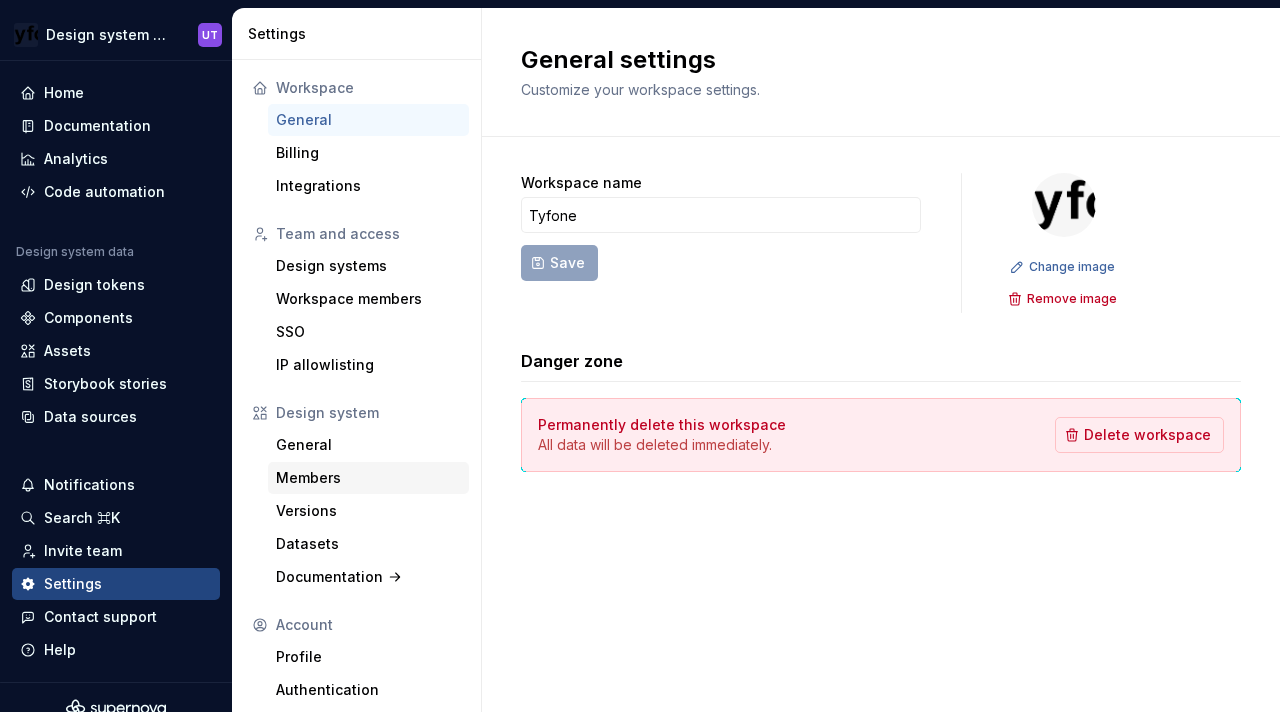 scroll, scrollTop: 27, scrollLeft: 0, axis: vertical 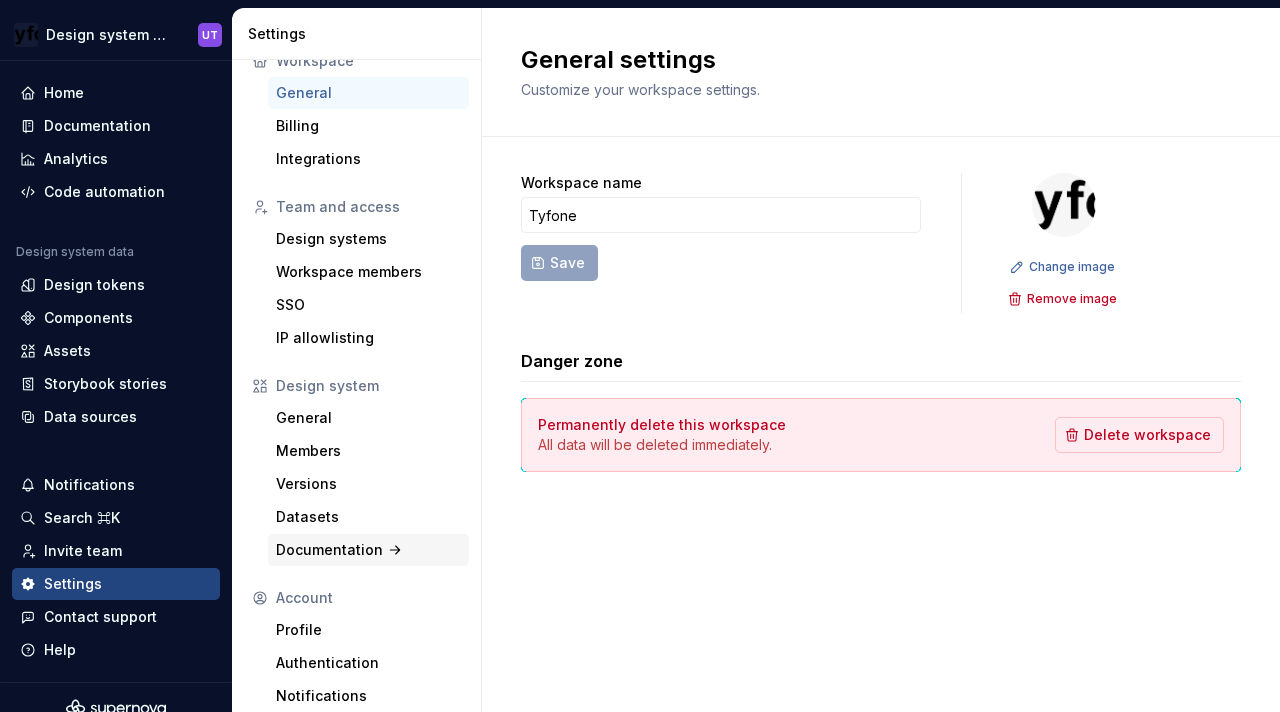 click on "Documentation" at bounding box center (368, 550) 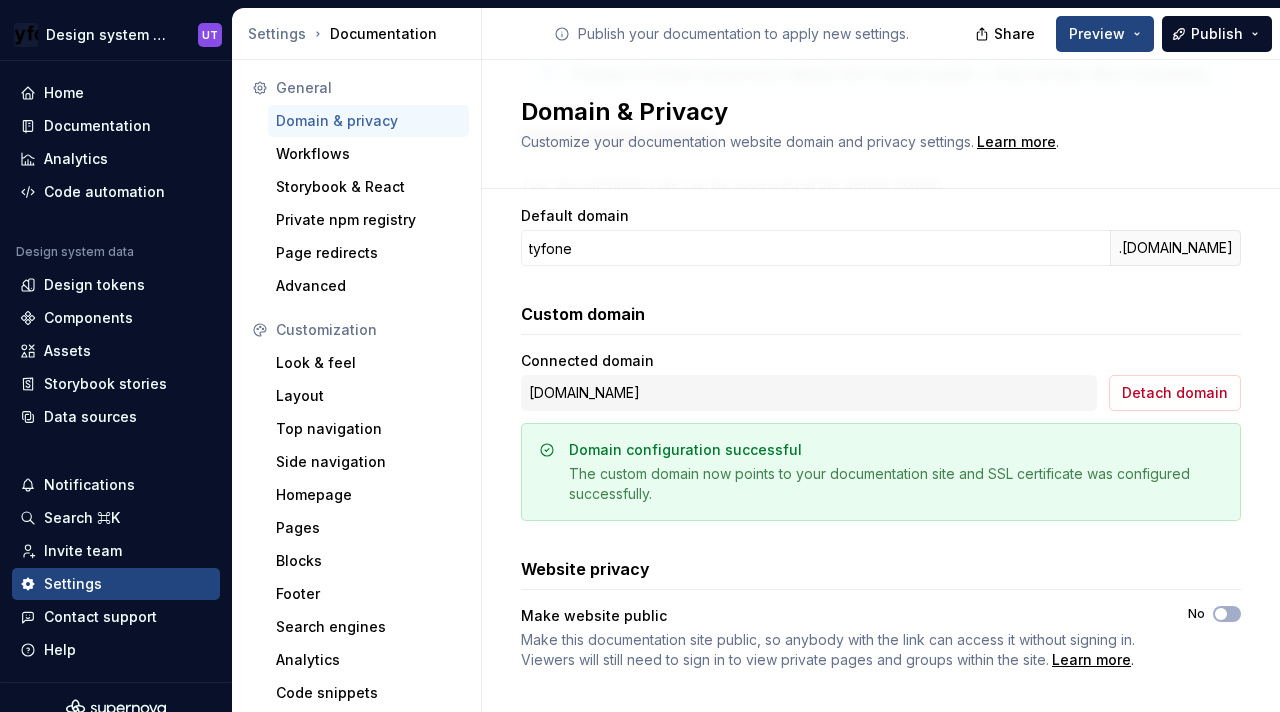 scroll, scrollTop: 187, scrollLeft: 0, axis: vertical 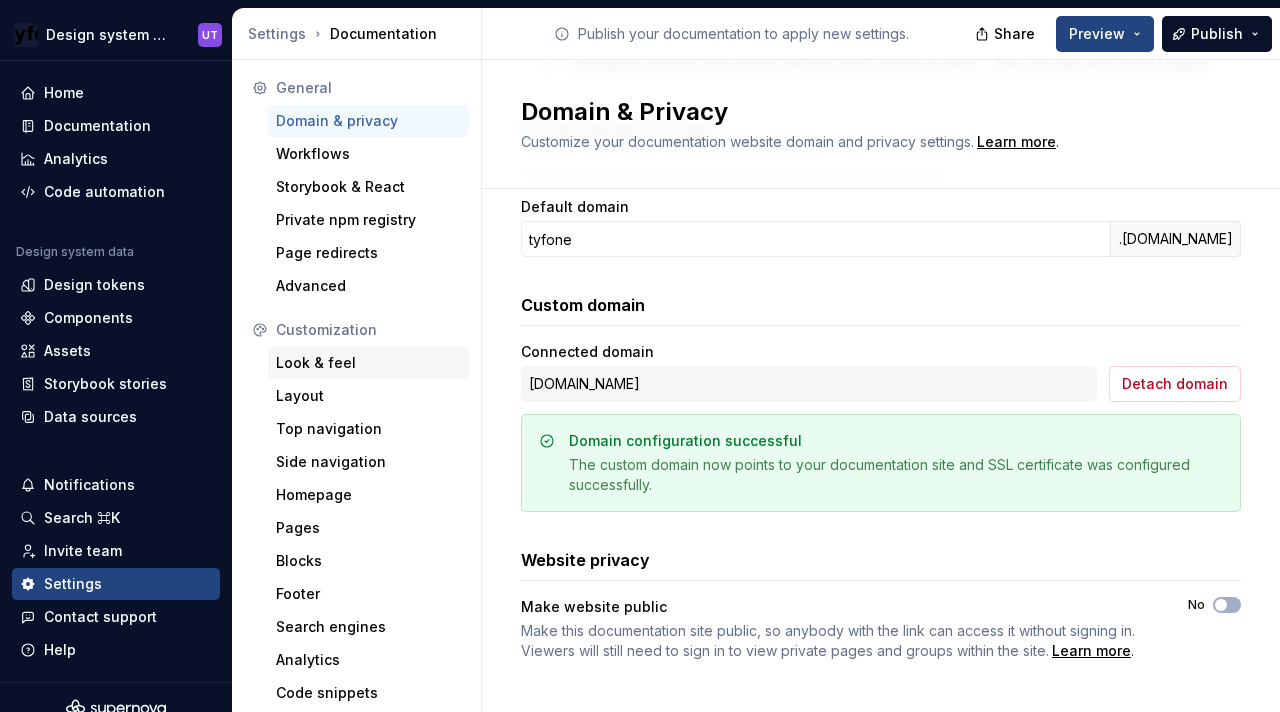 click on "Look & feel" at bounding box center (368, 363) 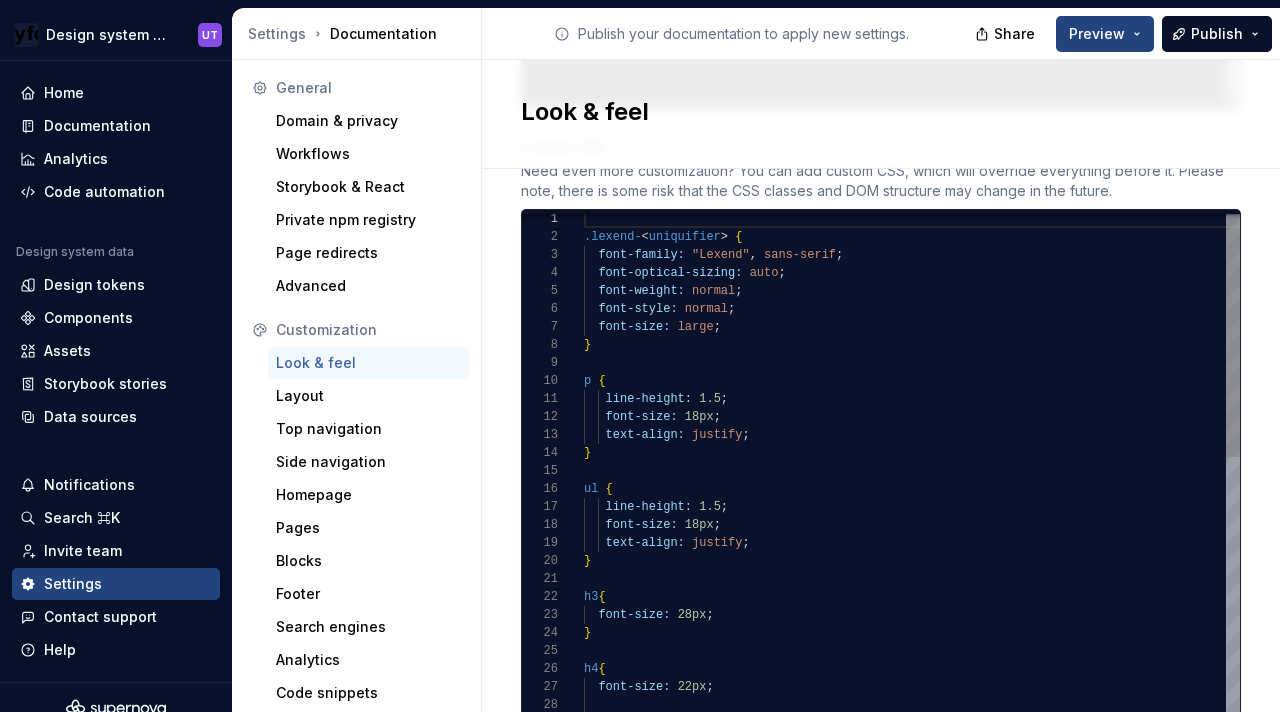 scroll, scrollTop: 1320, scrollLeft: 0, axis: vertical 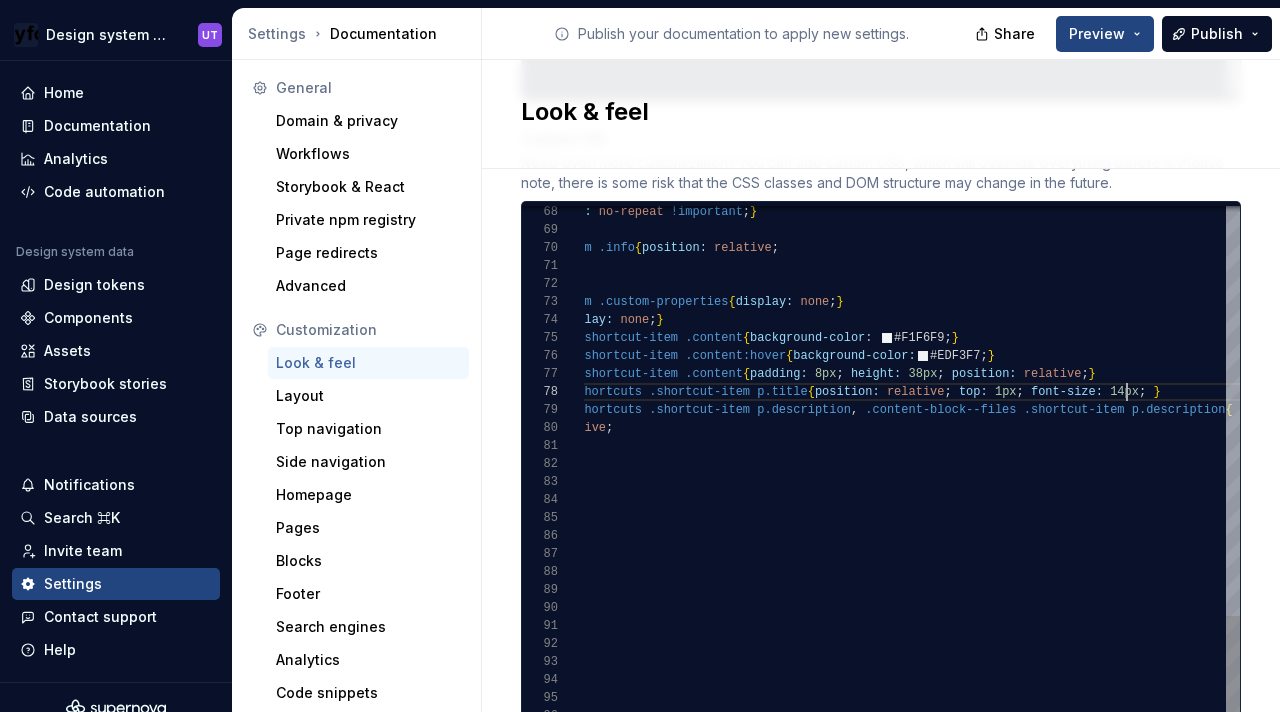 click on "background-repeat:   no-repeat   !important ; } .token-table   .item   .info { position:   relative ;    top:   10px ; } .token-table   .item   .custom-properties { display:   none ; } .token-value { display:   none ; } .content-block   a.shortcut-item   .content { background-color:     #F1F6F9 ; } .content-block   a.shortcut-item   .content:hover { background-color:   #EDF3F7 ; } .content-block   a.shortcut-item   .content { padding:   8px ;   height:   38px ;   position:   relative ; } .content-block--shortcuts   .shortcut-item   p.title { position:   relative ;   top:   1px ;   font-size:   14px ;   } .content-block--shortcuts   .shortcut-item   p.description ,   .content-block--files   .shortcut-item   p.description {    position:   relative ;    top: 10px ; }" at bounding box center (1473, 47) 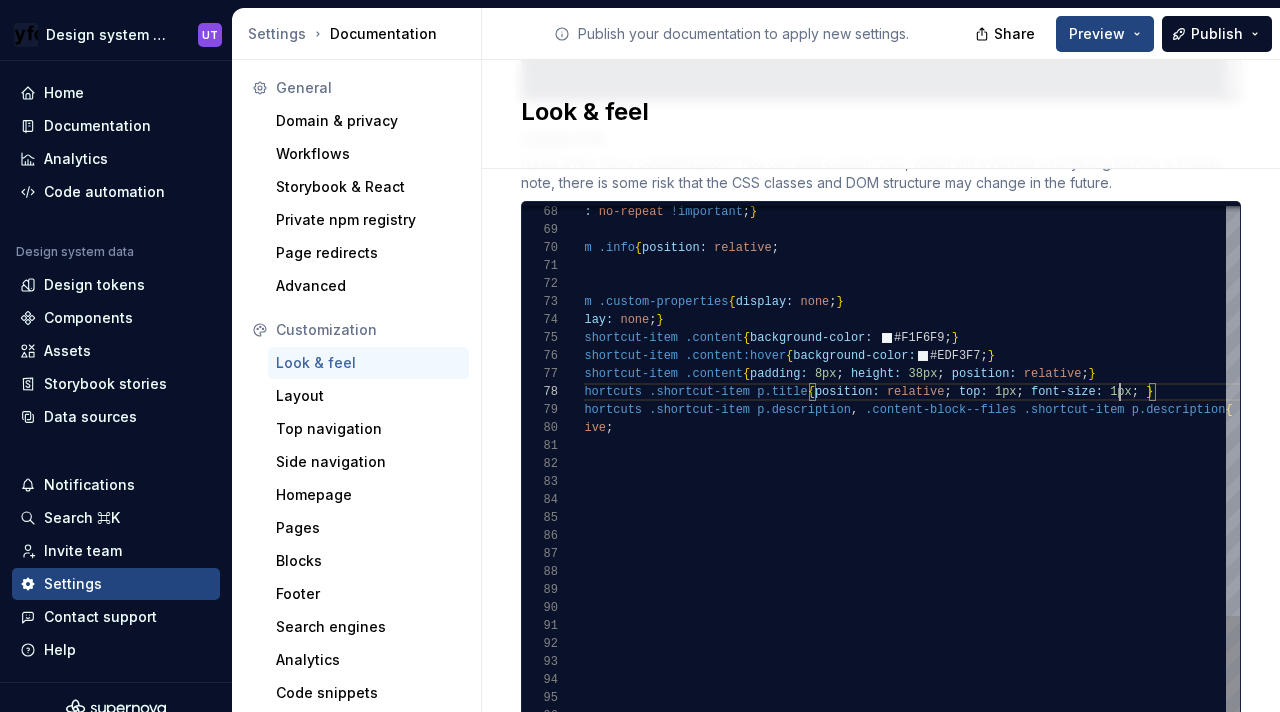 scroll, scrollTop: 126, scrollLeft: 665, axis: both 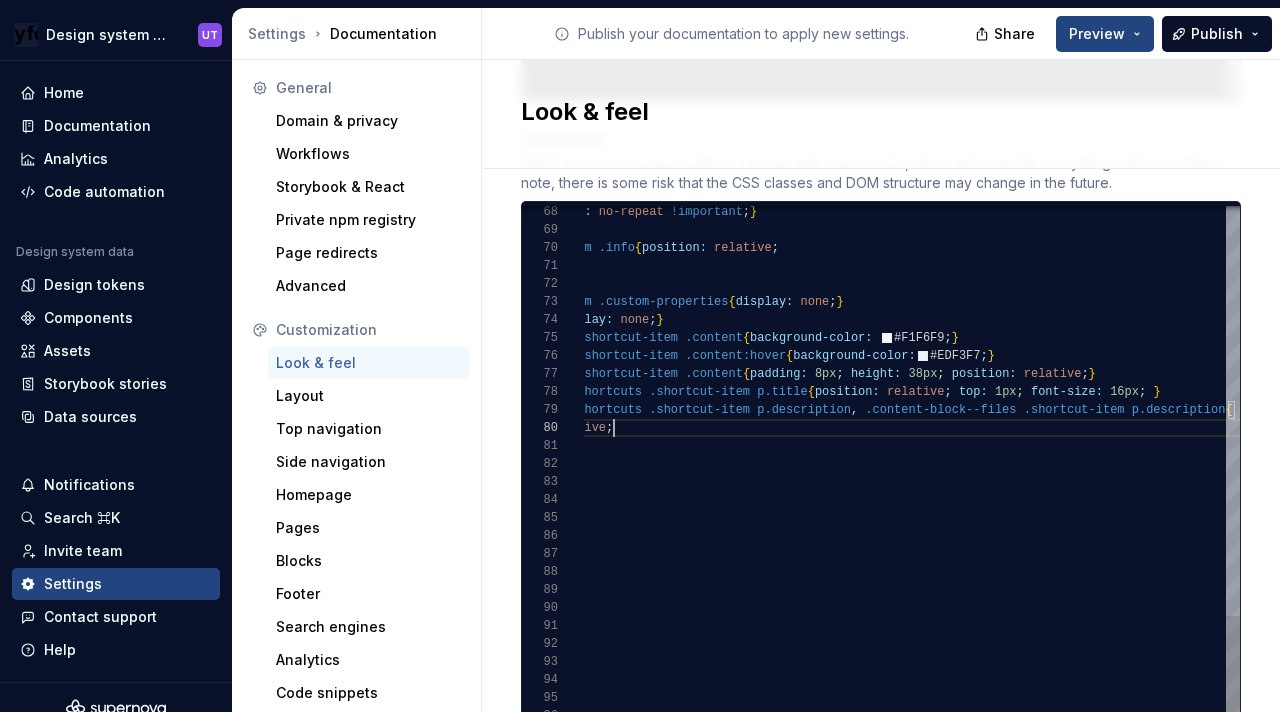 click on "background-repeat:   no-repeat   !important ; } .token-table   .item   .info { position:   relative ;    top:   10px ; } .token-table   .item   .custom-properties { display:   none ; } .token-value { display:   none ; } .content-block   a.shortcut-item   .content { background-color:     #F1F6F9 ; } .content-block   a.shortcut-item   .content:hover { background-color:   #EDF3F7 ; } .content-block   a.shortcut-item   .content { padding:   8px ;   height:   38px ;   position:   relative ; } .content-block--shortcuts   .shortcut-item   p.title { position:   relative ;   top:   1px ;   font-size:   16px ;   } .content-block--shortcuts   .shortcut-item   p.description ,   .content-block--files   .shortcut-item   p.description {    position:   relative ;    top: 10px ; }" at bounding box center [1473, 47] 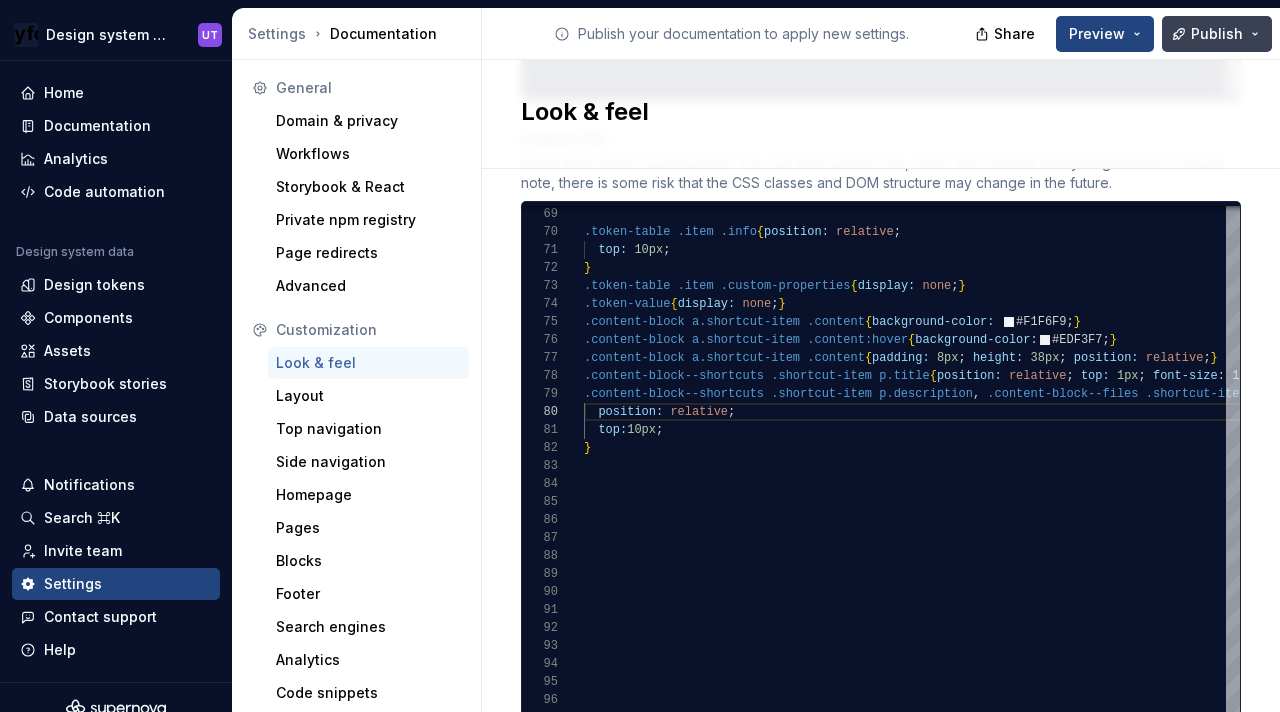 click on "Publish" at bounding box center (1217, 34) 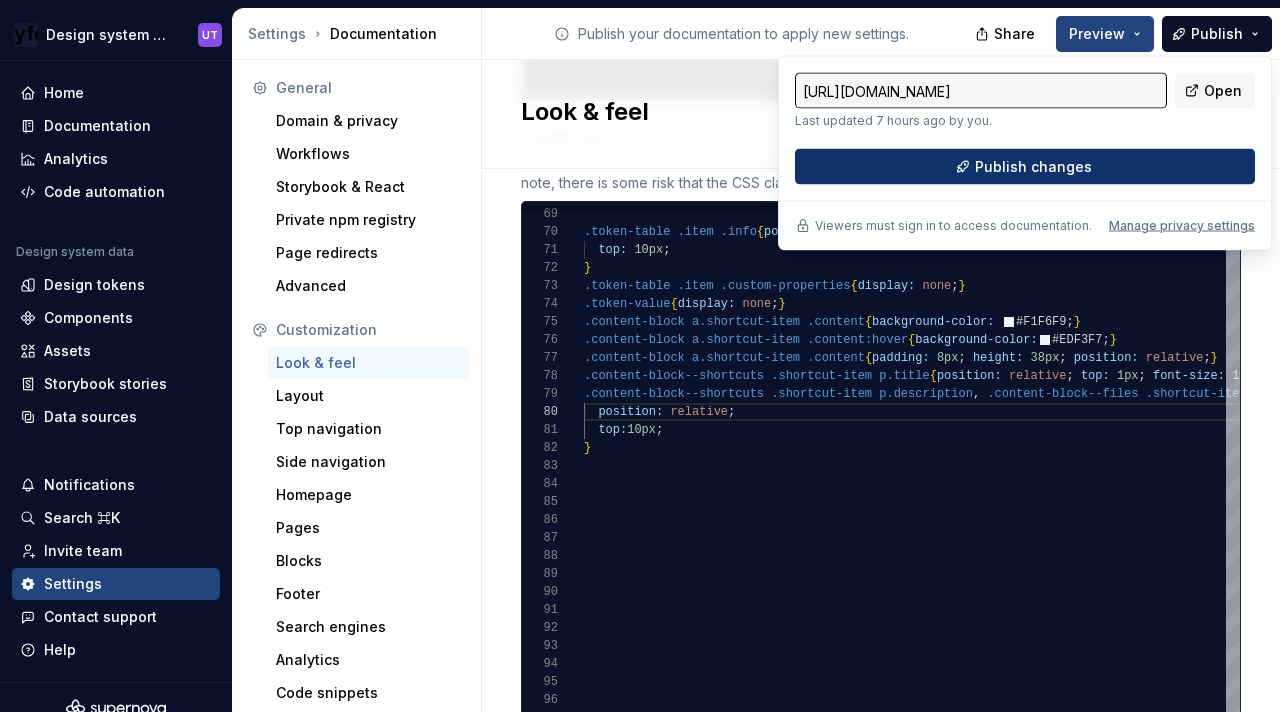 click on "Publish changes" at bounding box center (1033, 167) 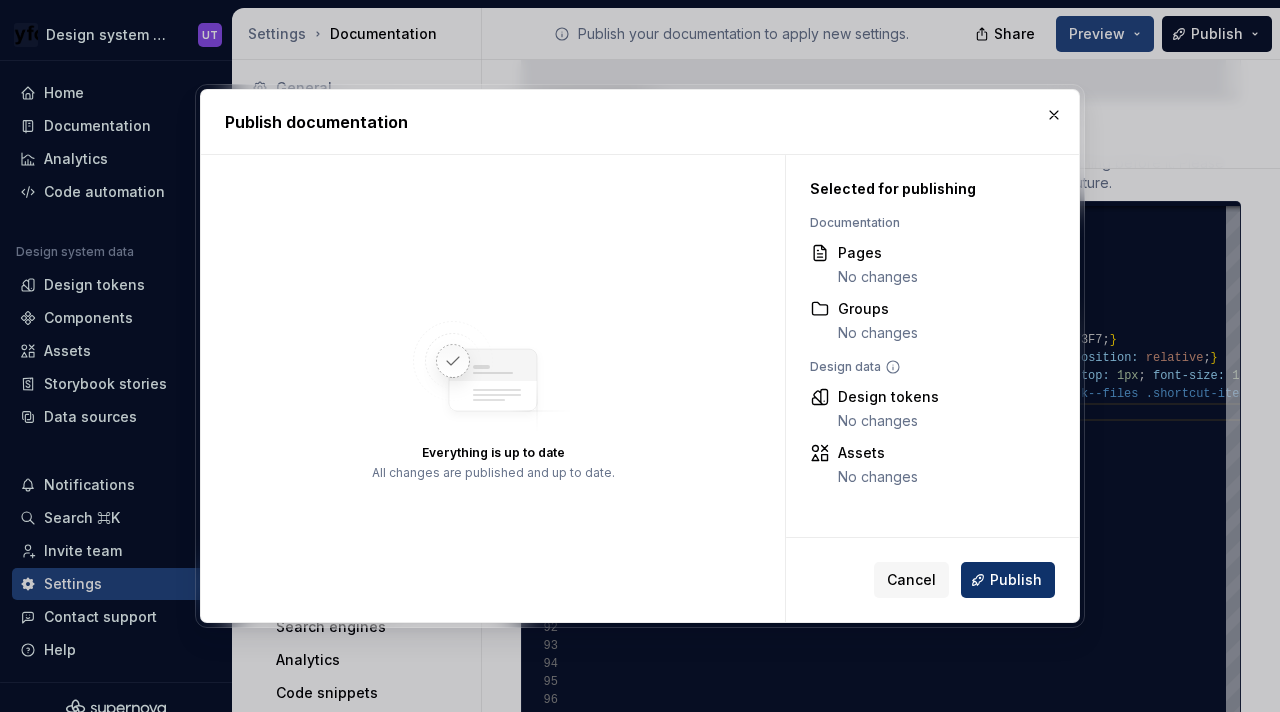 click on "Publish" at bounding box center (1016, 580) 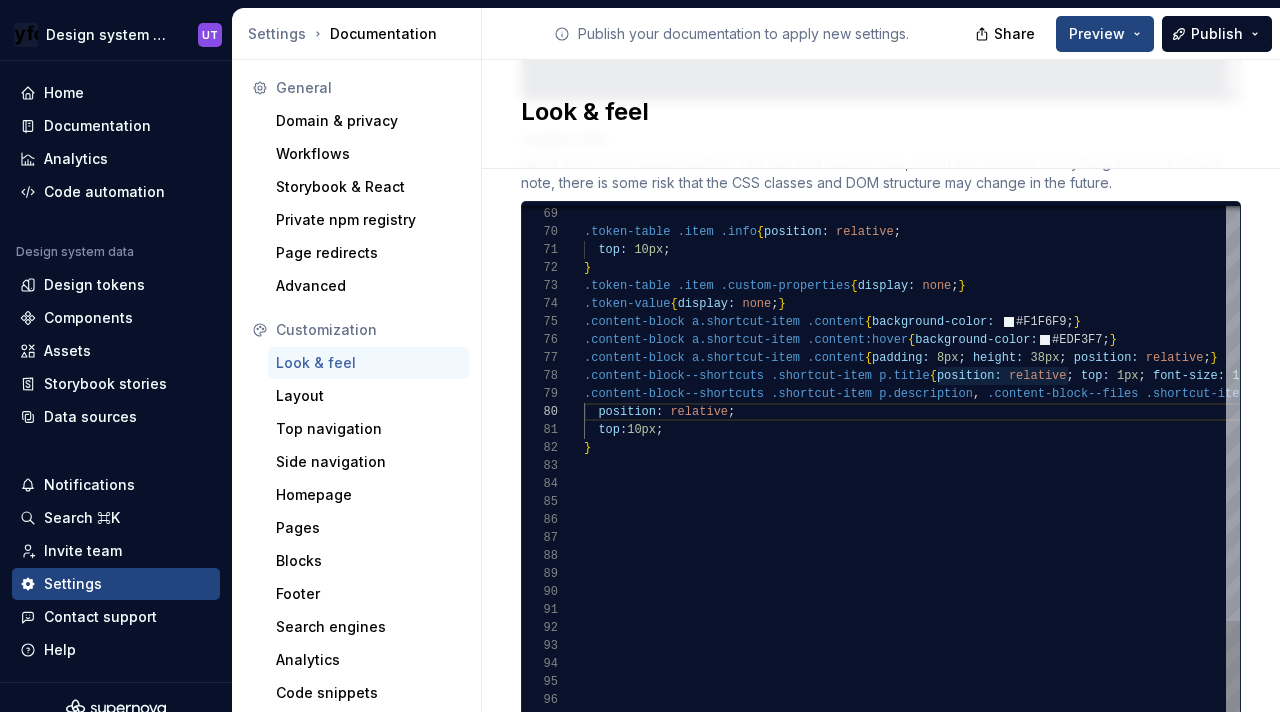 scroll, scrollTop: 36, scrollLeft: 0, axis: vertical 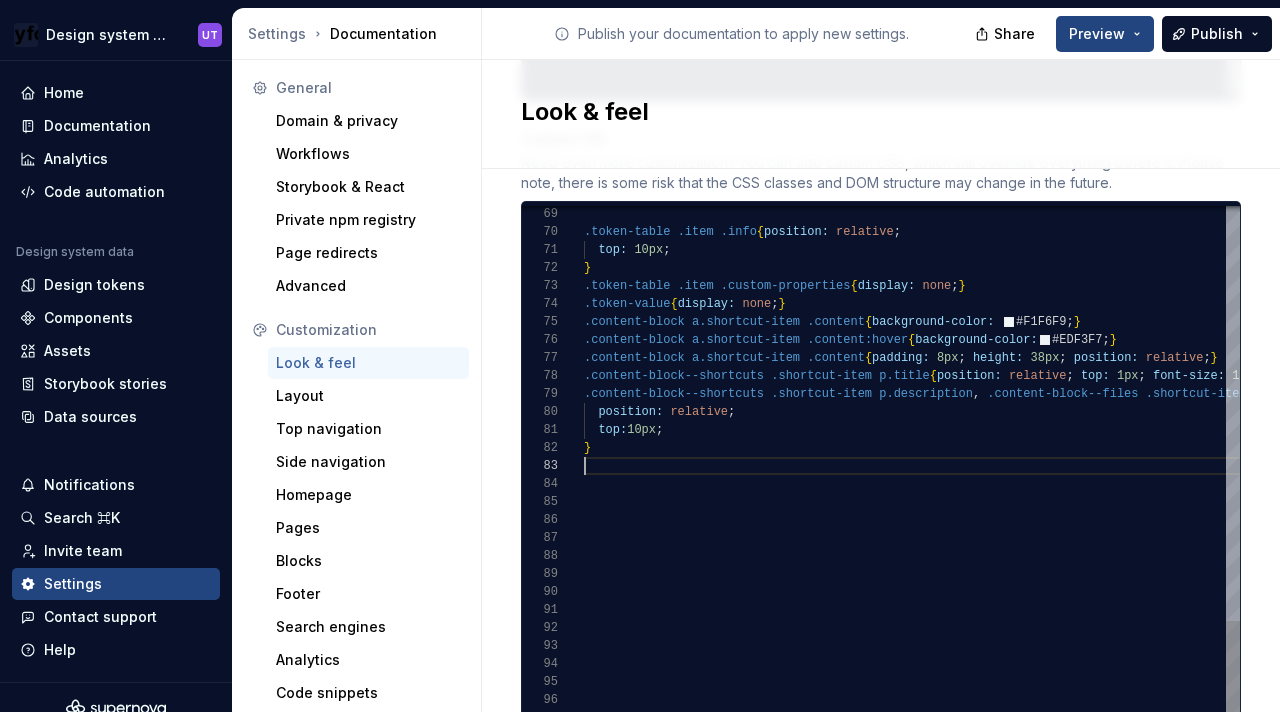 click on ".token-table   .item   .info { position:   relative ;    top:   10px ; } .token-table   .item   .custom-properties { display:   none ; } .token-value { display:   none ; } .content-block   a.shortcut-item   .content { background-color:     #F1F6F9 ; } .content-block   a.shortcut-item   .content:hover { background-color:   #EDF3F7 ; } .content-block   a.shortcut-item   .content { padding:   8px ;   height:   38px ;   position:   relative ; } .content-block--shortcuts   .shortcut-item   p.title { position:   relative ;   top:   1px ;   font-size:   16px ;   } .content-block--shortcuts   .shortcut-item   p.description ,   .content-block--files   .shortcut-item   p.description {    position:   relative ;    top: 10px ; }" at bounding box center (1595, 31) 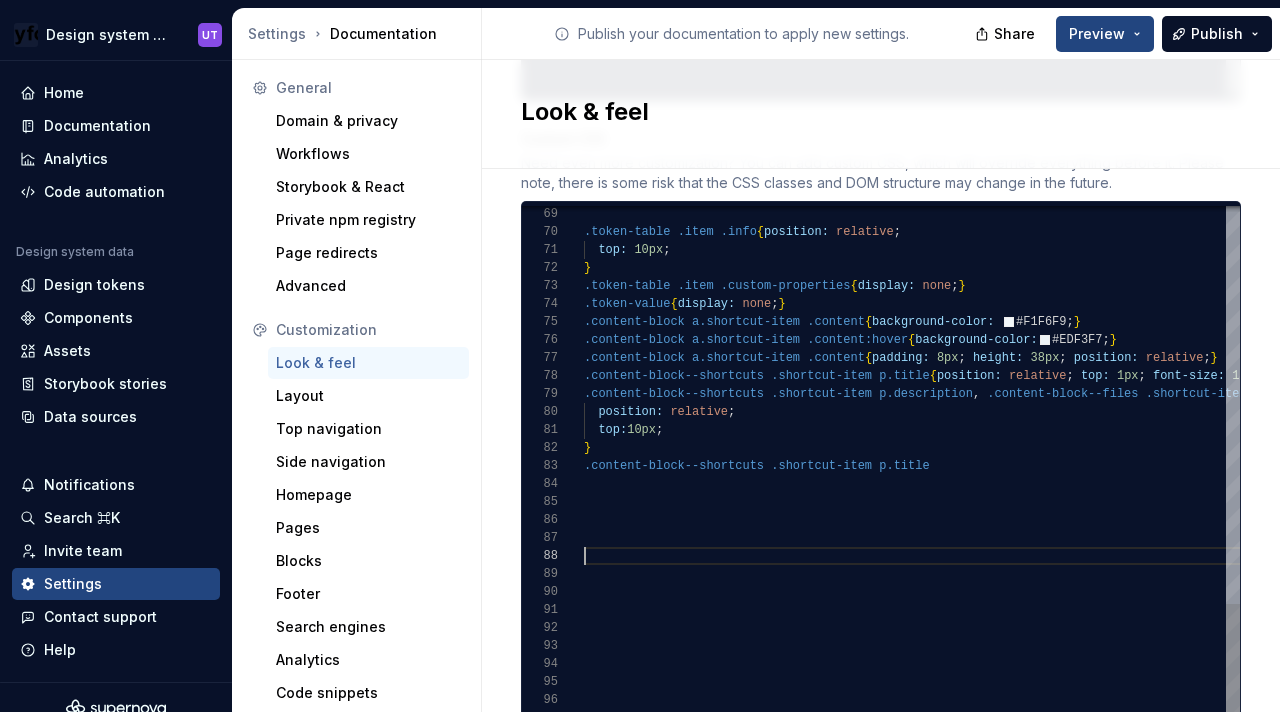 scroll, scrollTop: 126, scrollLeft: 0, axis: vertical 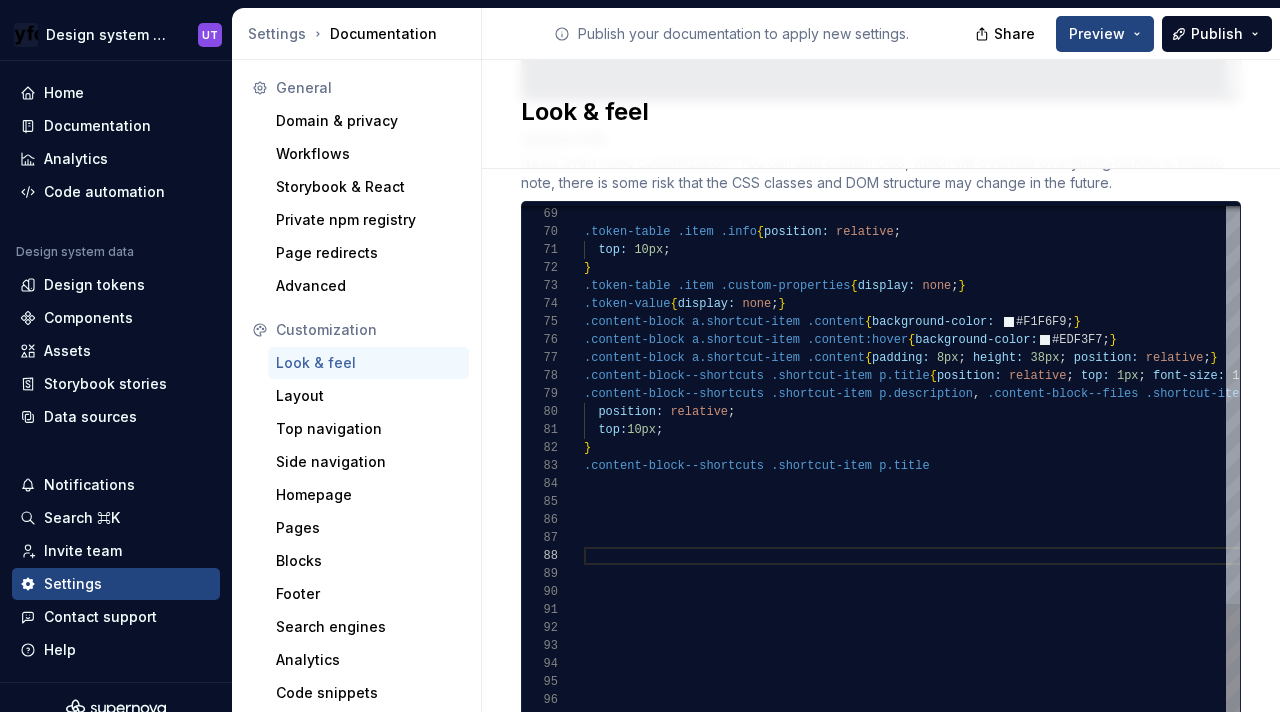 click on ".token-table   .item   .info { position:   relative ;    top:   10px ; } .token-table   .item   .custom-properties { display:   none ; } .token-value { display:   none ; } .content-block   a.shortcut-item   .content { background-color:     #F1F6F9 ; } .content-block   a.shortcut-item   .content:hover { background-color:   #EDF3F7 ; } .content-block   a.shortcut-item   .content { padding:   8px ;   height:   38px ;   position:   relative ; } .content-block--shortcuts   .shortcut-item   p.title { position:   relative ;   top:   1px ;   font-size:   16px ;   } .content-block--shortcuts   .shortcut-item   p.description ,   .content-block--files   .shortcut-item   p.description {    position:   relative ;    top: 10px ; } .content-block--shortcuts   .shortcut-item   p.title" at bounding box center (1595, 76) 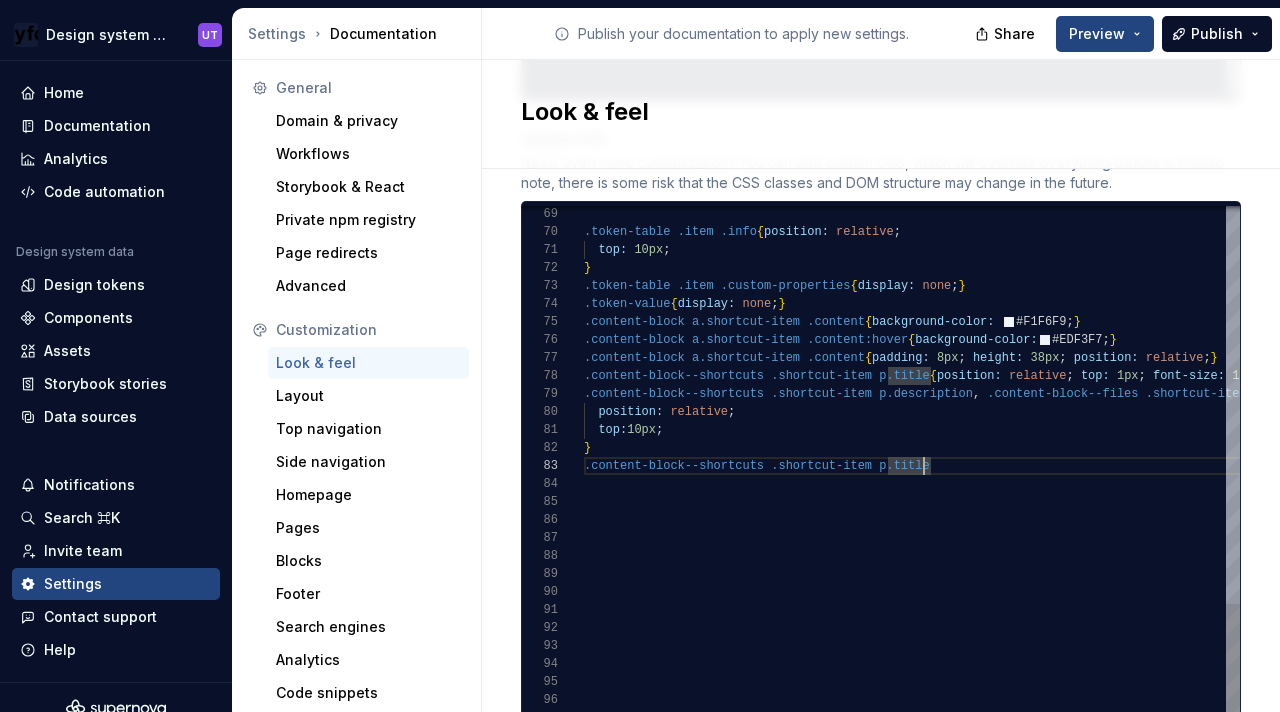 click on ".token-table   .item   .info { position:   relative ;    top:   10px ; } .token-table   .item   .custom-properties { display:   none ; } .token-value { display:   none ; } .content-block   a.shortcut-item   .content { background-color:     #F1F6F9 ; } .content-block   a.shortcut-item   .content:hover { background-color:   #EDF3F7 ; } .content-block   a.shortcut-item   .content { padding:   8px ;   height:   38px ;   position:   relative ; } .content-block--shortcuts   .shortcut-item   p.title { position:   relative ;   top:   1px ;   font-size:   16px ;   } .content-block--shortcuts   .shortcut-item   p.description ,   .content-block--files   .shortcut-item   p.description {    position:   relative ;    top: 10px ; } .content-block--shortcuts   .shortcut-item   p.title" at bounding box center (1595, 76) 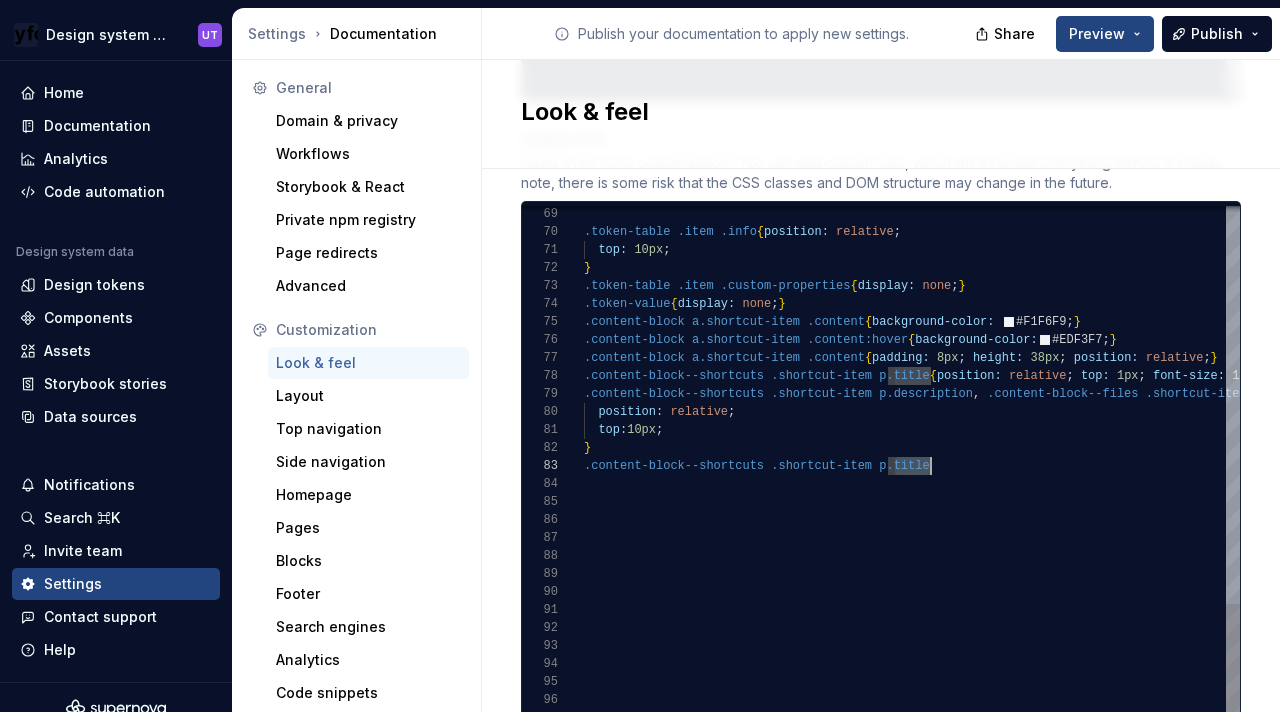 scroll, scrollTop: 36, scrollLeft: 346, axis: both 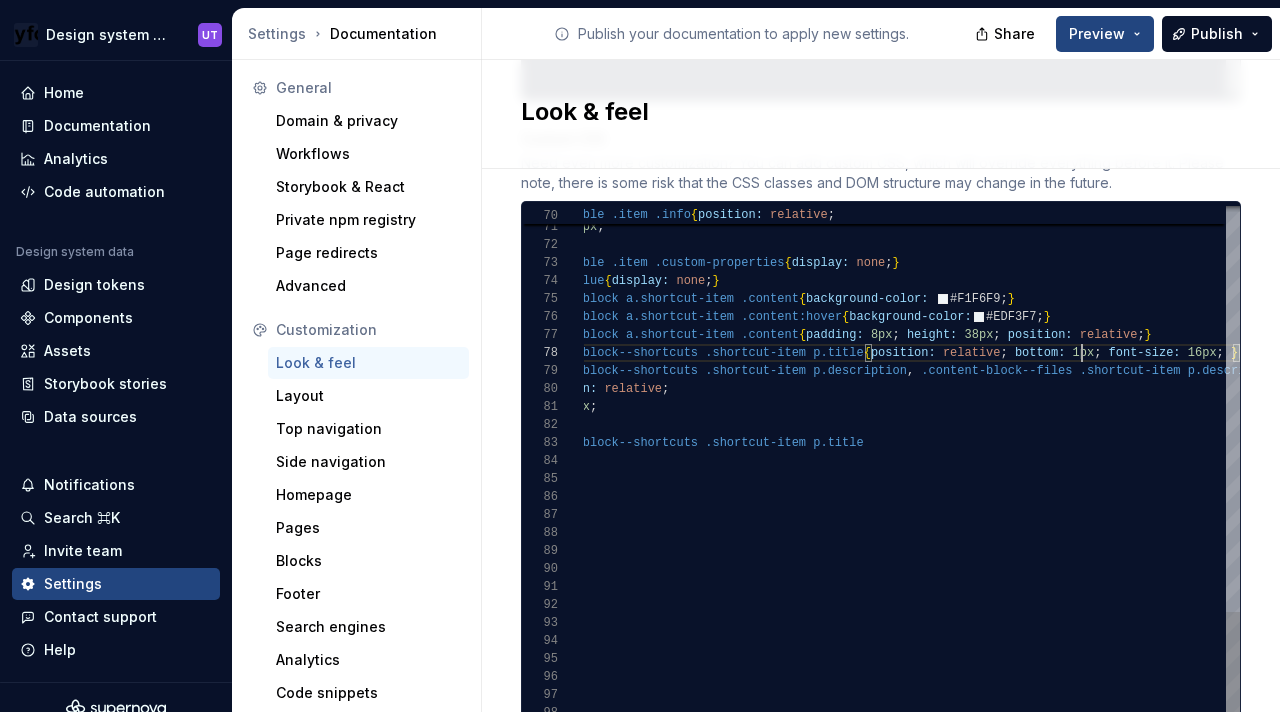 click on ".token-table   .item   .info { position:   relative ;    top:   10px ; } .token-table   .item   .custom-properties { display:   none ; } .token-value { display:   none ; } .content-block   a.shortcut-item   .content { background-color:     #F1F6F9 ; } .content-block   a.shortcut-item   .content:hover { background-color:   #EDF3F7 ; } .content-block   a.shortcut-item   .content { padding:   8px ;   height:   38px ;   position:   relative ; } .content-block--shortcuts   .shortcut-item   p.title { position:   relative ;   bottom:   1px ;   font-size:   16px ;   } .content-block--shortcuts   .shortcut-item   p.description ,   .content-block--files   .shortcut-item   p.description {    position:   relative ;    top: 10px ; } .content-block--shortcuts   .shortcut-item   p.title" at bounding box center [1529, 53] 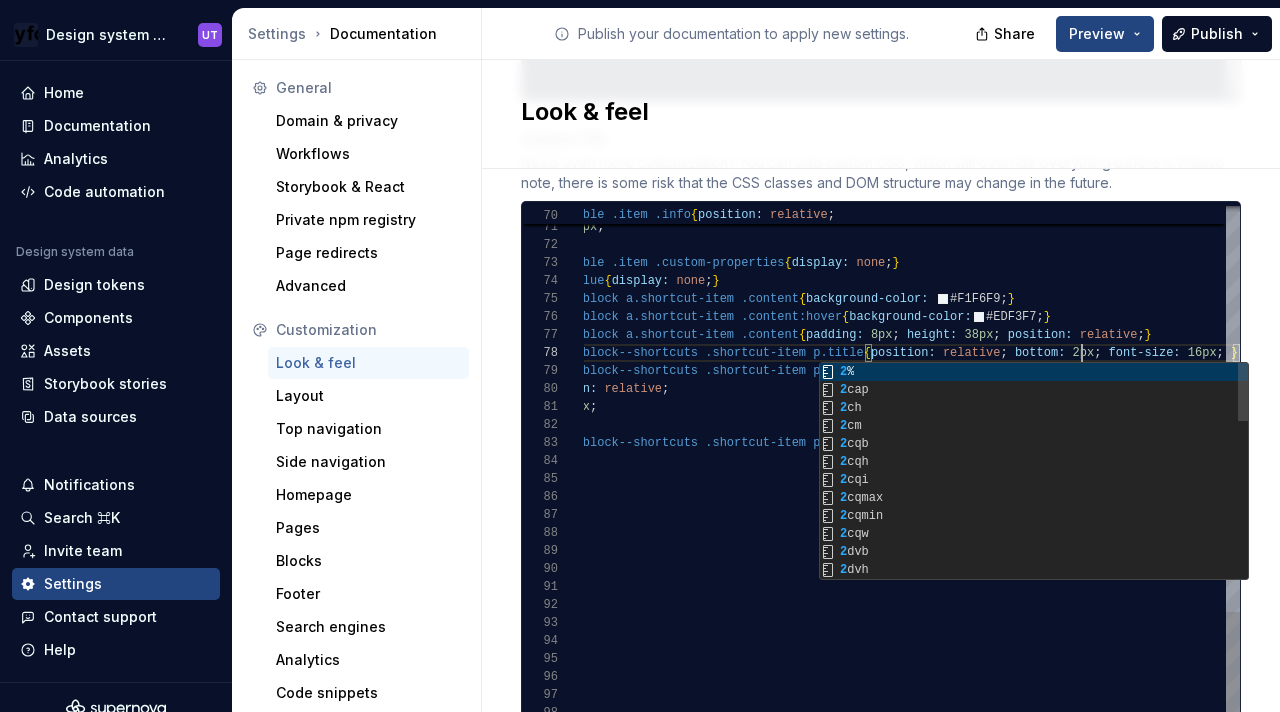 scroll, scrollTop: 126, scrollLeft: 564, axis: both 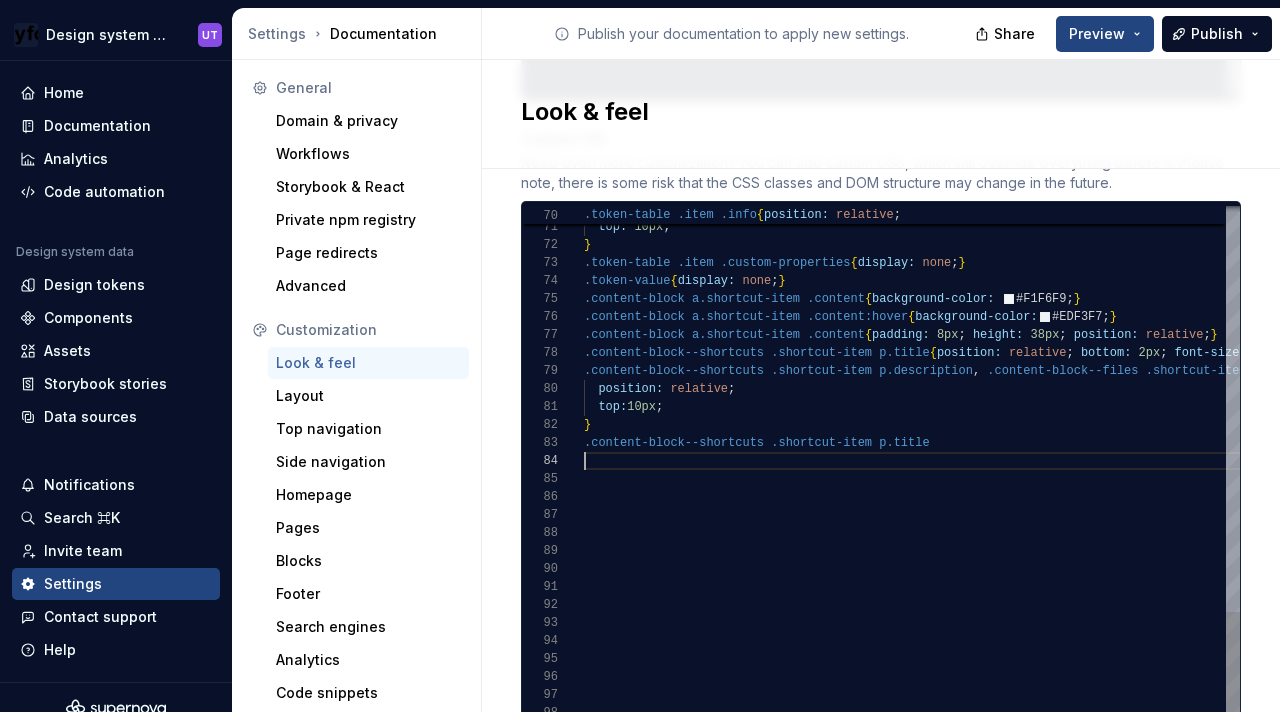 click on ".token-table   .item   .info { position:   relative ;    top:   10px ; } .token-table   .item   .custom-properties { display:   none ; } .token-value { display:   none ; } .content-block   a.shortcut-item   .content { background-color:     #F1F6F9 ; } .content-block   a.shortcut-item   .content:hover { background-color:   #EDF3F7 ; } .content-block   a.shortcut-item   .content { padding:   8px ;   height:   38px ;   position:   relative ; } .content-block--shortcuts   .shortcut-item   p.title { position:   relative ;   bottom:   2px ;   font-size:   16px ;   } .content-block--shortcuts   .shortcut-item   p.description ,   .content-block--files   .shortcut-item   p.description {    position:   relative ;    top: 10px ; } .content-block--shortcuts   .shortcut-item   p.title" at bounding box center (1595, 53) 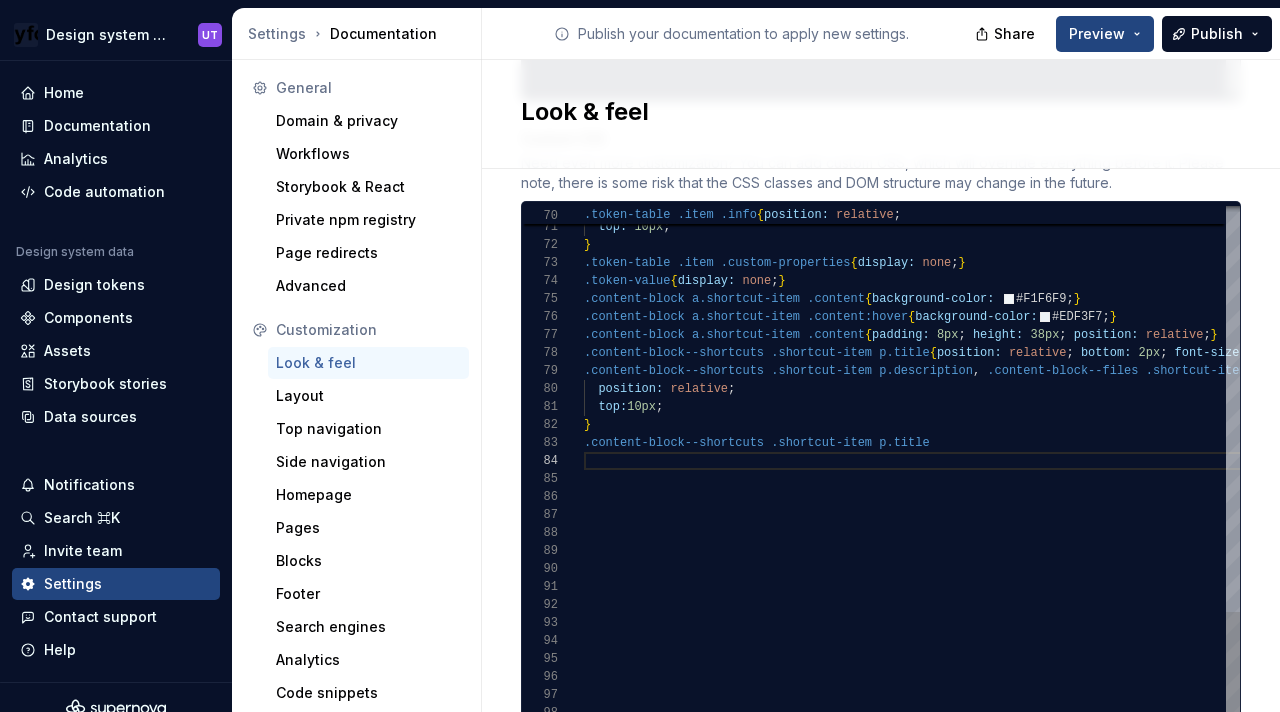click on ".token-table   .item   .info { position:   relative ;    top:   10px ; } .token-table   .item   .custom-properties { display:   none ; } .token-value { display:   none ; } .content-block   a.shortcut-item   .content { background-color:     #F1F6F9 ; } .content-block   a.shortcut-item   .content:hover { background-color:   #EDF3F7 ; } .content-block   a.shortcut-item   .content { padding:   8px ;   height:   38px ;   position:   relative ; } .content-block--shortcuts   .shortcut-item   p.title { position:   relative ;   bottom:   2px ;   font-size:   16px ;   } .content-block--shortcuts   .shortcut-item   p.description ,   .content-block--files   .shortcut-item   p.description {    position:   relative ;    top: 10px ; } .content-block--shortcuts   .shortcut-item   p.title" at bounding box center [1595, 53] 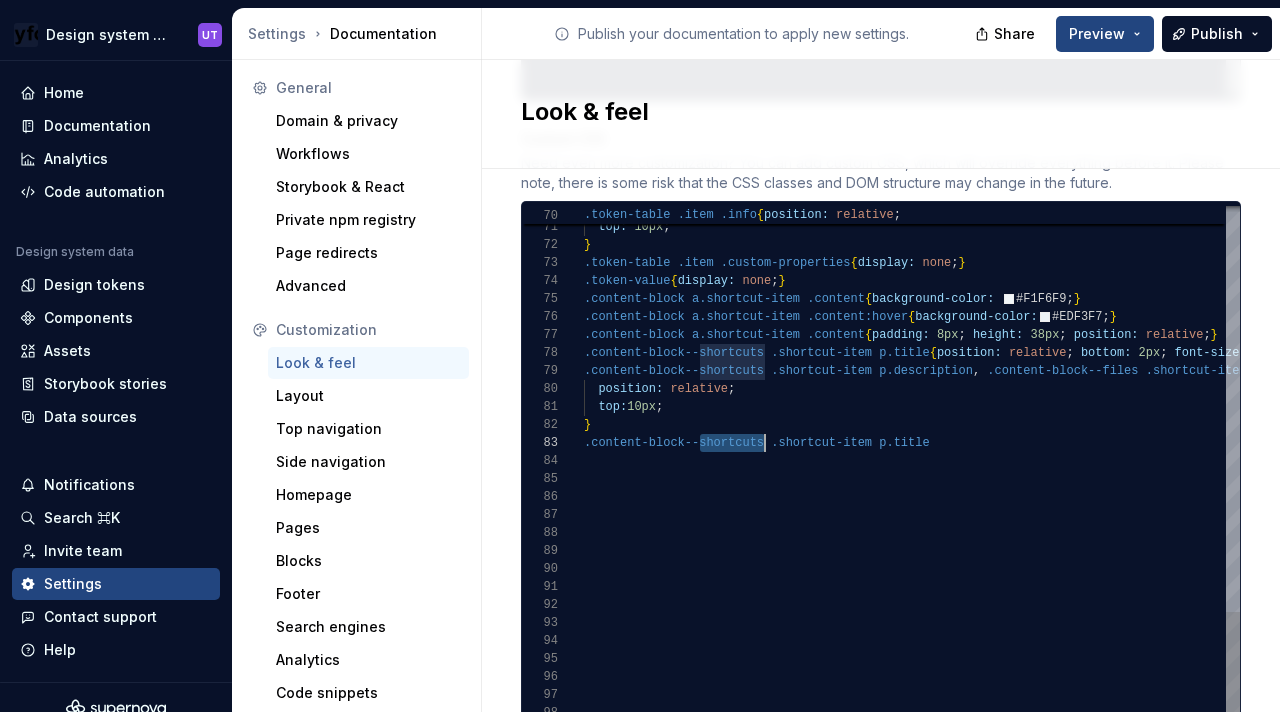 click on ".token-table   .item   .info { position:   relative ;    top:   10px ; } .token-table   .item   .custom-properties { display:   none ; } .token-value { display:   none ; } .content-block   a.shortcut-item   .content { background-color:     #F1F6F9 ; } .content-block   a.shortcut-item   .content:hover { background-color:   #EDF3F7 ; } .content-block   a.shortcut-item   .content { padding:   8px ;   height:   38px ;   position:   relative ; } .content-block--shortcuts   .shortcut-item   p.title { position:   relative ;   bottom:   2px ;   font-size:   16px ;   } .content-block--shortcuts   .shortcut-item   p.description ,   .content-block--files   .shortcut-item   p.description {    position:   relative ;    top: 10px ; } .content-block--shortcuts   .shortcut-item   p.title" at bounding box center (1595, 53) 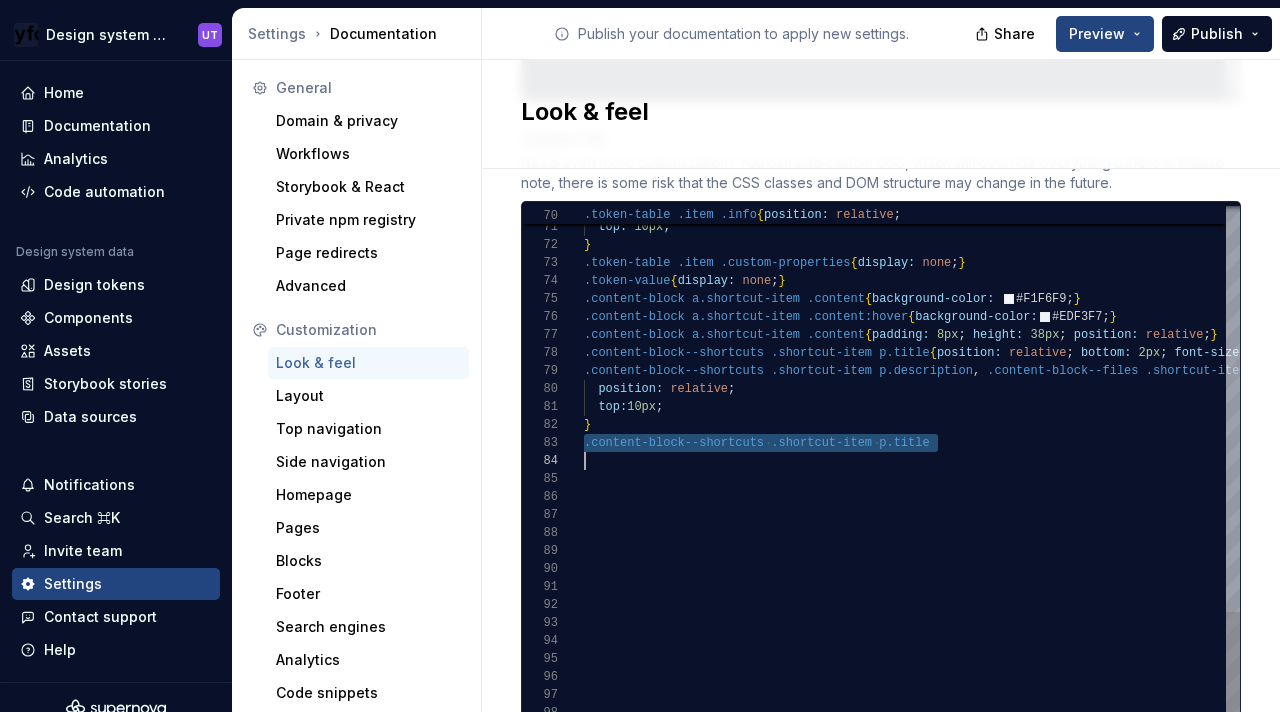 scroll, scrollTop: 36, scrollLeft: 0, axis: vertical 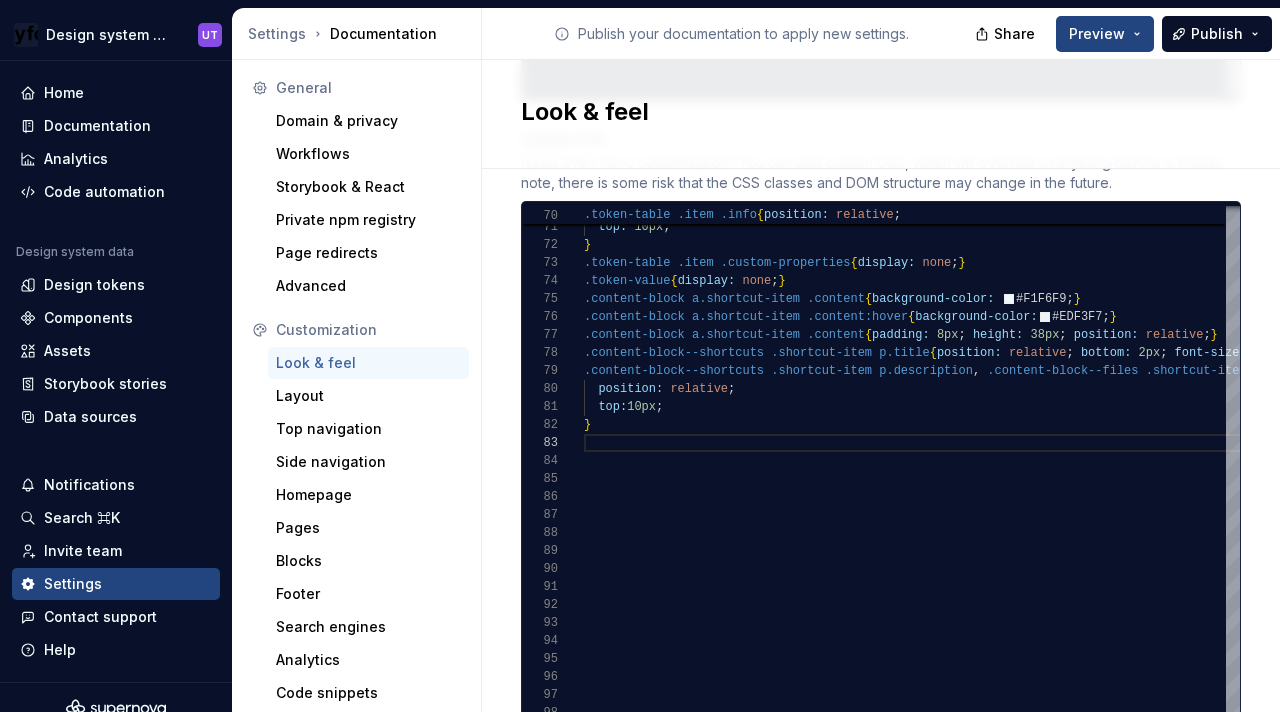 click on "Site logo A company logo that will be displayed on all pages on your documentation site. We recommend using a 200 x 30px .svg or .png file.         Remove image Site logo height The height of your site logo in the top navigation bar, measured in pixels. 26 Site favicon The favicon that will be used for your documentation site. We recommend using a 32 x 32px .png file. Using legacy .ico is not recommended. Remove image Accent color This is your main accent color, used for all links, selected states, and active items. Default color: #0f62fe. #2e3192ff Alternative accent color Used in hover states for links, selected items, and active states. Usually darker or lighter than the main accent color. Default color: #[DATE]. #4d5f80ff Surface accent color Used for backgrounds of active and selected items. This color should meet AA+ contrast criteria against the main accent color. Default color: #ecf4ff. Icon stroke width The stroke width for all icons, measured in pixels. Default width: 2px. 2 Font family Lexend 1 2 <" at bounding box center [881, -77] 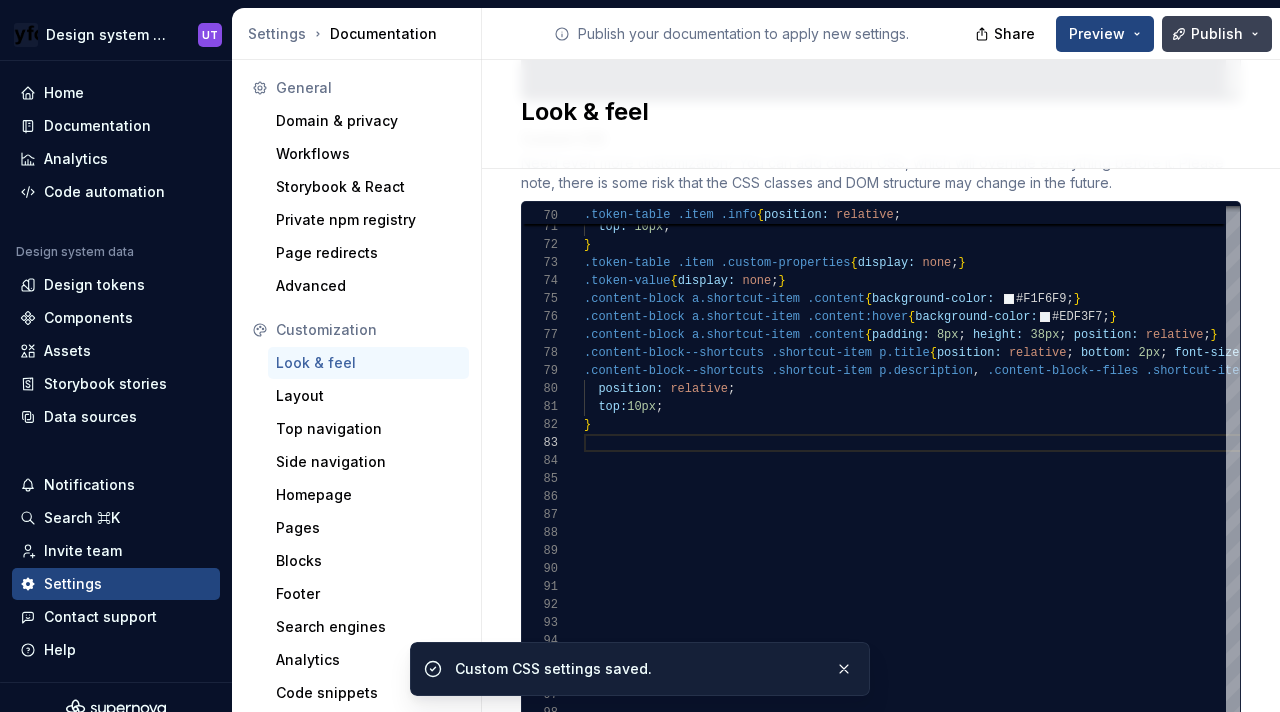click on "Publish" at bounding box center (1217, 34) 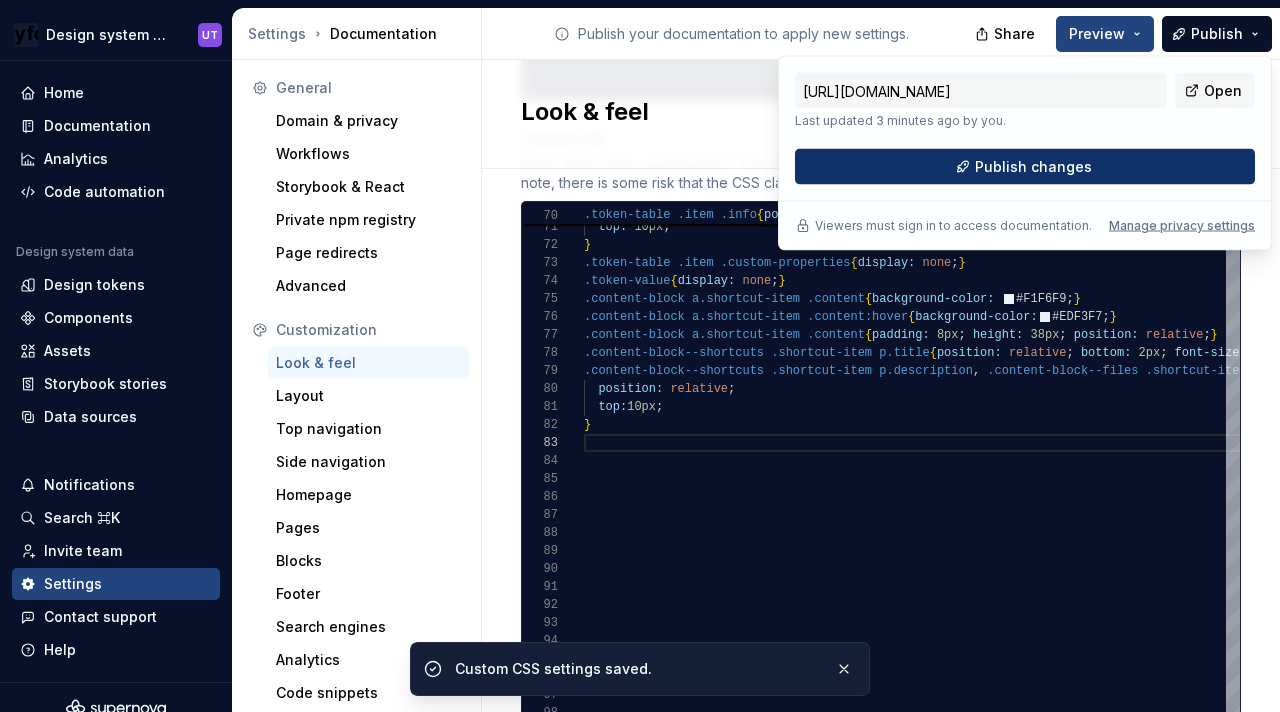 click on "Publish changes" at bounding box center (1025, 167) 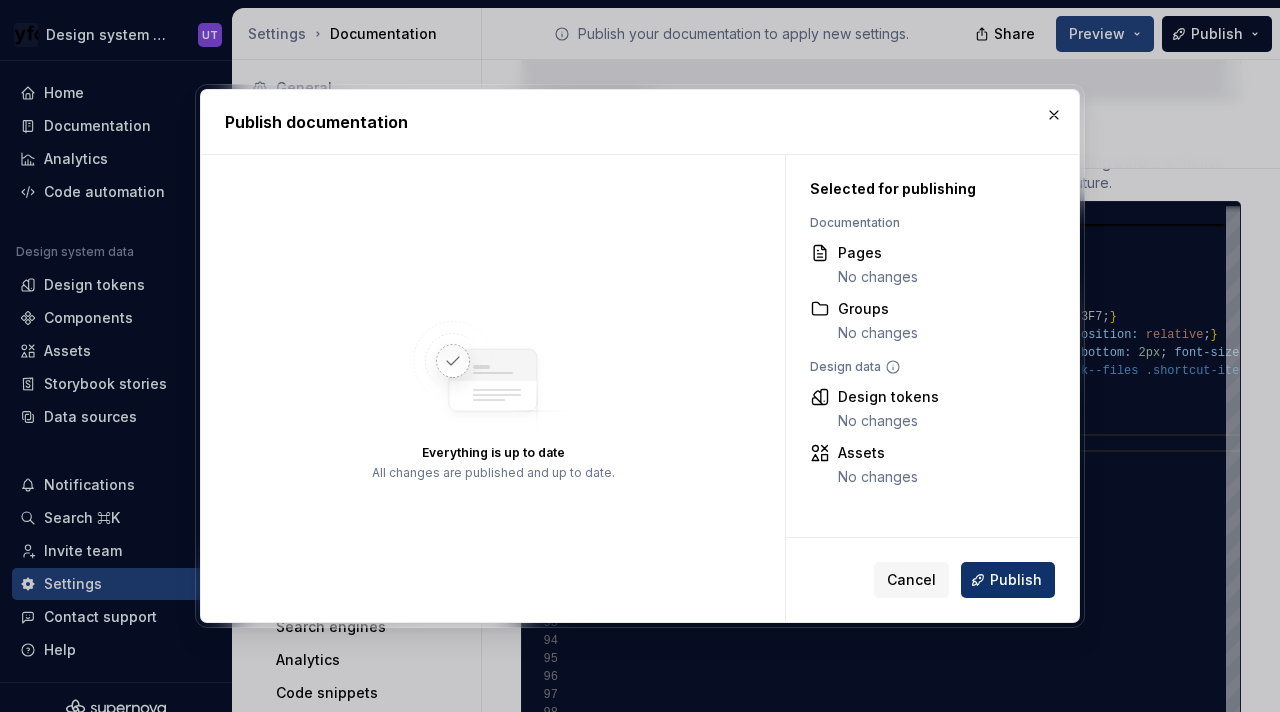 click on "Publish" at bounding box center [1016, 580] 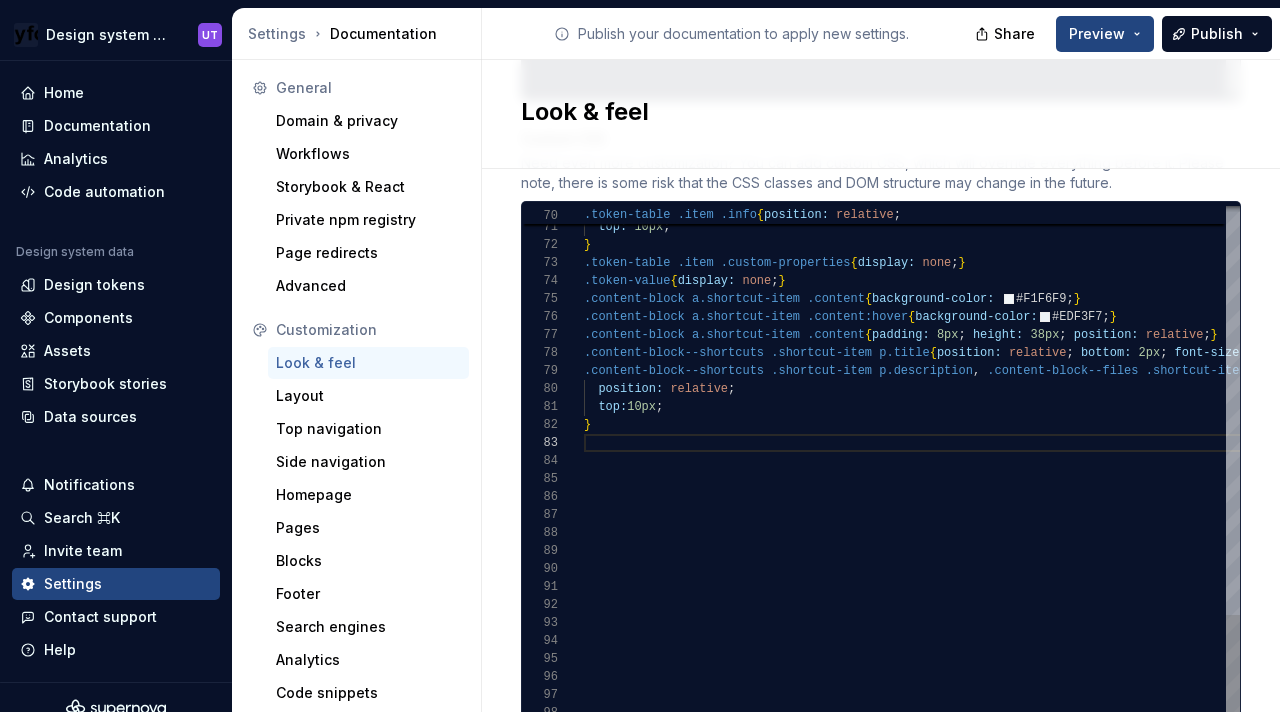 click on ".token-table   .item   .info { position:   relative ;    top:   10px ; } .token-table   .item   .custom-properties { display:   none ; } .token-value { display:   none ; } .content-block   a.shortcut-item   .content { background-color:     #F1F6F9 ; } .content-block   a.shortcut-item   .content:hover { background-color:   #EDF3F7 ; } .content-block   a.shortcut-item   .content { padding:   8px ;   height:   38px ;   position:   relative ; } .content-block--shortcuts   .shortcut-item   p.title { position:   relative ;   bottom:   2px ;   font-size:   16px ;   } .content-block--shortcuts   .shortcut-item   p.description ,   .content-block--files   .shortcut-item   p.description {    position:   relative ;    top: 10px ; }" at bounding box center [1595, 44] 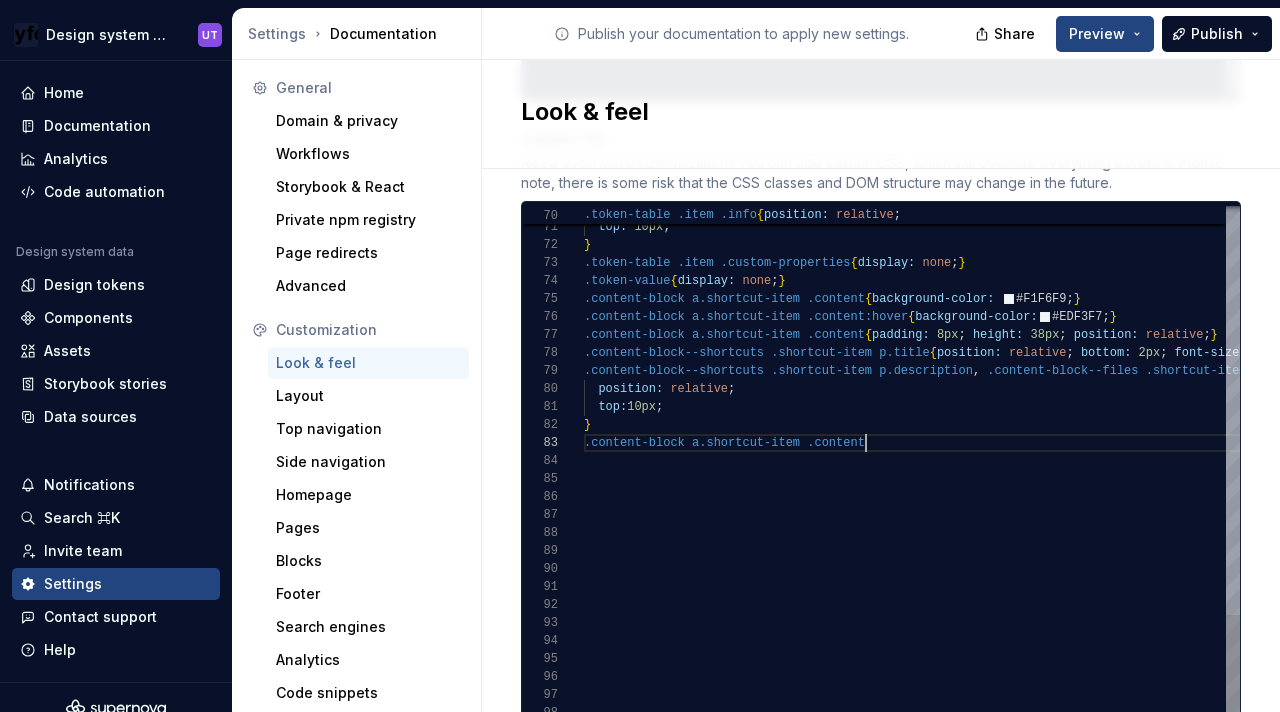scroll, scrollTop: 36, scrollLeft: 281, axis: both 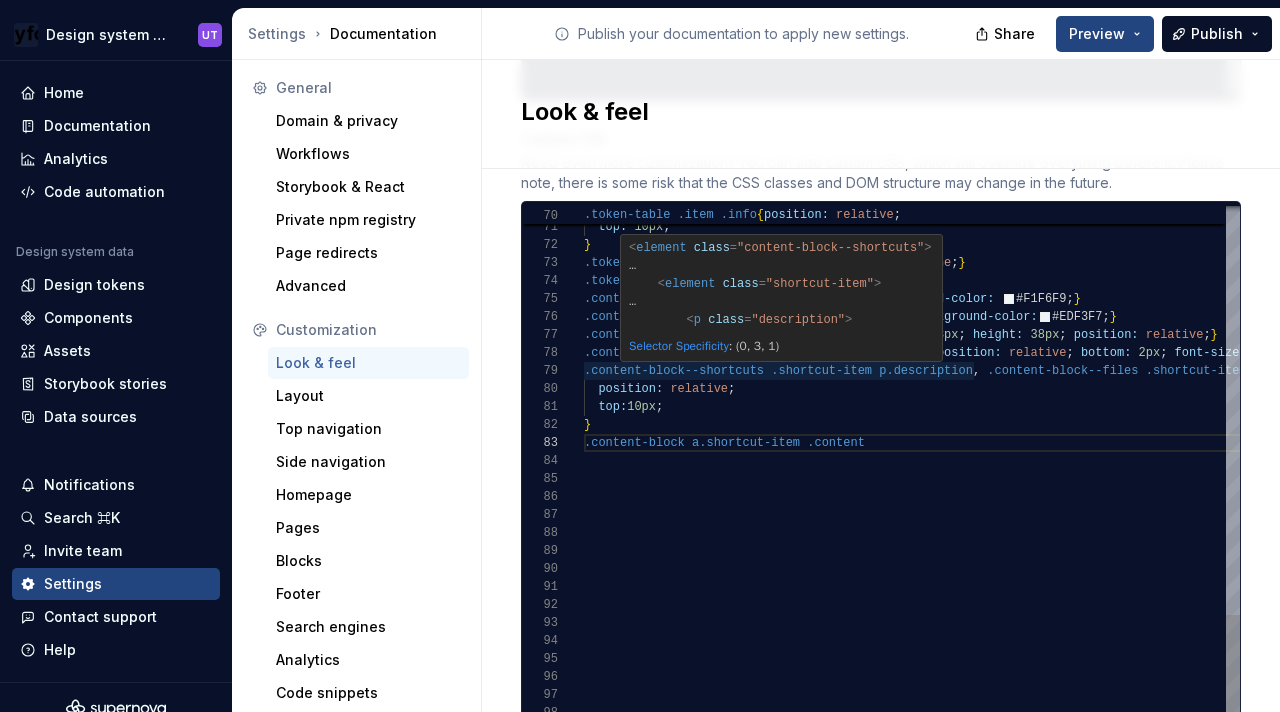 click on ".token-table   .item   .info { position:   relative ;    top:   10px ; } .token-table   .item   .custom-properties { display:   none ; } .token-value { display:   none ; } .content-block   a.shortcut-item   .content { background-color:     #F1F6F9 ; } .content-block   a.shortcut-item   .content:hover { background-color:   #EDF3F7 ; } .content-block   a.shortcut-item   .content { padding:   8px ;   height:   38px ;   position:   relative ; } .content-block--shortcuts   .shortcut-item   p.title { position:   relative ;   bottom:   2px ;   font-size:   16px ;   } .content-block--shortcuts   .shortcut-item   p.description ,   .content-block--files   .shortcut-item   p.description {    position:   relative ;    top: 10px ; } .content-block   a.shortcut-item   .content" at bounding box center (1595, 44) 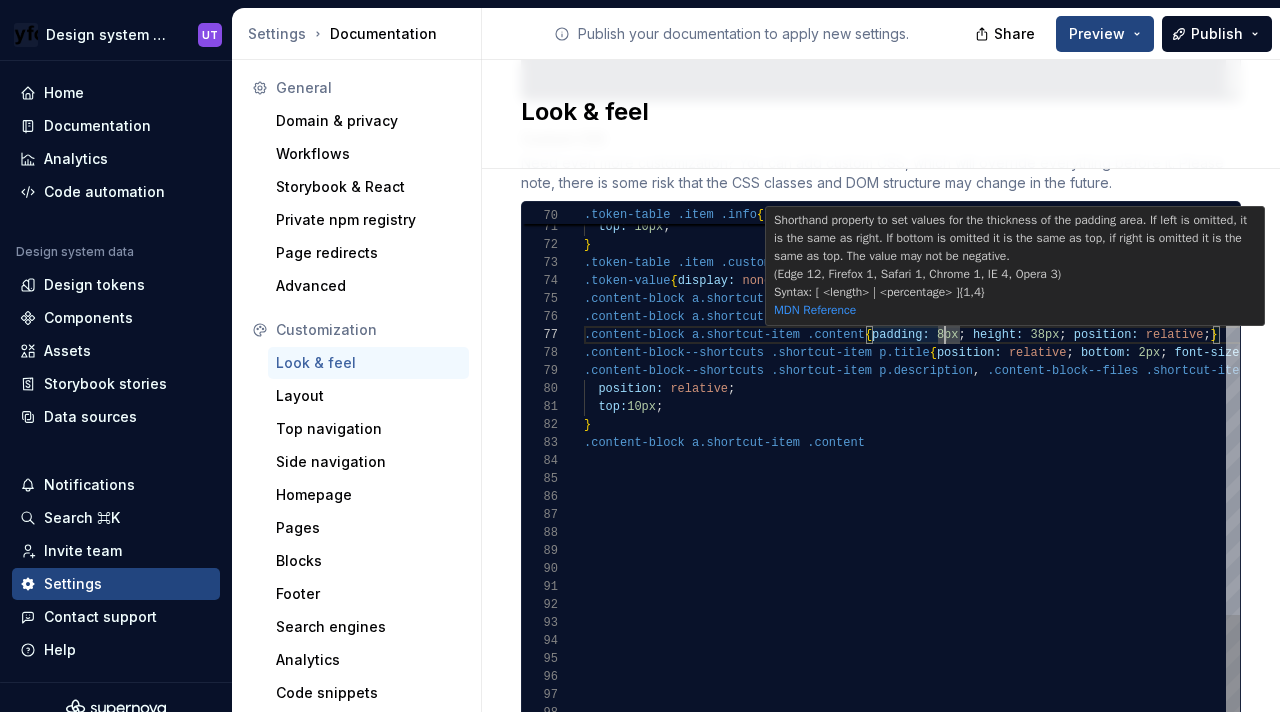 scroll, scrollTop: 126, scrollLeft: 361, axis: both 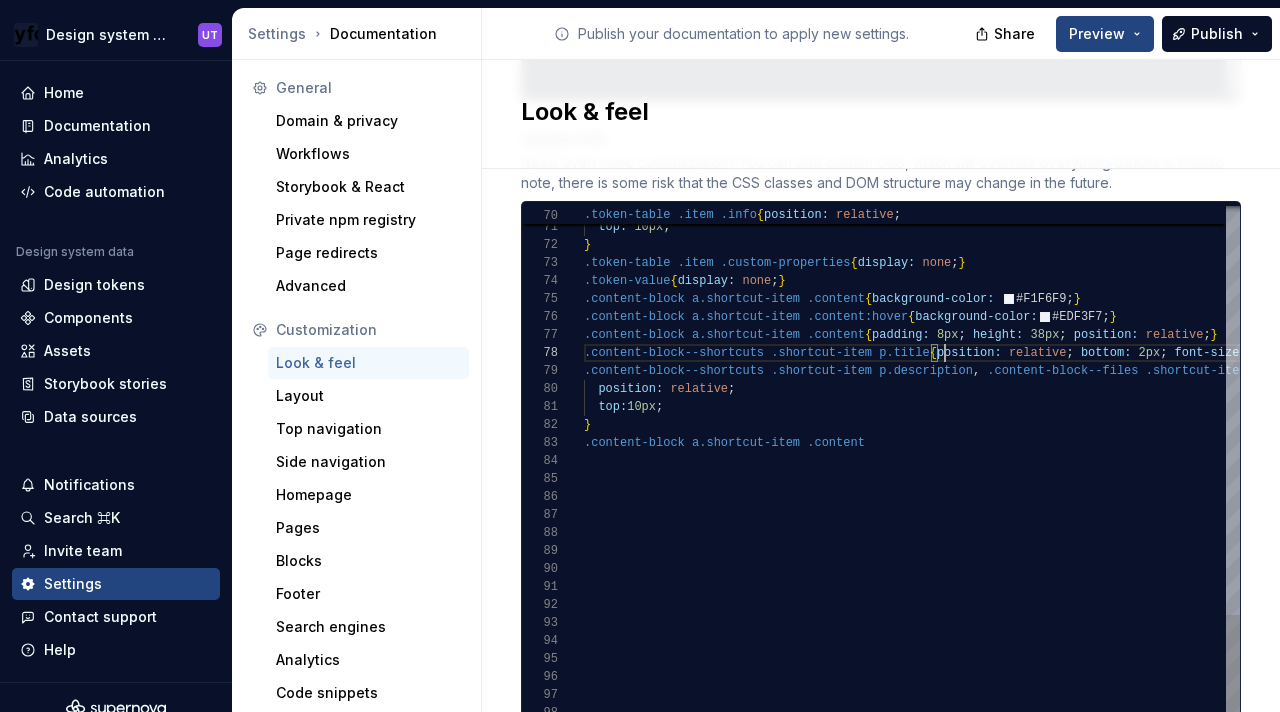 click on ".token-table   .item   .info { position:   relative ;    top:   10px ; } .token-table   .item   .custom-properties { display:   none ; } .token-value { display:   none ; } .content-block   a.shortcut-item   .content { background-color:     #F1F6F9 ; } .content-block   a.shortcut-item   .content:hover { background-color:   #EDF3F7 ; } .content-block   a.shortcut-item   .content { padding:   8px ;   height:   38px ;   position:   relative ; } .content-block--shortcuts   .shortcut-item   p.title { position:   relative ;   bottom:   2px ;   font-size:   16px ;   } .content-block--shortcuts   .shortcut-item   p.description ,   .content-block--files   .shortcut-item   p.description {    position:   relative ;    top: 10px ; } .content-block   a.shortcut-item   .content" at bounding box center (1595, 44) 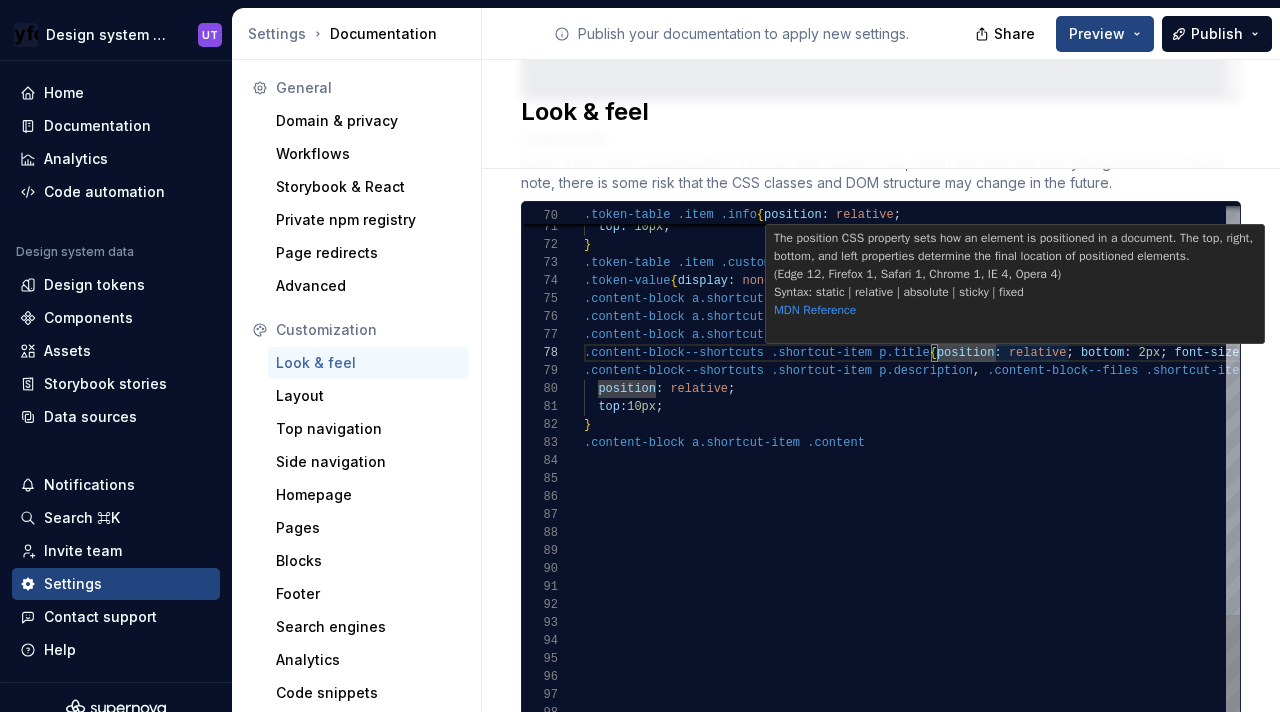 click on "The position CSS property sets how an element is positioned in a document. The top, right, bottom, and left properties determine the final location of positioned elements. (Edge 12, Firefox 1, Safari 1, Chrome 1, IE 4, Opera 4) Syntax: static | relative | absolute | sticky | fixed MDN Reference" at bounding box center [1016, 285] 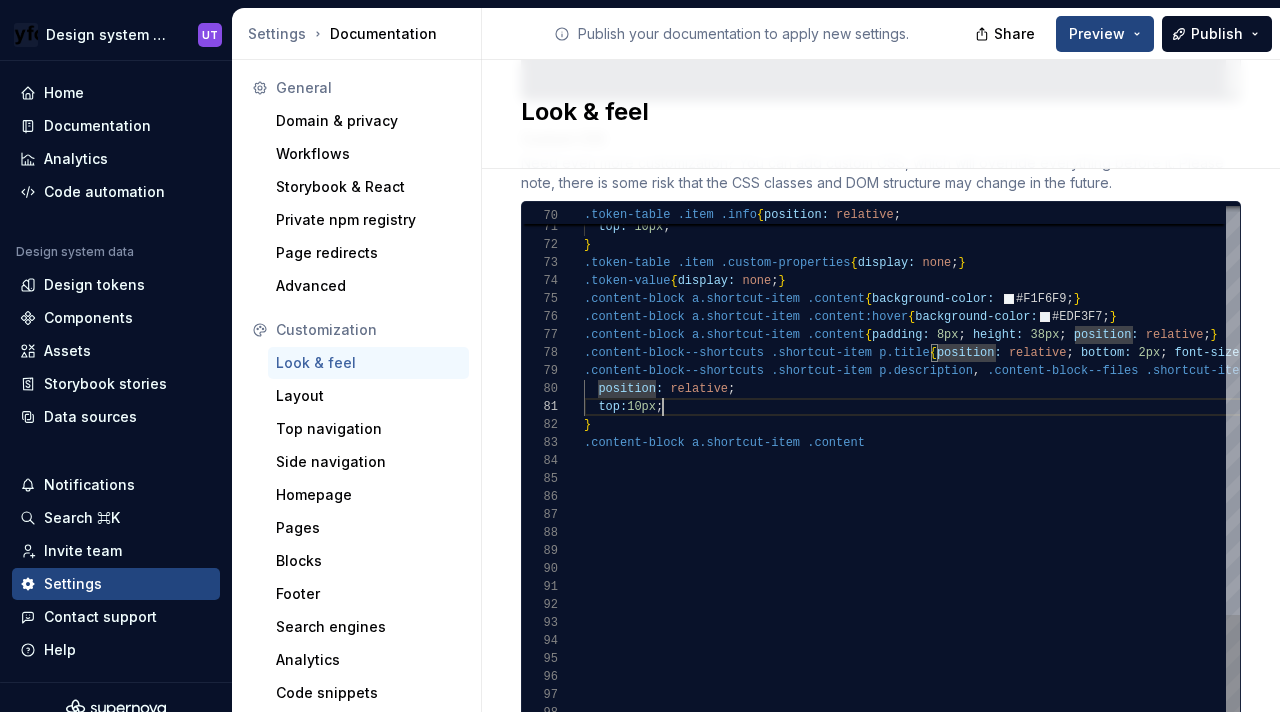 scroll, scrollTop: 0, scrollLeft: 79, axis: horizontal 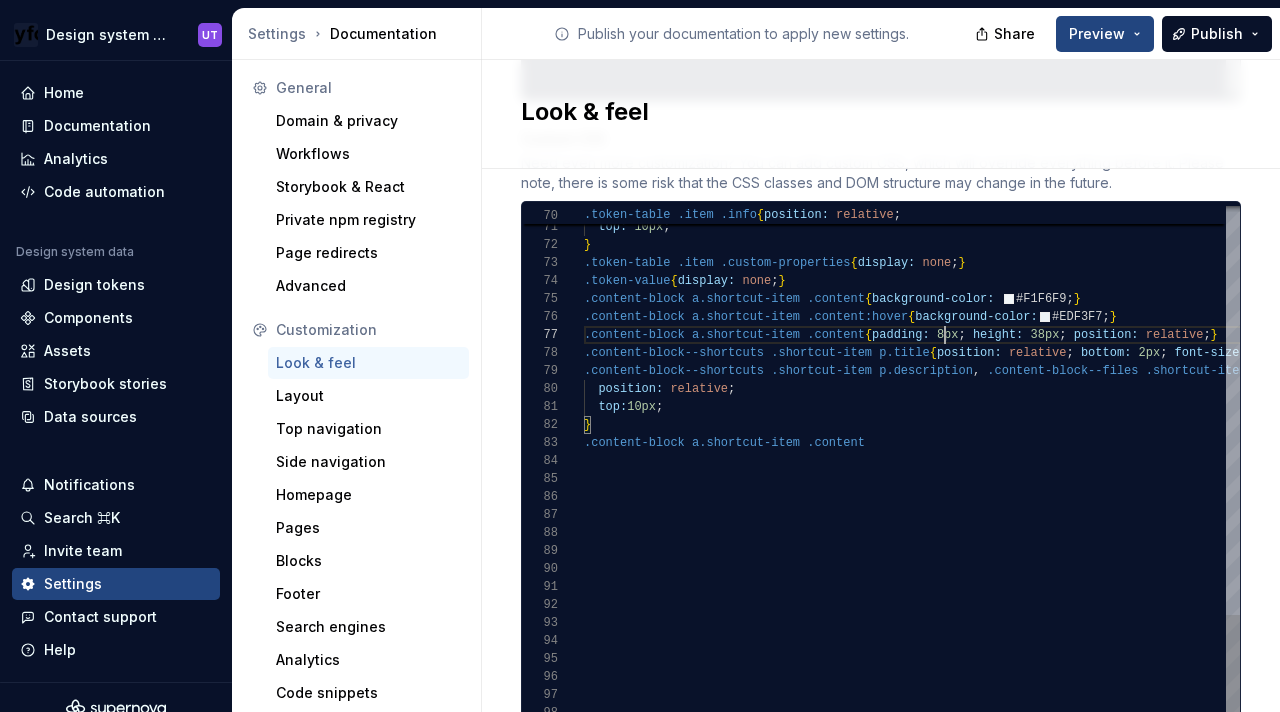 click on ".token-table   .item   .info { position:   relative ;    top:   10px ; } .token-table   .item   .custom-properties { display:   none ; } .token-value { display:   none ; } .content-block   a.shortcut-item   .content { background-color:     #F1F6F9 ; } .content-block   a.shortcut-item   .content:hover { background-color:   #EDF3F7 ; } .content-block   a.shortcut-item   .content { padding:   8px ;   height:   38px ;   position:   relative ; } .content-block--shortcuts   .shortcut-item   p.title { position:   relative ;   bottom:   2px ;   font-size:   16px ;   } .content-block--shortcuts   .shortcut-item   p.description ,   .content-block--files   .shortcut-item   p.description {    position:   relative ;    top: 10px ; } .content-block   a.shortcut-item   .content" at bounding box center [1595, 44] 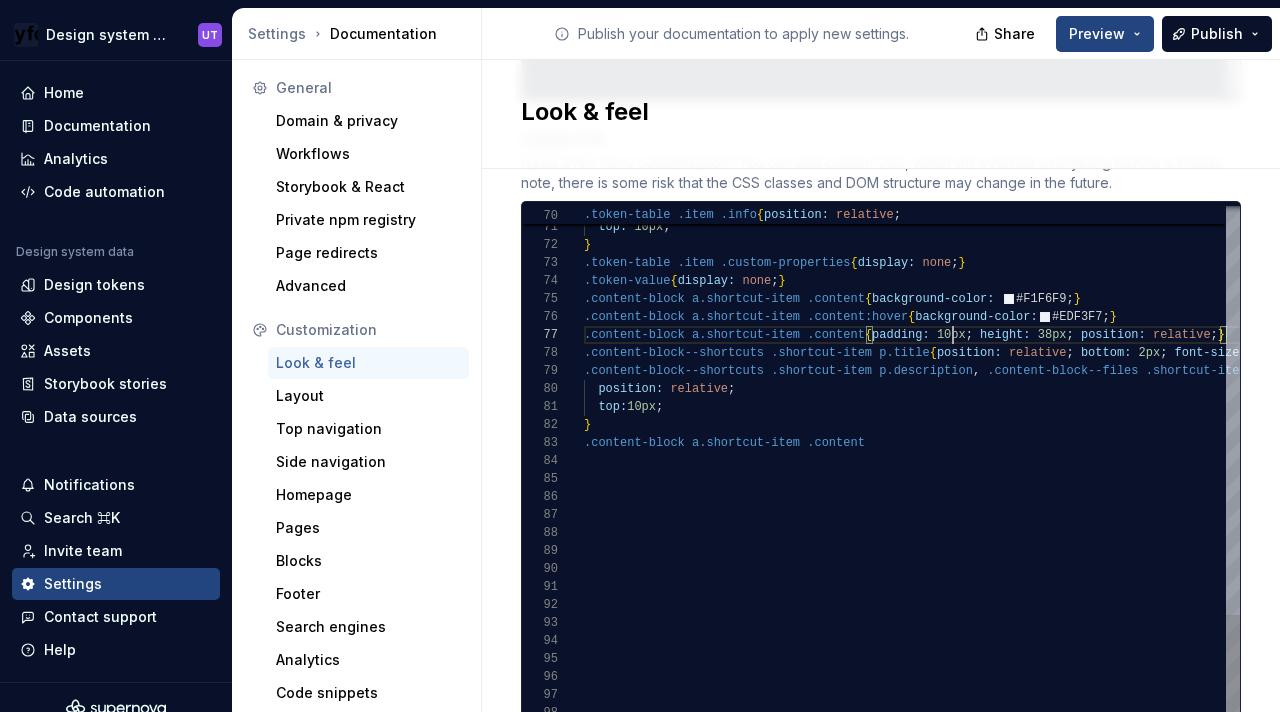 scroll, scrollTop: 108, scrollLeft: 369, axis: both 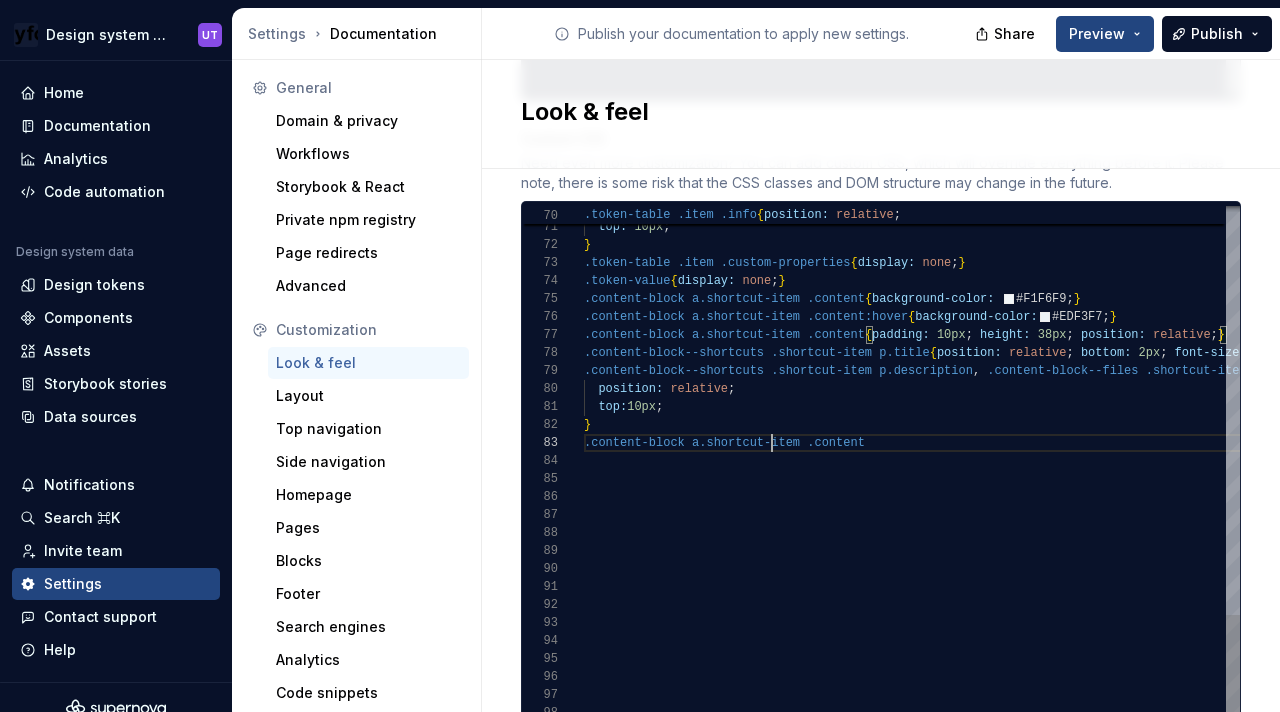 click on ".token-table   .item   .info { position:   relative ;    top:   10px ; } .token-table   .item   .custom-properties { display:   none ; } .token-value { display:   none ; } .content-block   a.shortcut-item   .content { background-color:     #F1F6F9 ; } .content-block   a.shortcut-item   .content:hover { background-color:   #EDF3F7 ; } .content-block   a.shortcut-item   .content { padding:   10px ;   height:   38px ;   position:   relative ; } .content-block--shortcuts   .shortcut-item   p.title { position:   relative ;   bottom:   2px ;   font-size:   16px ;   } .content-block--shortcuts   .shortcut-item   p.description ,   .content-block--files   .shortcut-item   p.description {    position:   relative ;    top: 10px ; } .content-block   a.shortcut-item   .content" at bounding box center (1595, 44) 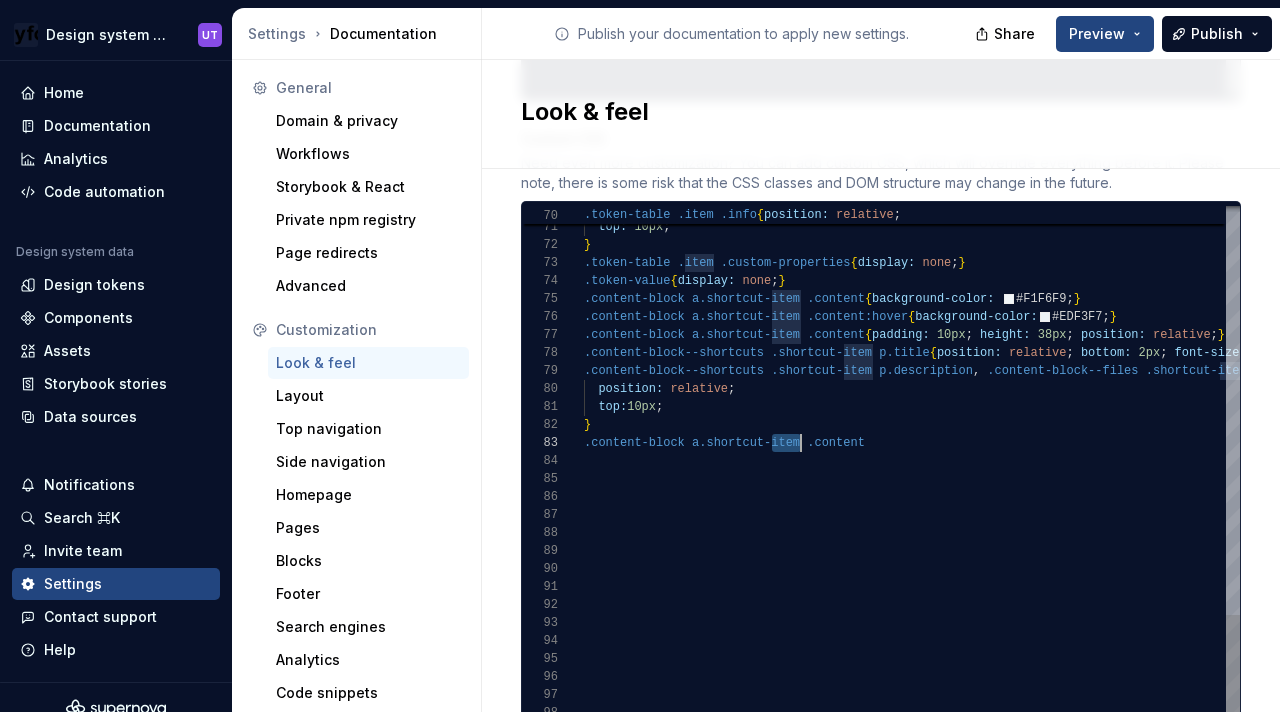 click on ".token-table   .item   .info { position:   relative ;    top:   10px ; } .token-table   .item   .custom-properties { display:   none ; } .token-value { display:   none ; } .content-block   a.shortcut-item   .content { background-color:     #F1F6F9 ; } .content-block   a.shortcut-item   .content:hover { background-color:   #EDF3F7 ; } .content-block   a.shortcut-item   .content { padding:   10px ;   height:   38px ;   position:   relative ; } .content-block--shortcuts   .shortcut-item   p.title { position:   relative ;   bottom:   2px ;   font-size:   16px ;   } .content-block--shortcuts   .shortcut-item   p.description ,   .content-block--files   .shortcut-item   p.description {    position:   relative ;    top: 10px ; } .content-block   a.shortcut-item   .content" at bounding box center (1595, 44) 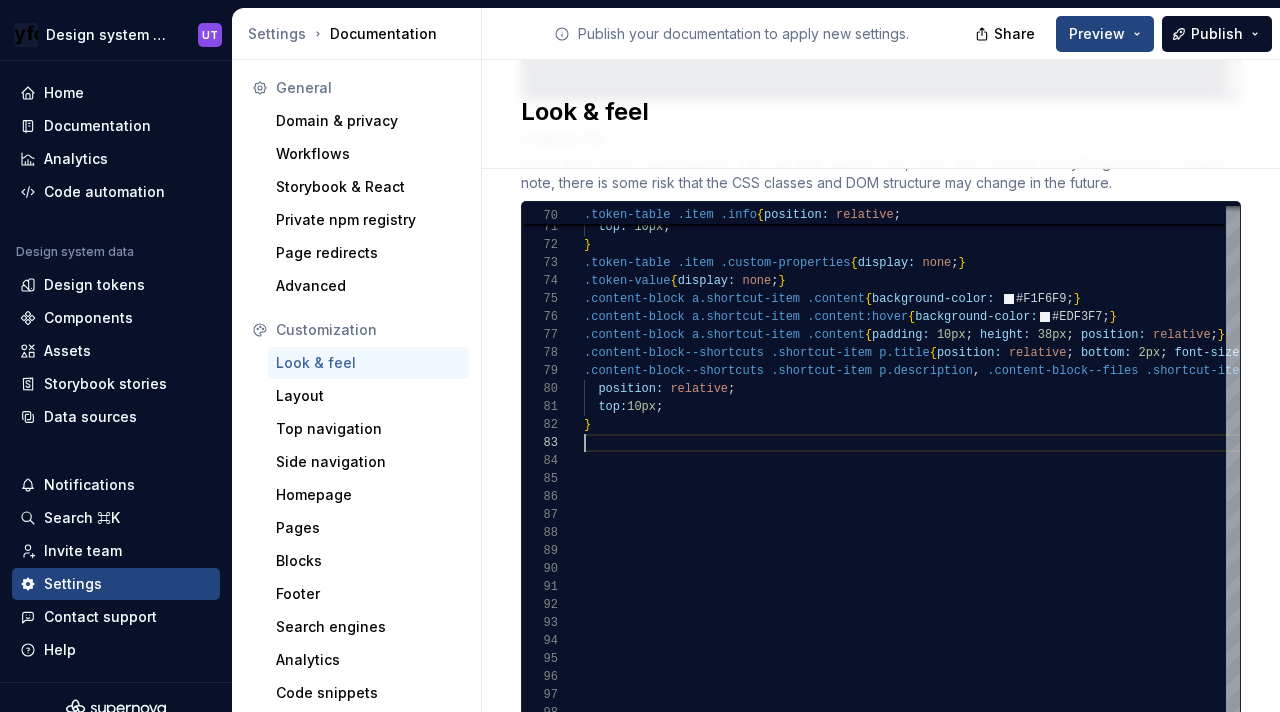 type on "*********
*" 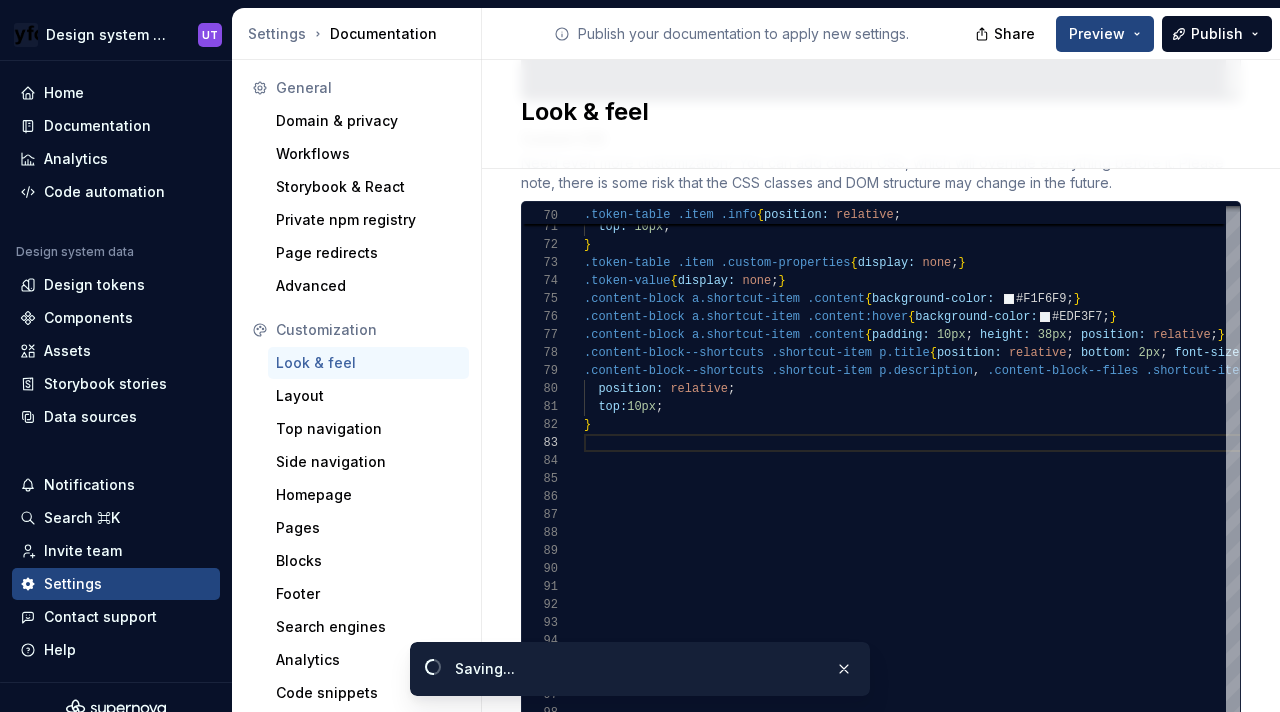 click on "Look & feel" at bounding box center [869, 112] 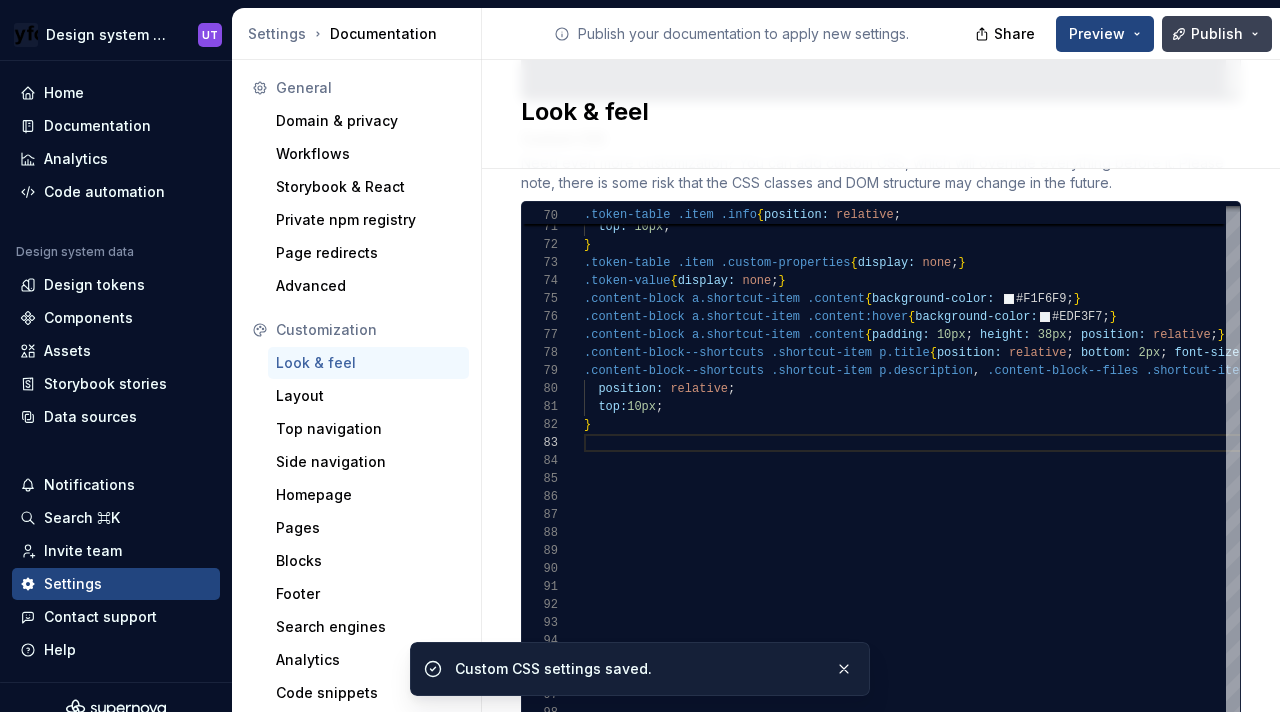 click on "Publish" at bounding box center [1217, 34] 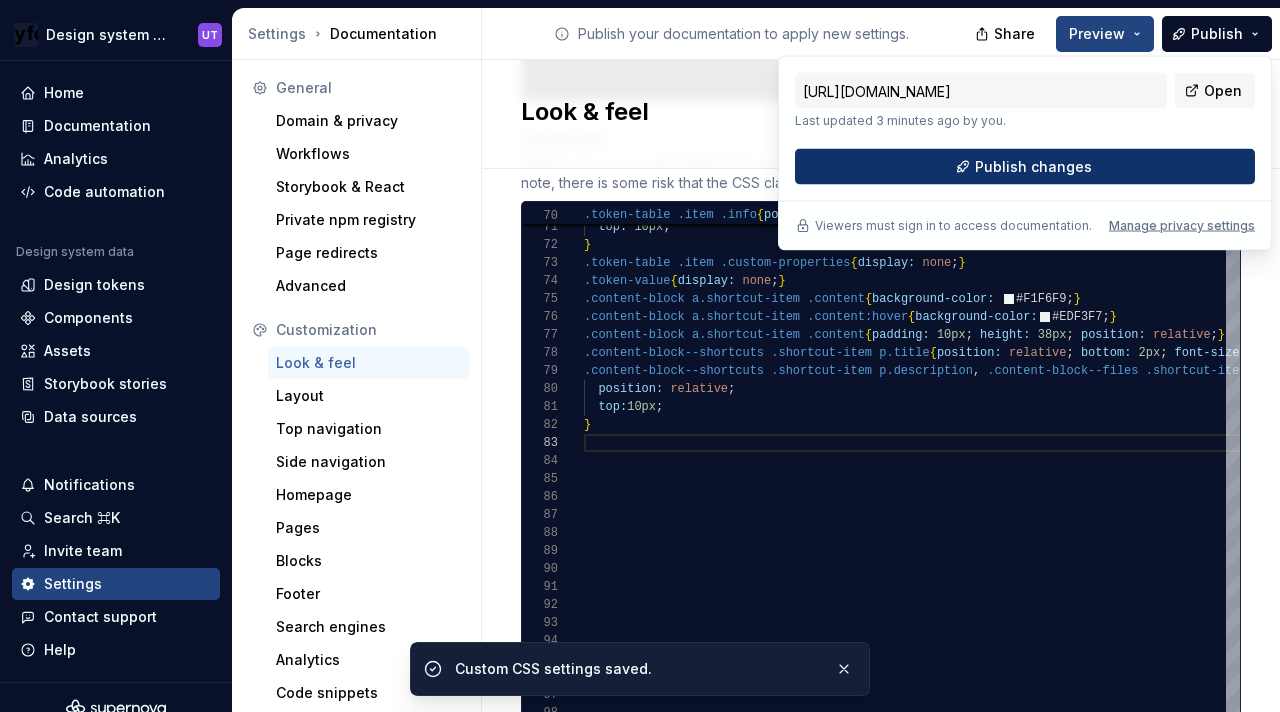 click on "Publish changes" at bounding box center (1033, 167) 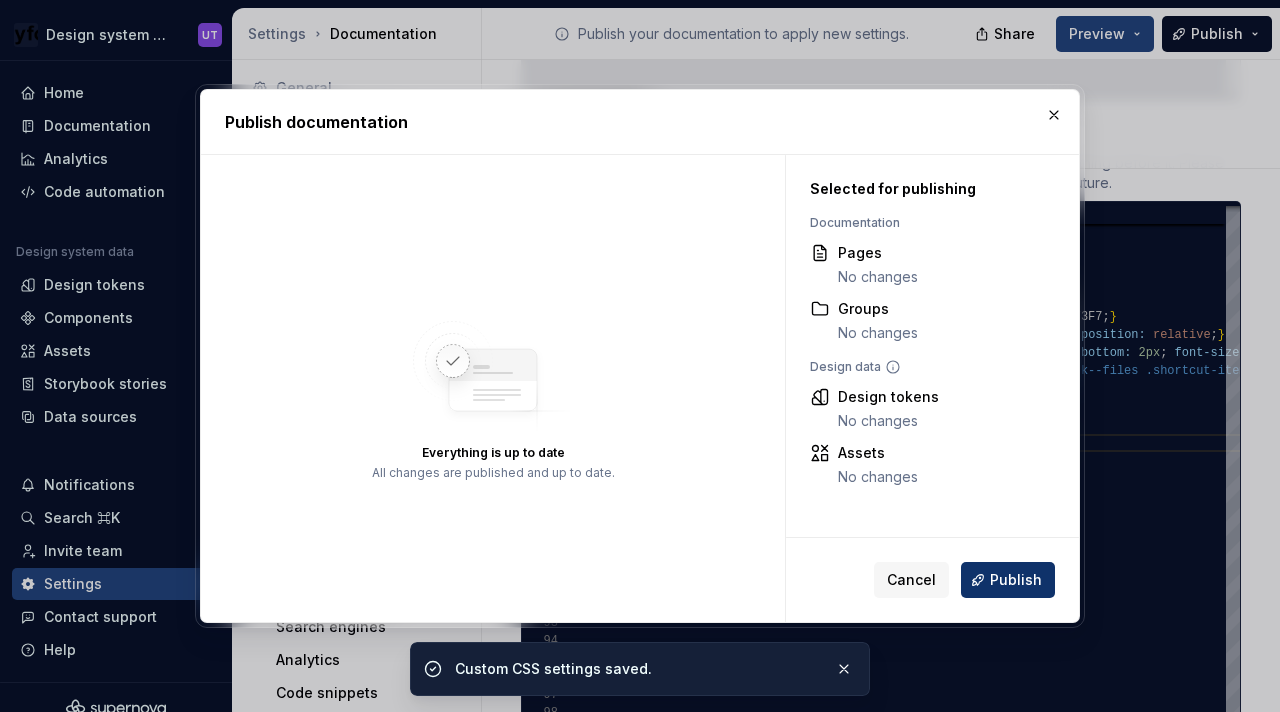 click on "Publish" at bounding box center (1016, 580) 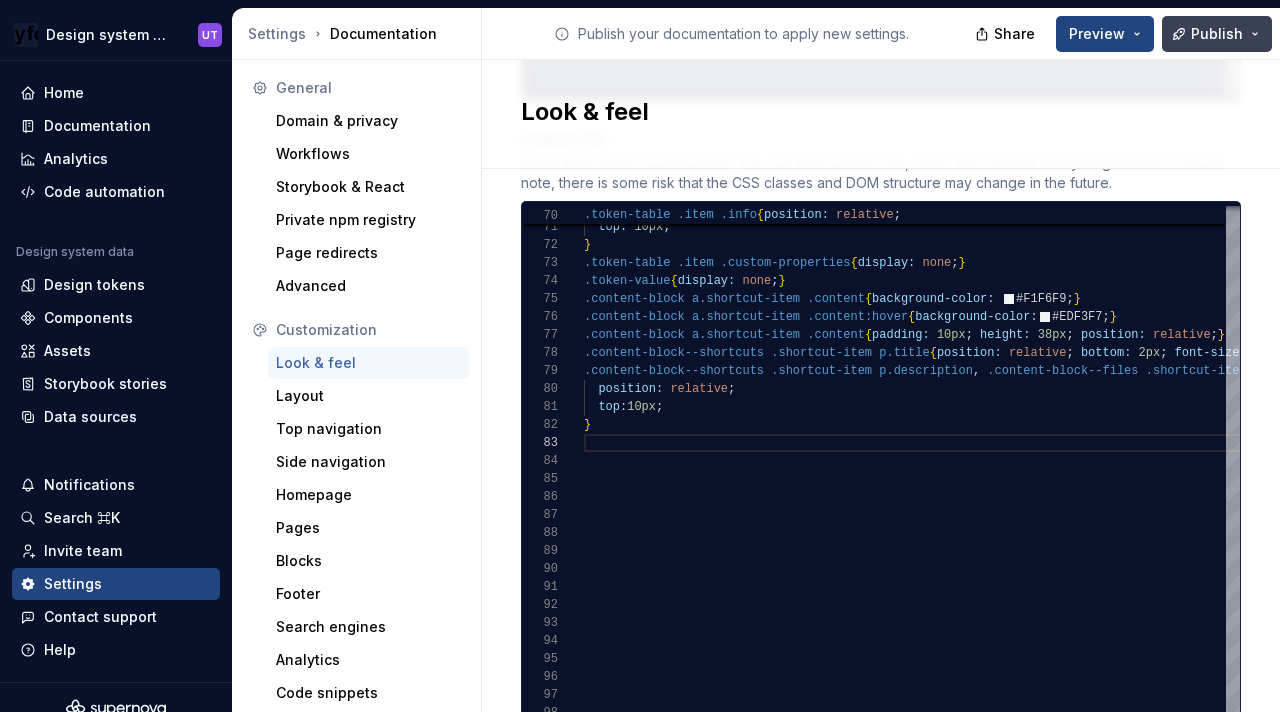 click on "Publish" at bounding box center [1217, 34] 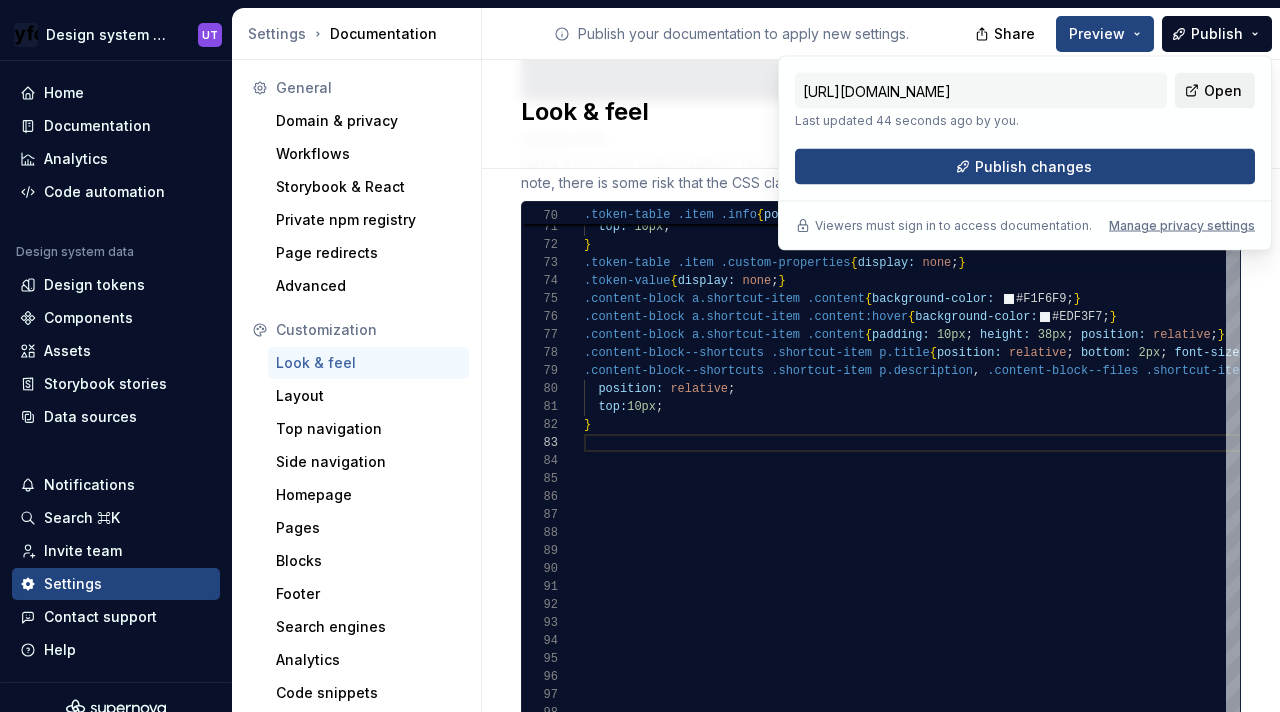 click on "Open" at bounding box center [1215, 91] 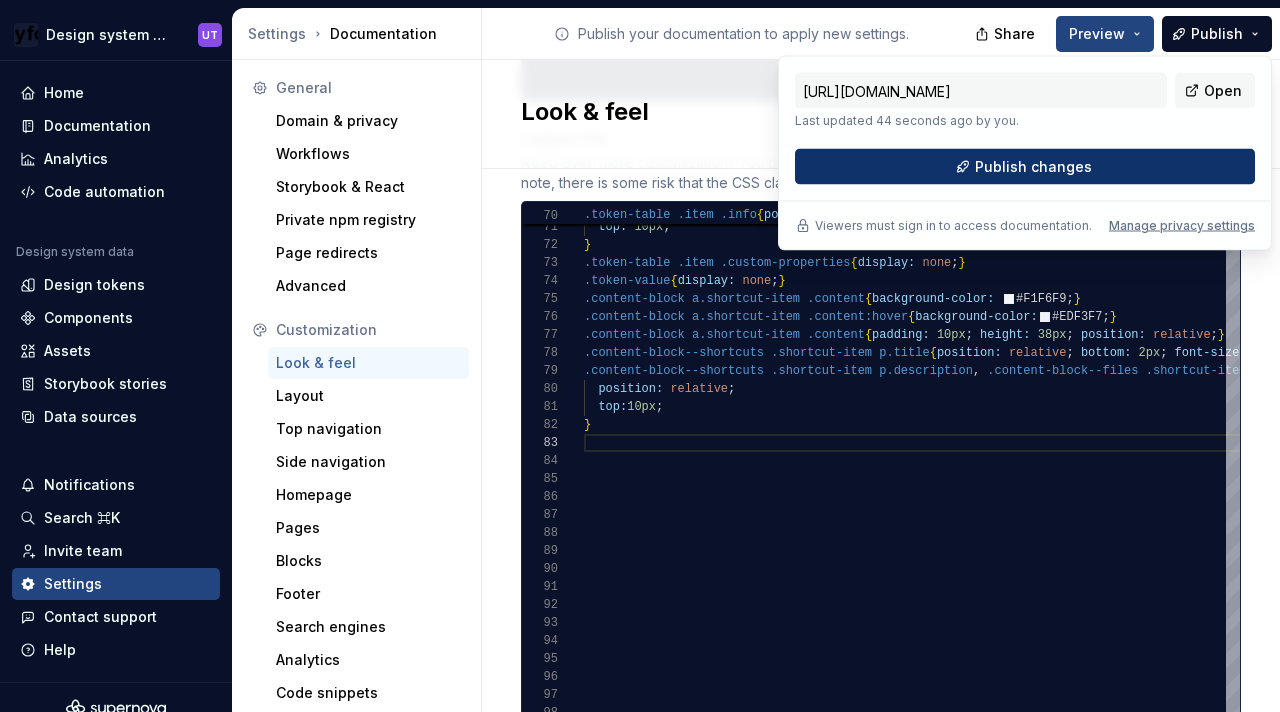 click on "Publish changes" at bounding box center [1025, 167] 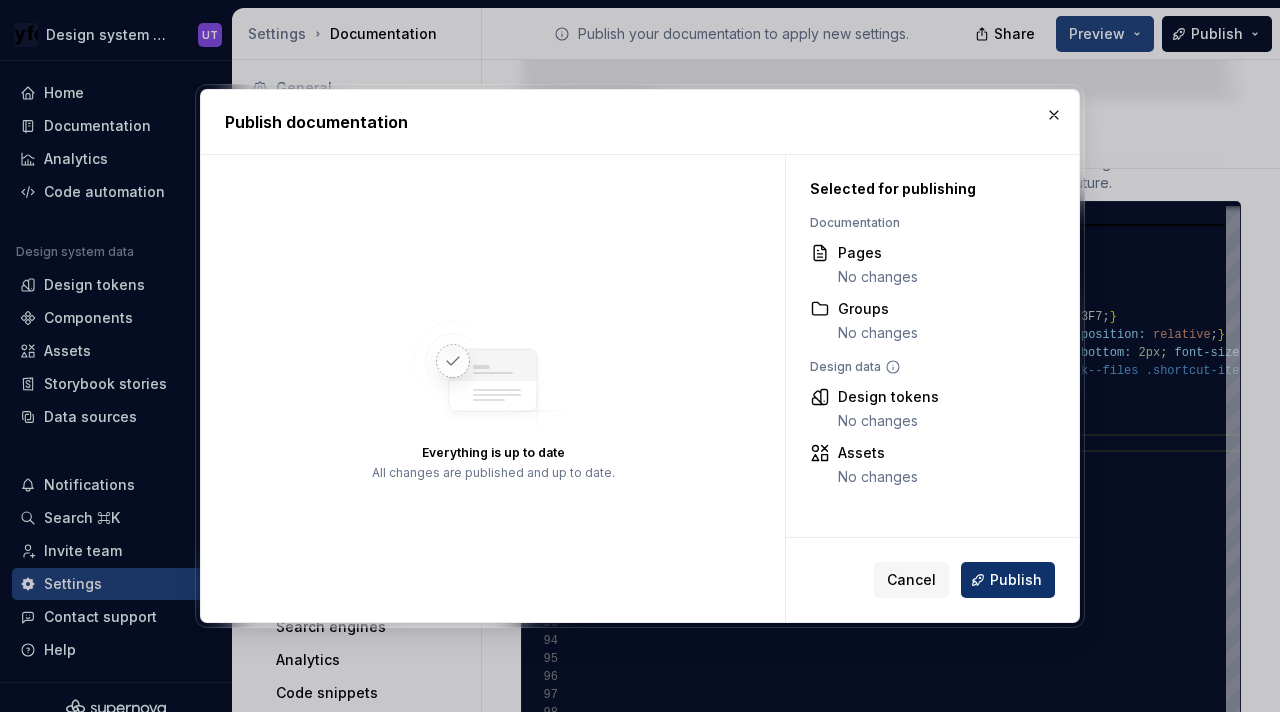 click on "Publish" at bounding box center (1008, 580) 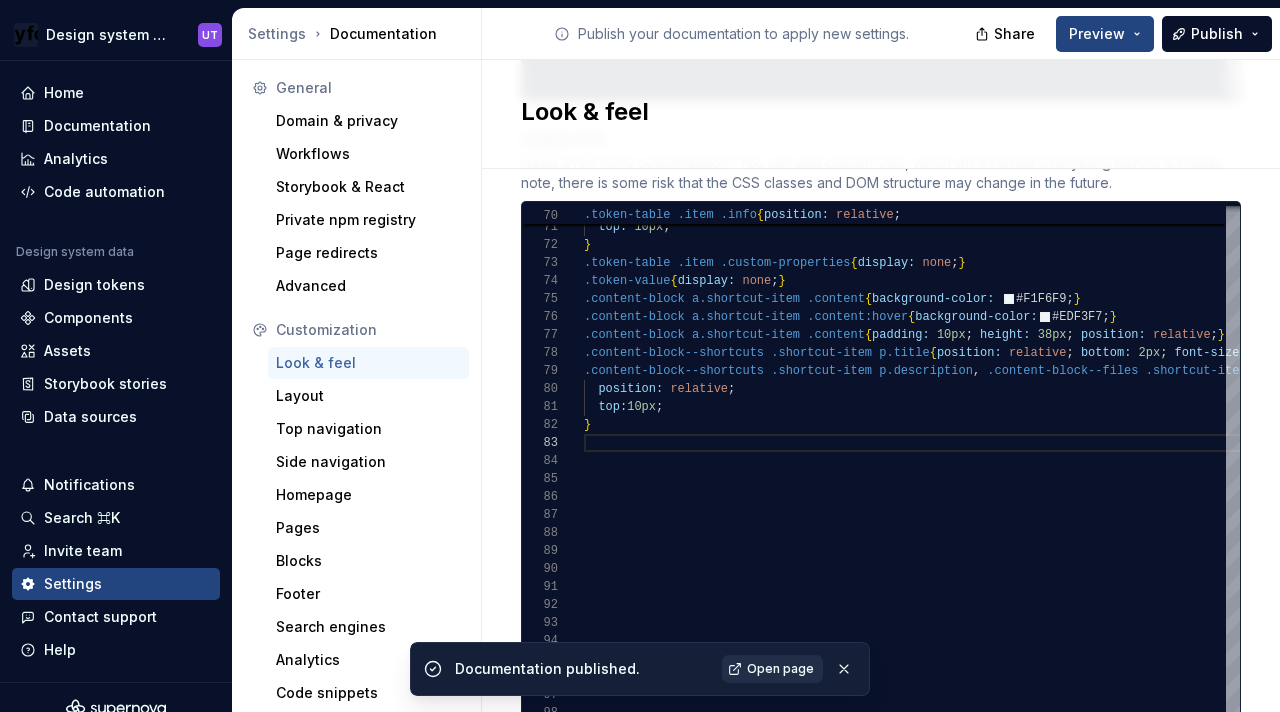 click on "Open page" at bounding box center (780, 669) 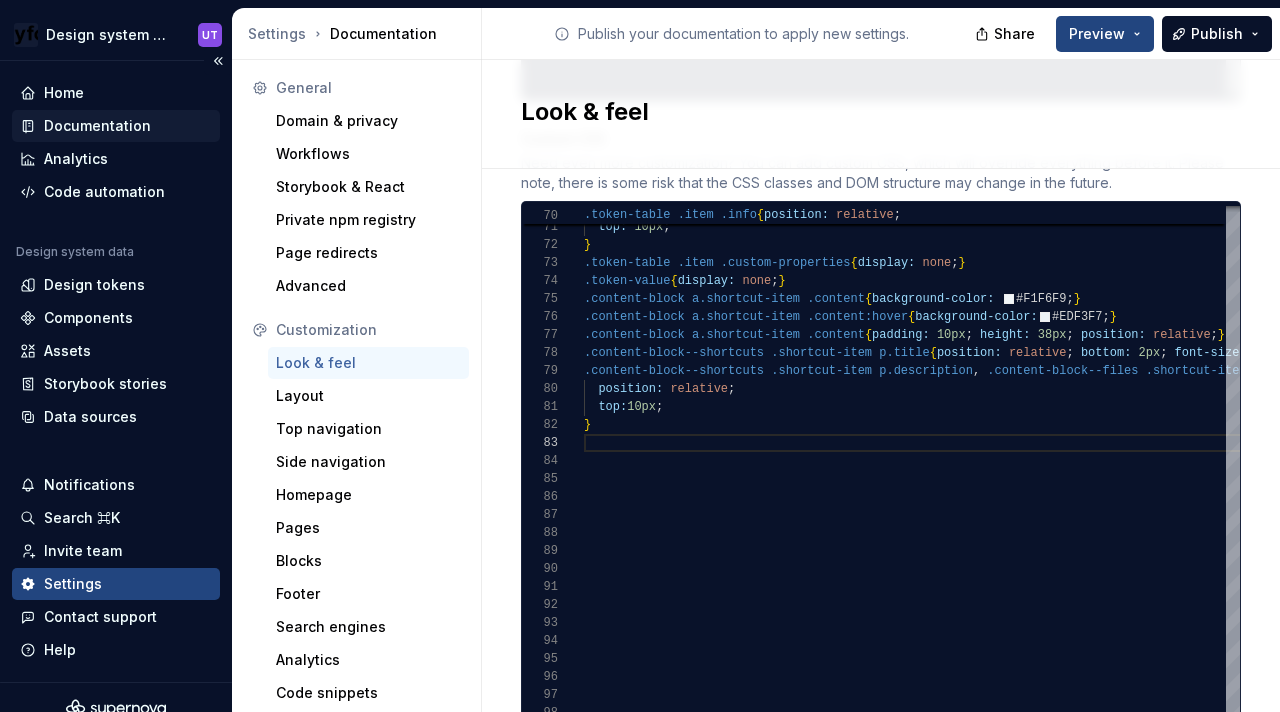 click on "Documentation" at bounding box center [116, 126] 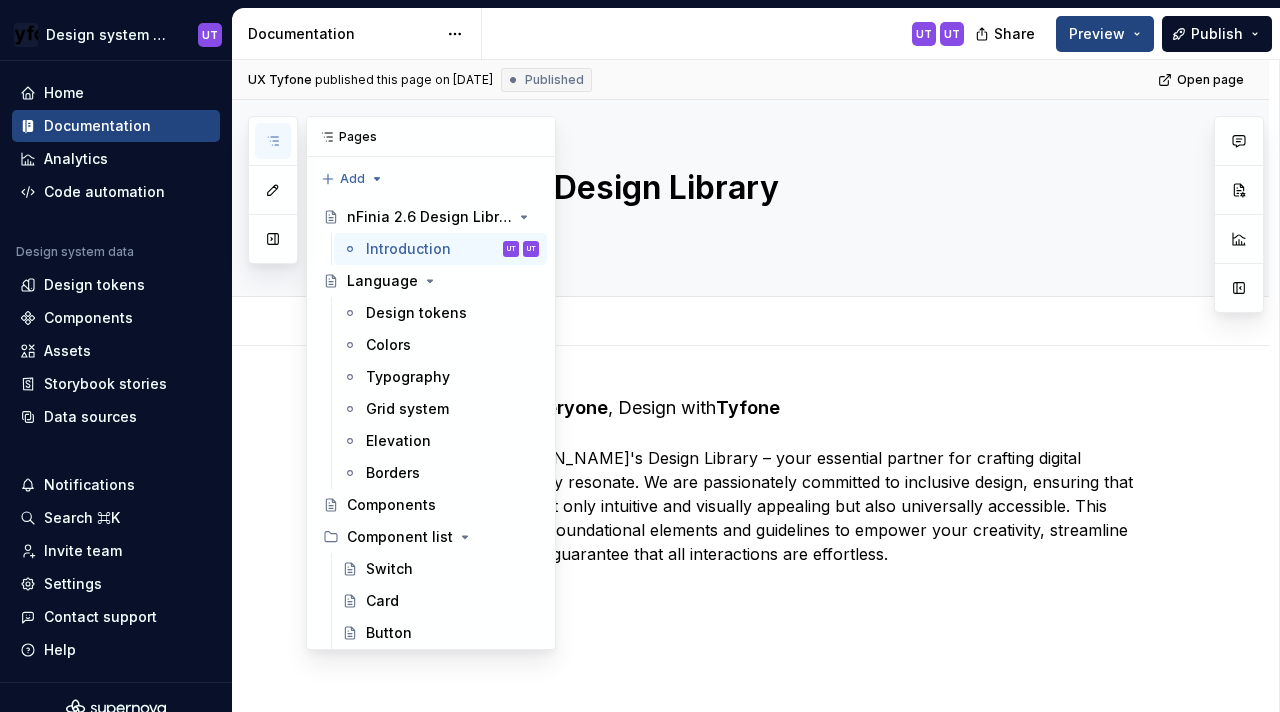 click at bounding box center (273, 141) 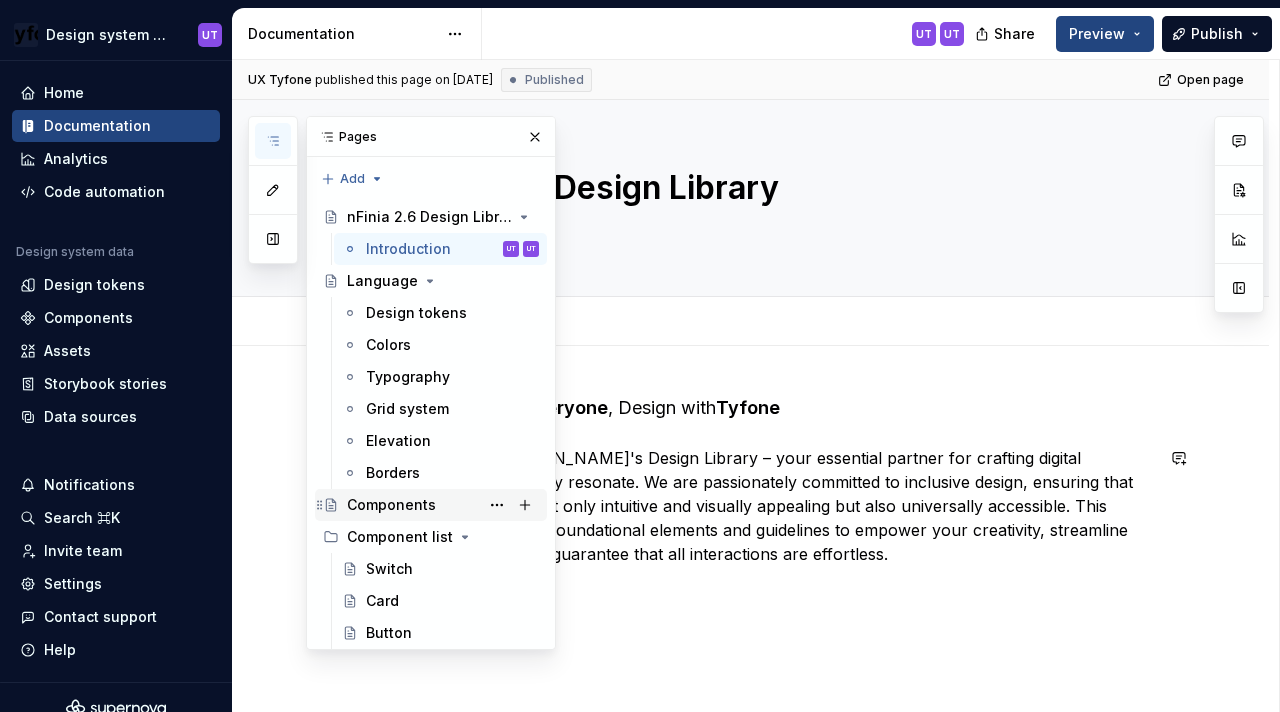 click on "Components" at bounding box center [391, 505] 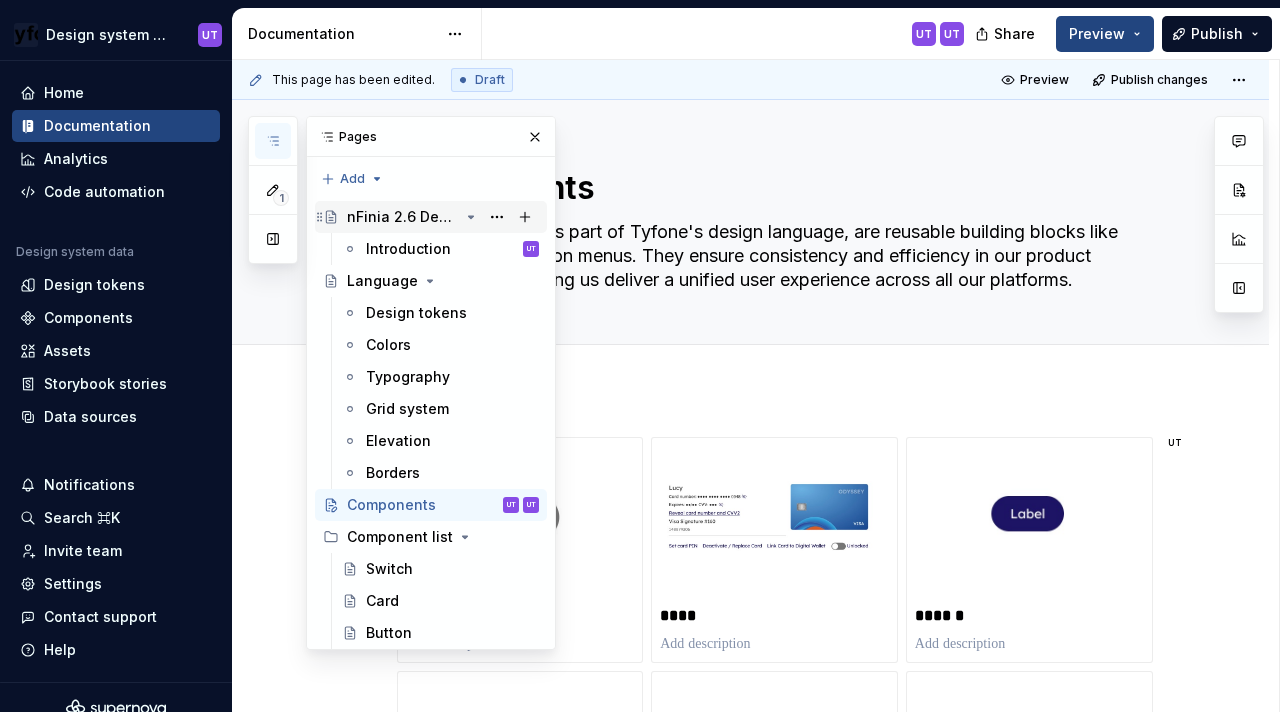 click on "nFinia 2.6 Design Library" at bounding box center (403, 217) 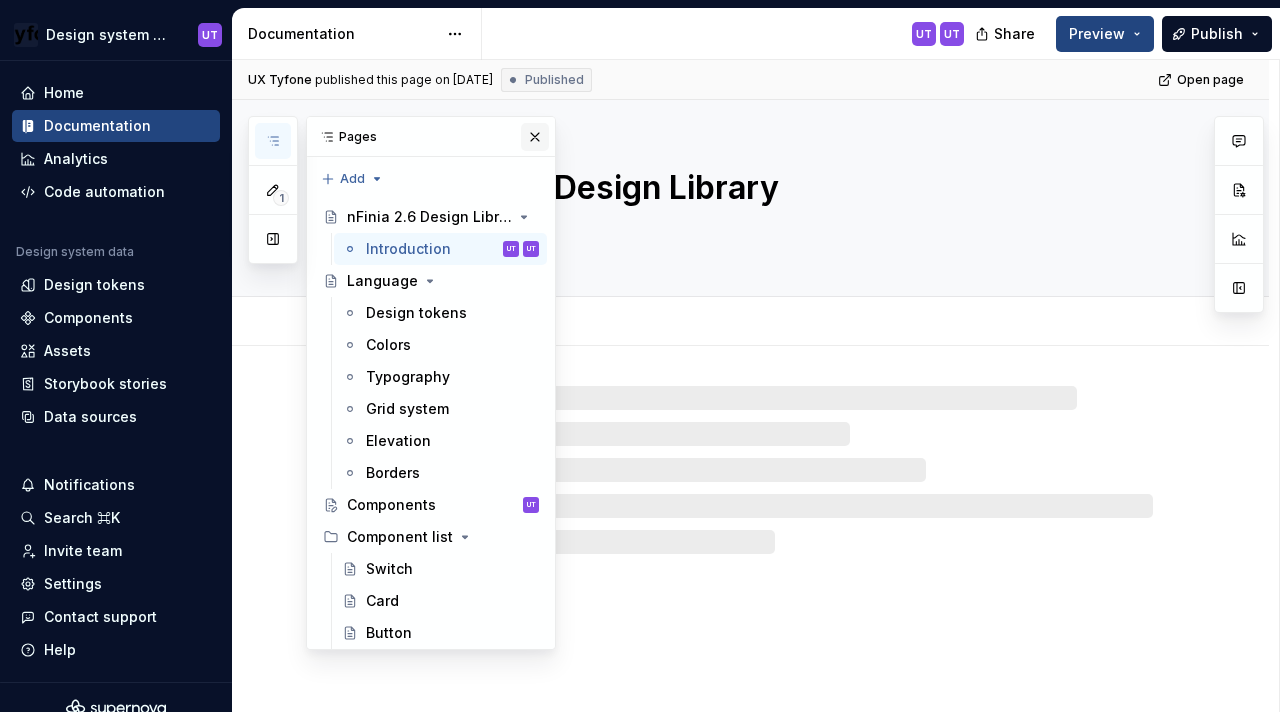 click at bounding box center (535, 137) 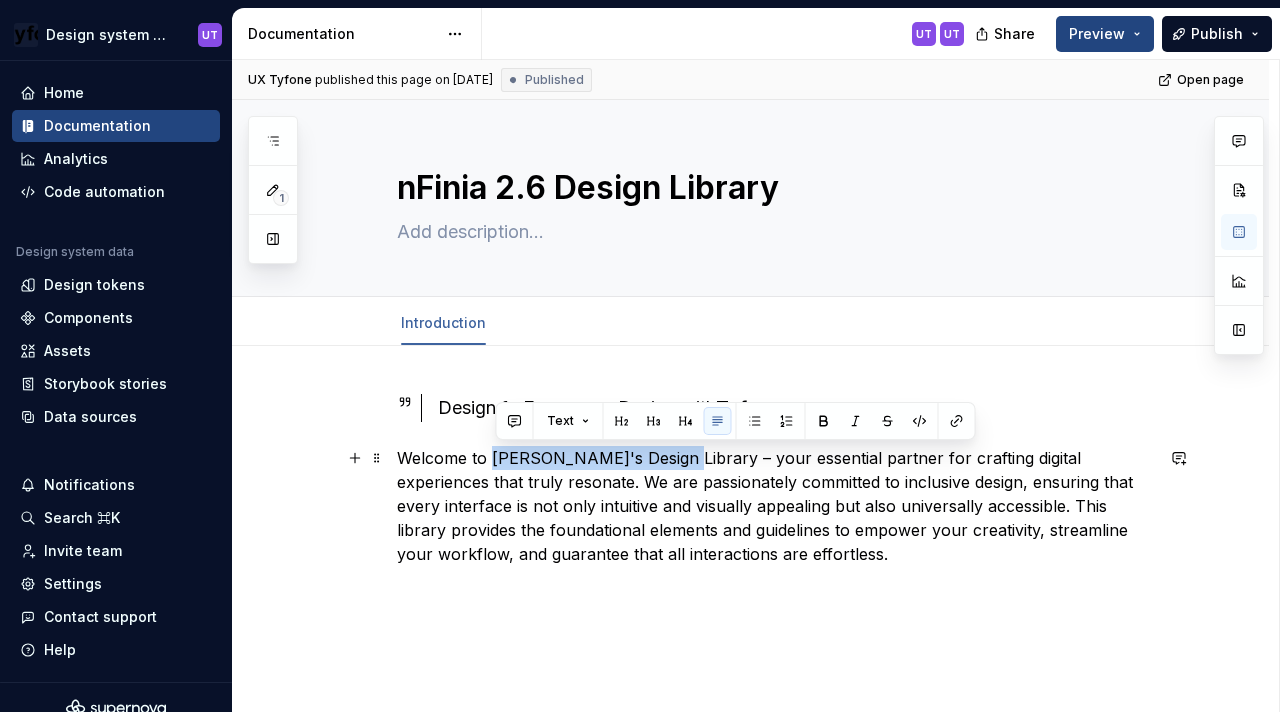 drag, startPoint x: 497, startPoint y: 458, endPoint x: 670, endPoint y: 451, distance: 173.14156 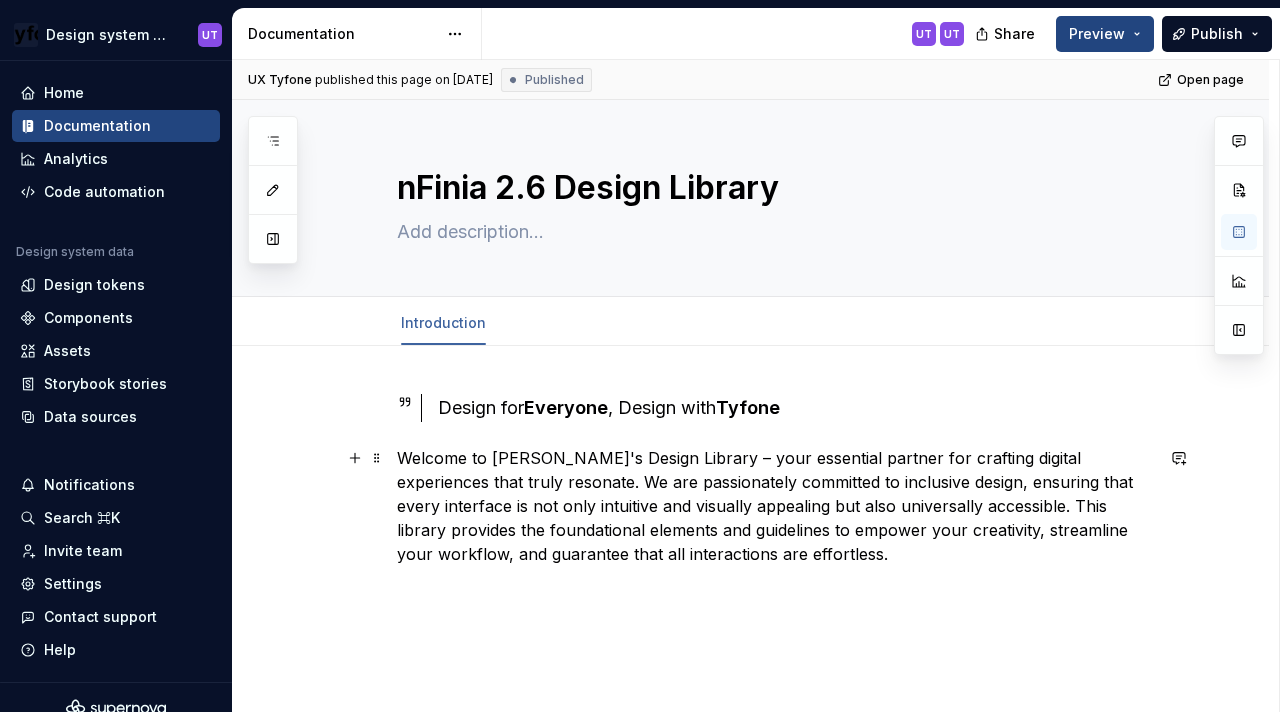 click on "Welcome to [PERSON_NAME]'s Design Library – your essential partner for crafting digital experiences that truly resonate. We are passionately committed to inclusive design, ensuring that every interface is not only intuitive and visually appealing but also universally accessible. This library provides the foundational elements and guidelines to empower your creativity, streamline your workflow, and guarantee that all interactions are effortless." at bounding box center [775, 506] 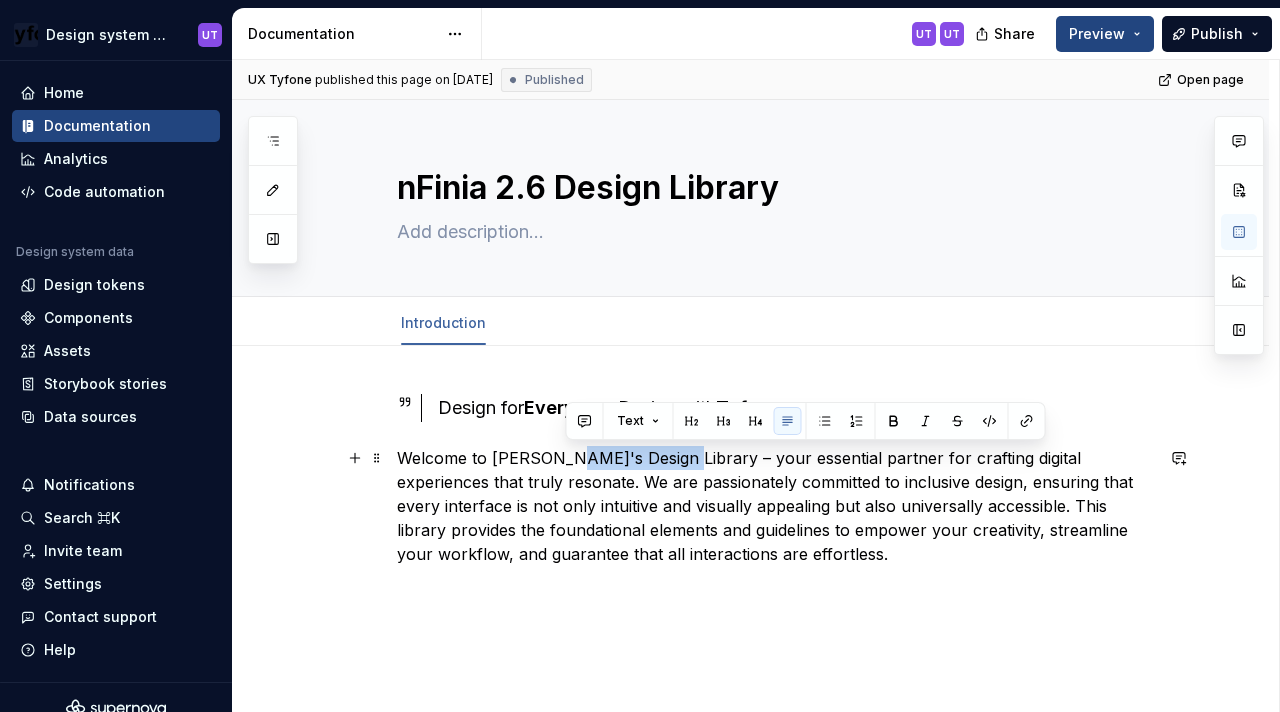 drag, startPoint x: 674, startPoint y: 458, endPoint x: 569, endPoint y: 454, distance: 105.076164 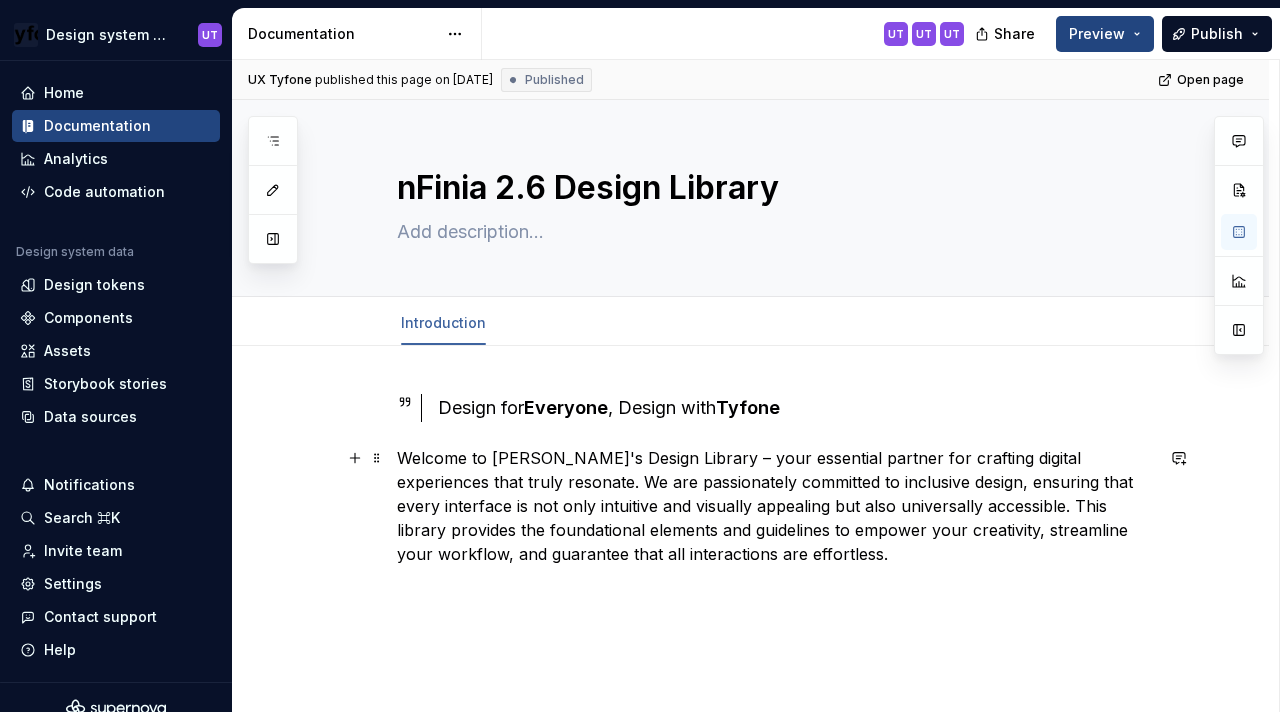 type on "*" 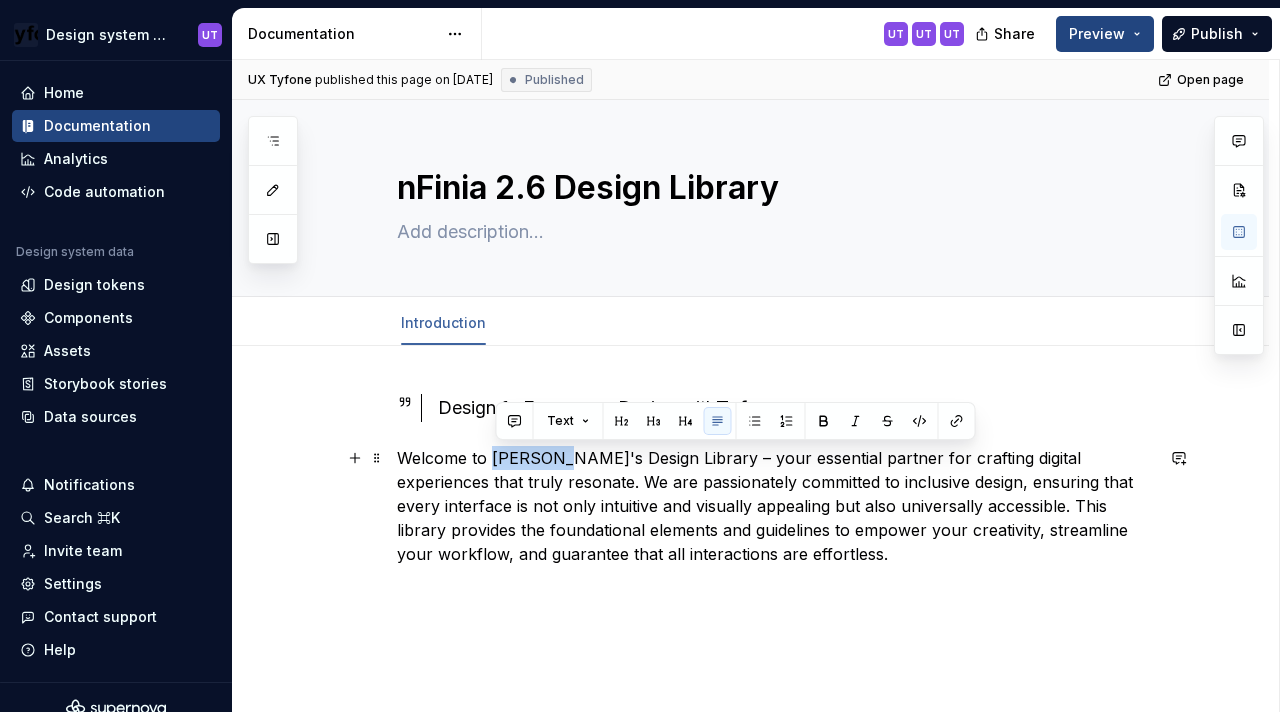 drag, startPoint x: 563, startPoint y: 459, endPoint x: 499, endPoint y: 452, distance: 64.381676 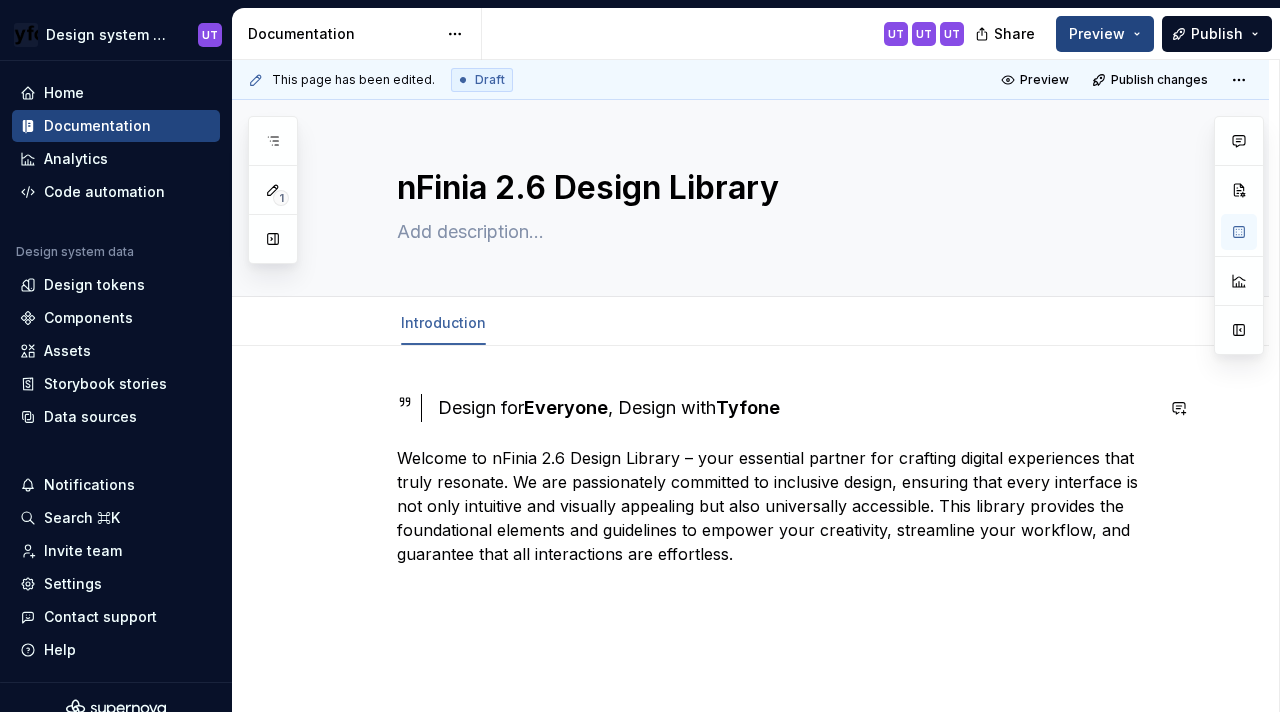 click on "Design for  Everyone , Design with  [PERSON_NAME] Welcome to nFinia 2.6 Design Library – your essential partner for crafting digital experiences that truly resonate. We are passionately committed to inclusive design, ensuring that every interface is not only intuitive and visually appealing but also universally accessible. This library provides the foundational elements and guidelines to empower your creativity, streamline your workflow, and guarantee that all interactions are effortless." at bounding box center [750, 575] 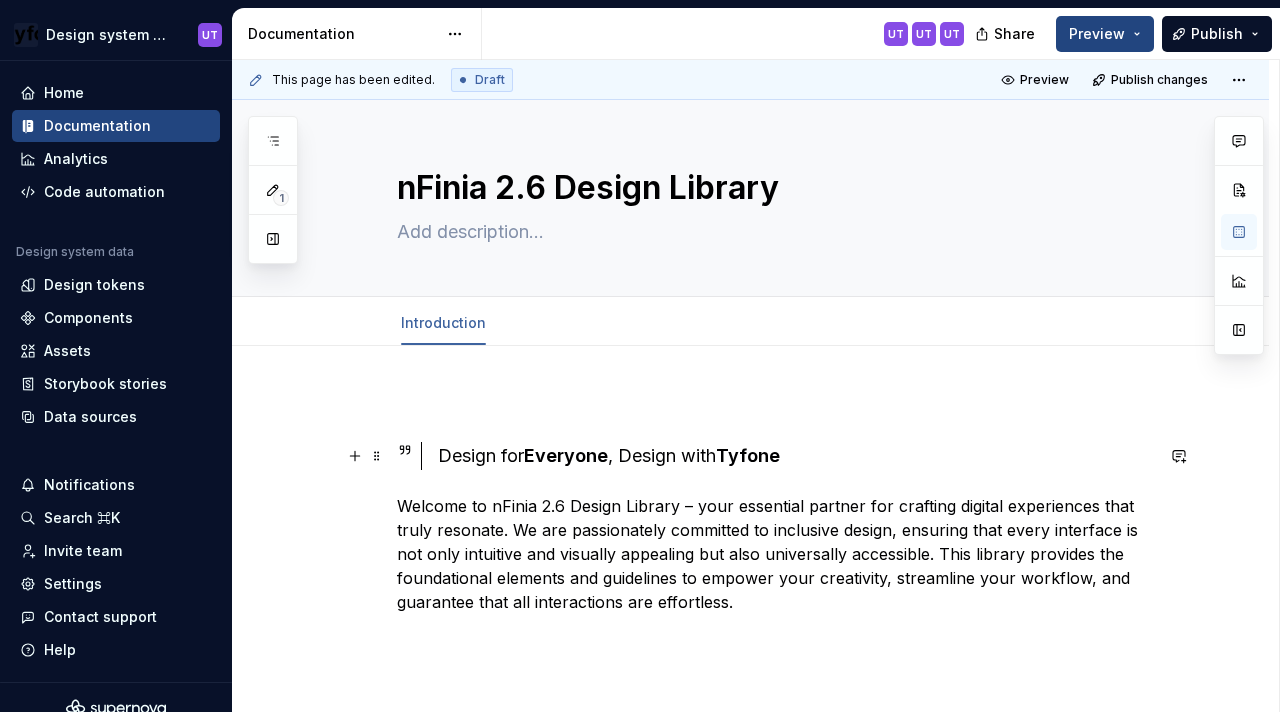 click 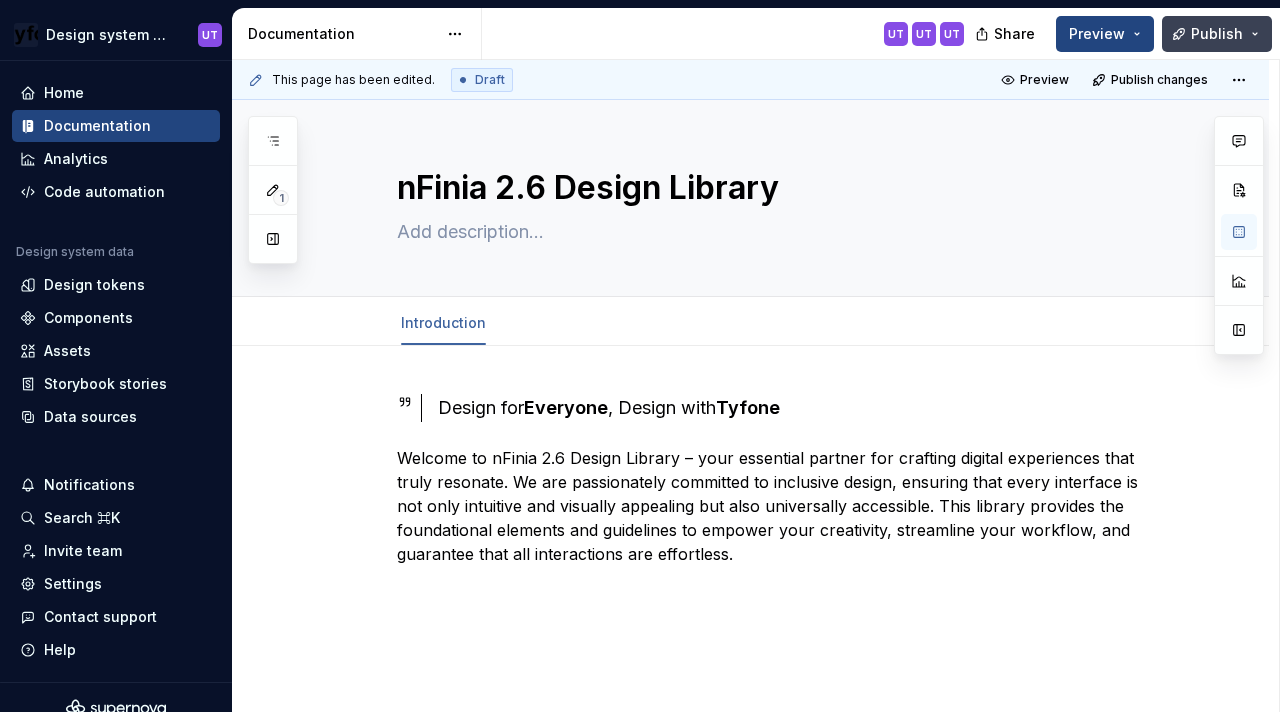 click on "Publish" at bounding box center [1217, 34] 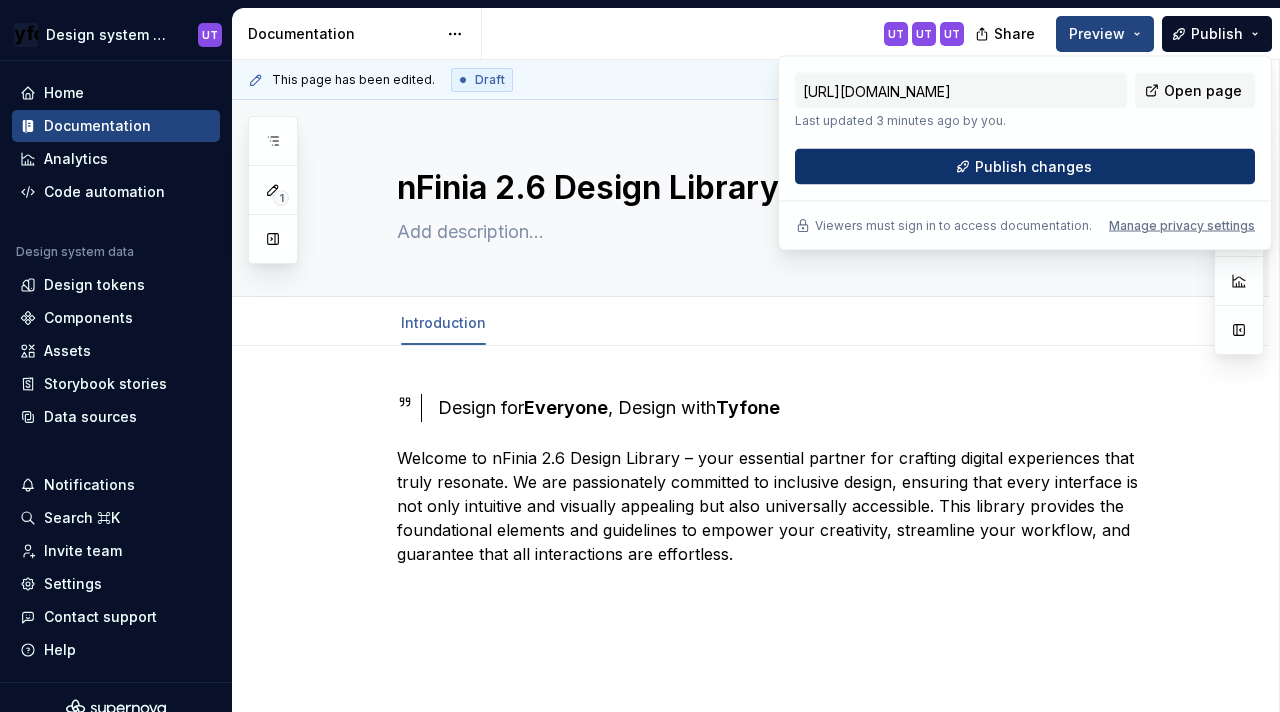 click on "Publish changes" at bounding box center (1033, 167) 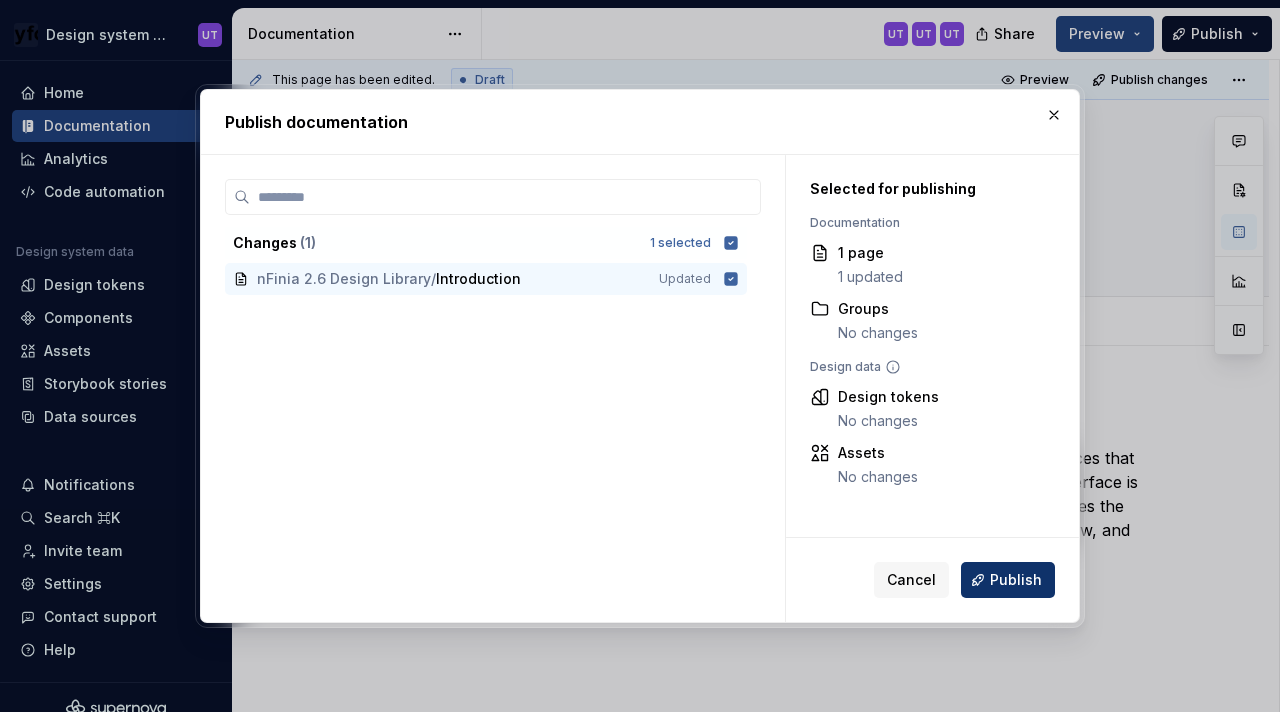 click on "Publish" at bounding box center (1016, 580) 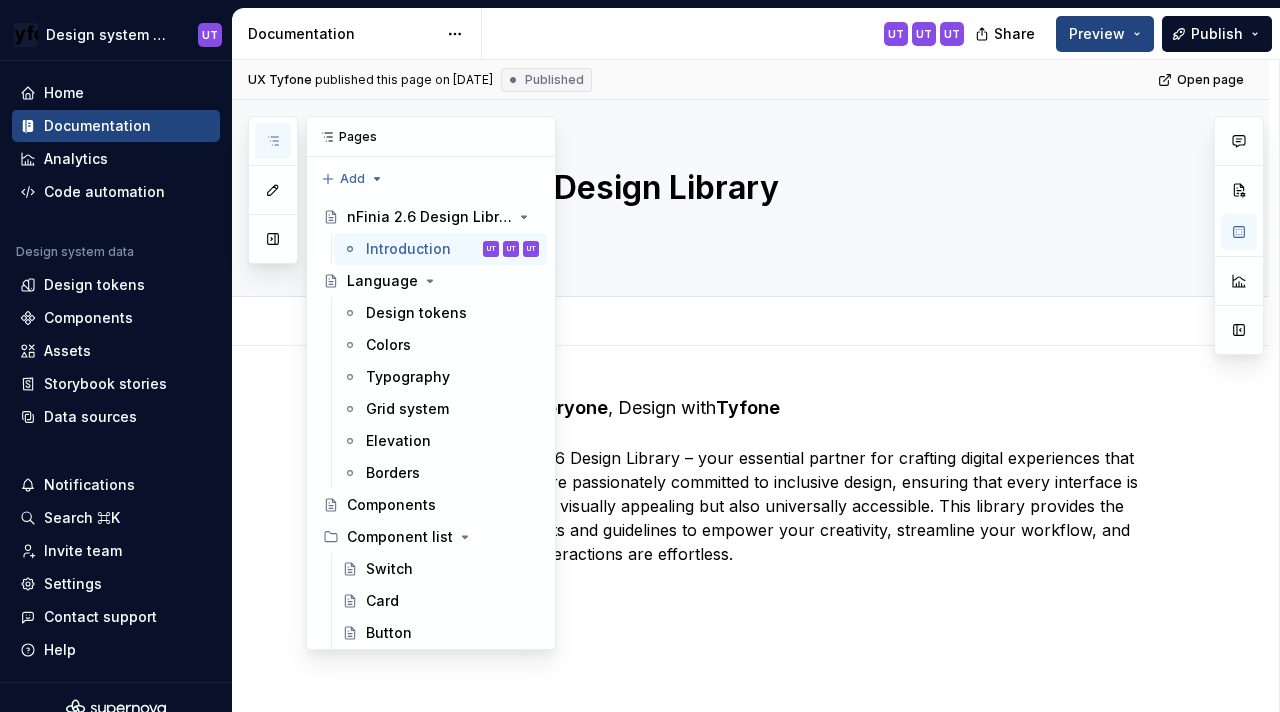 click 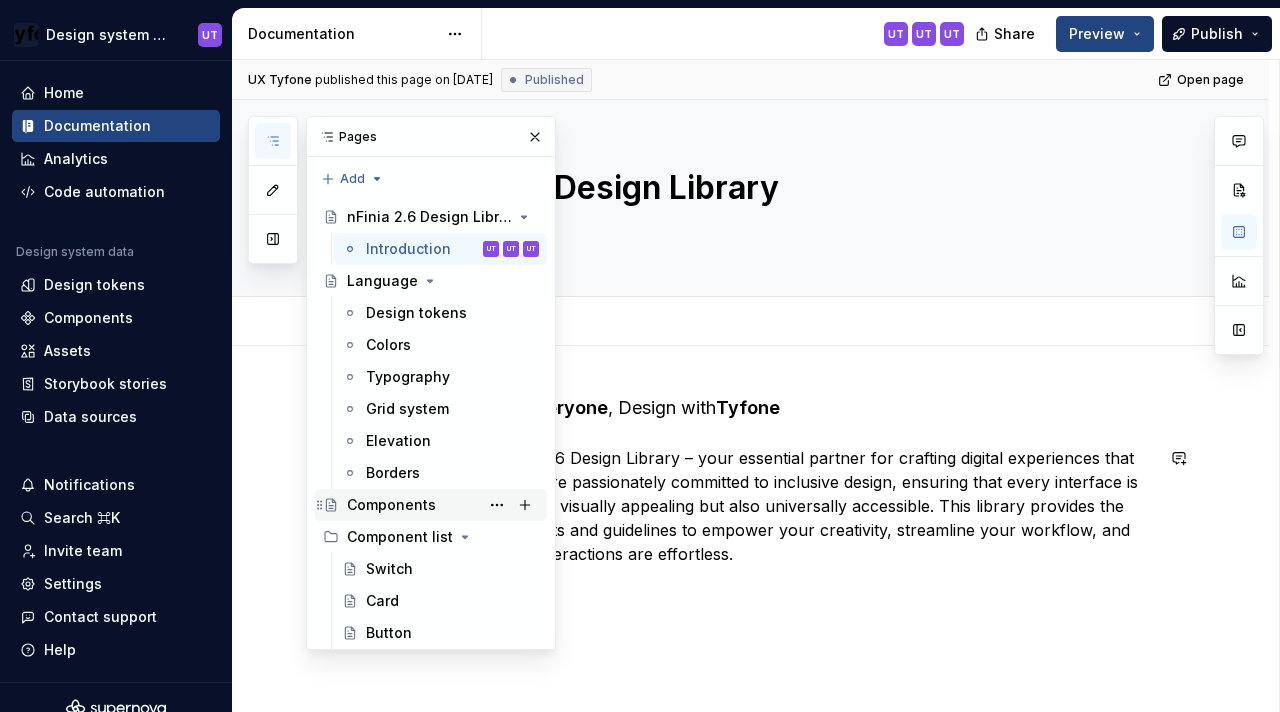 click on "Components" at bounding box center (391, 505) 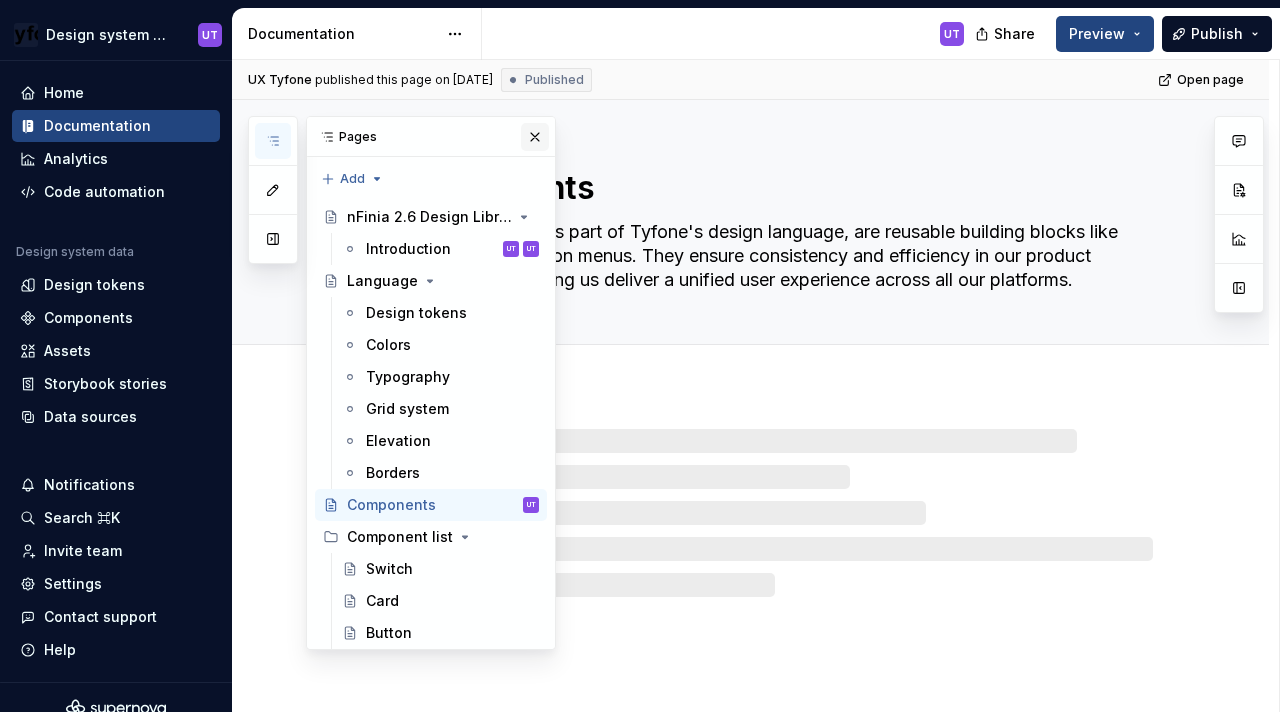 click at bounding box center [535, 137] 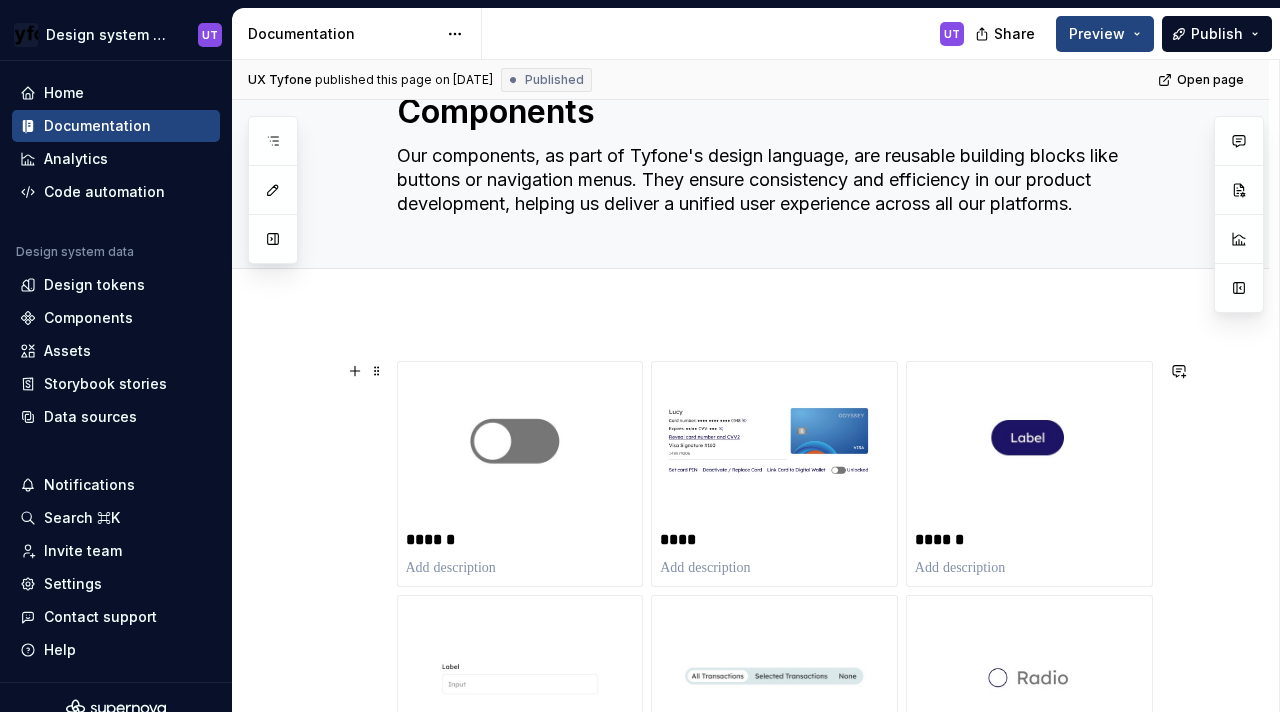 scroll, scrollTop: 91, scrollLeft: 0, axis: vertical 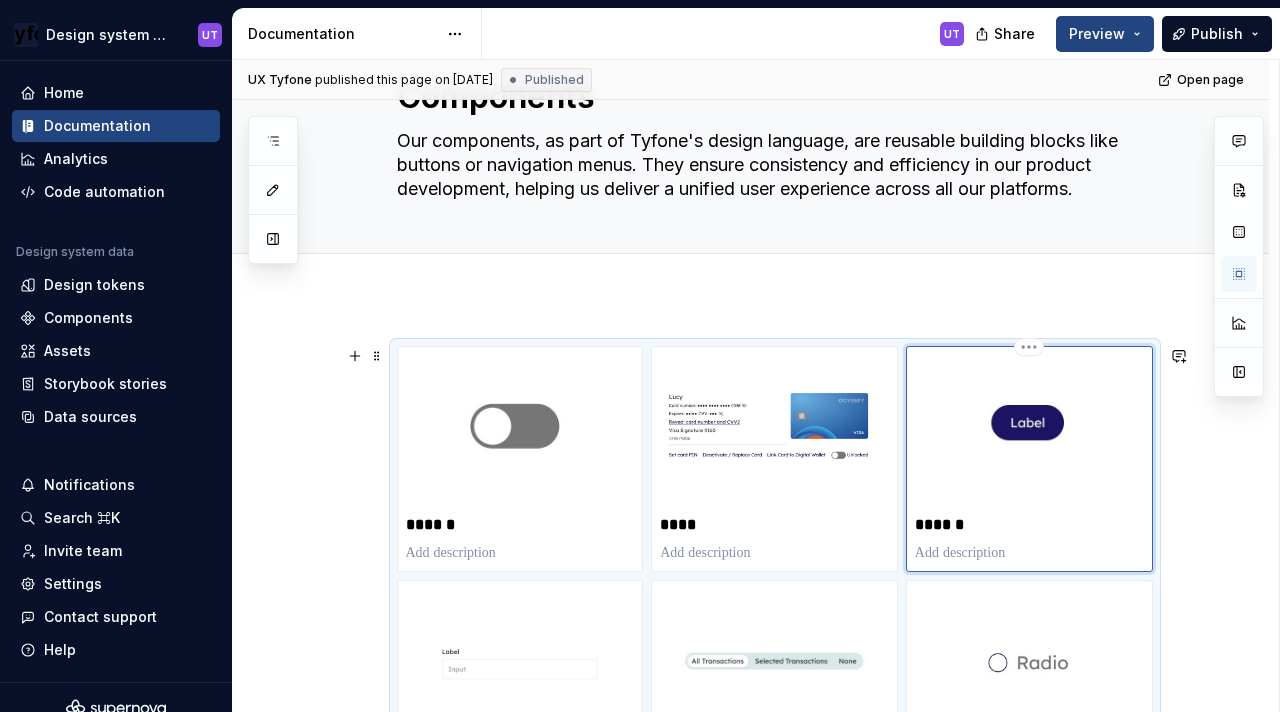 click at bounding box center [1029, 431] 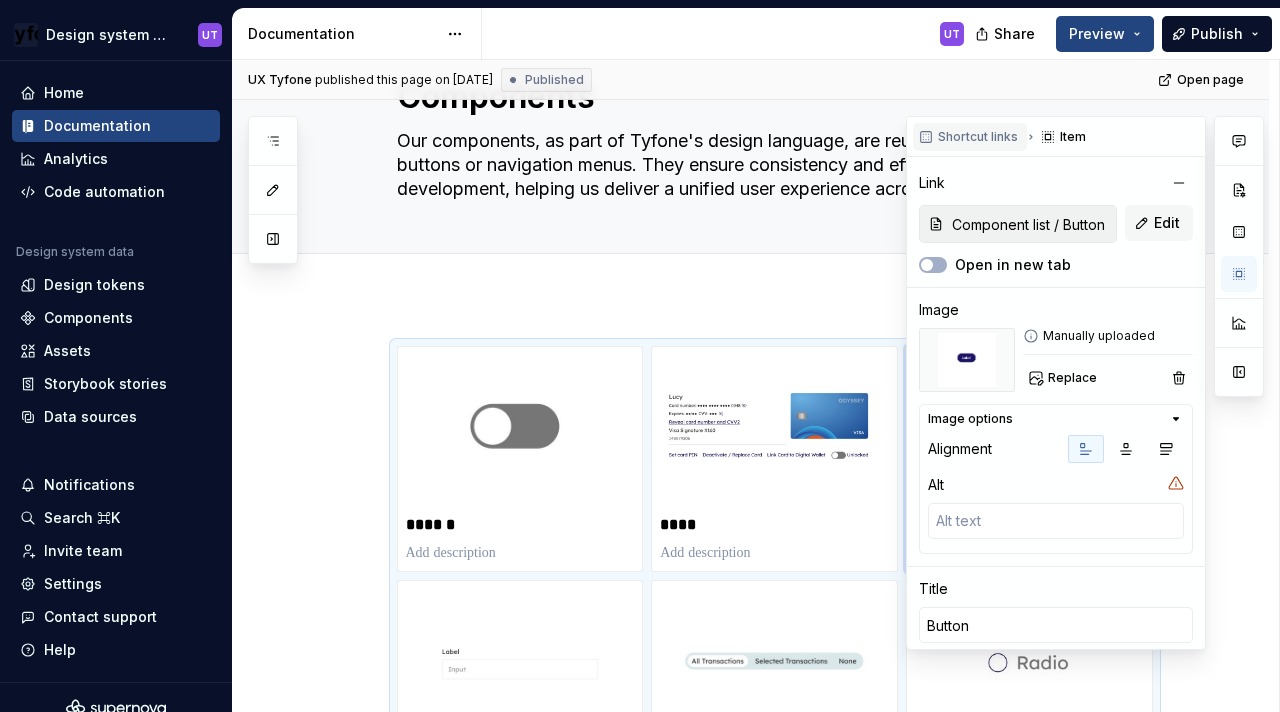 click on "Shortcut links" at bounding box center (978, 137) 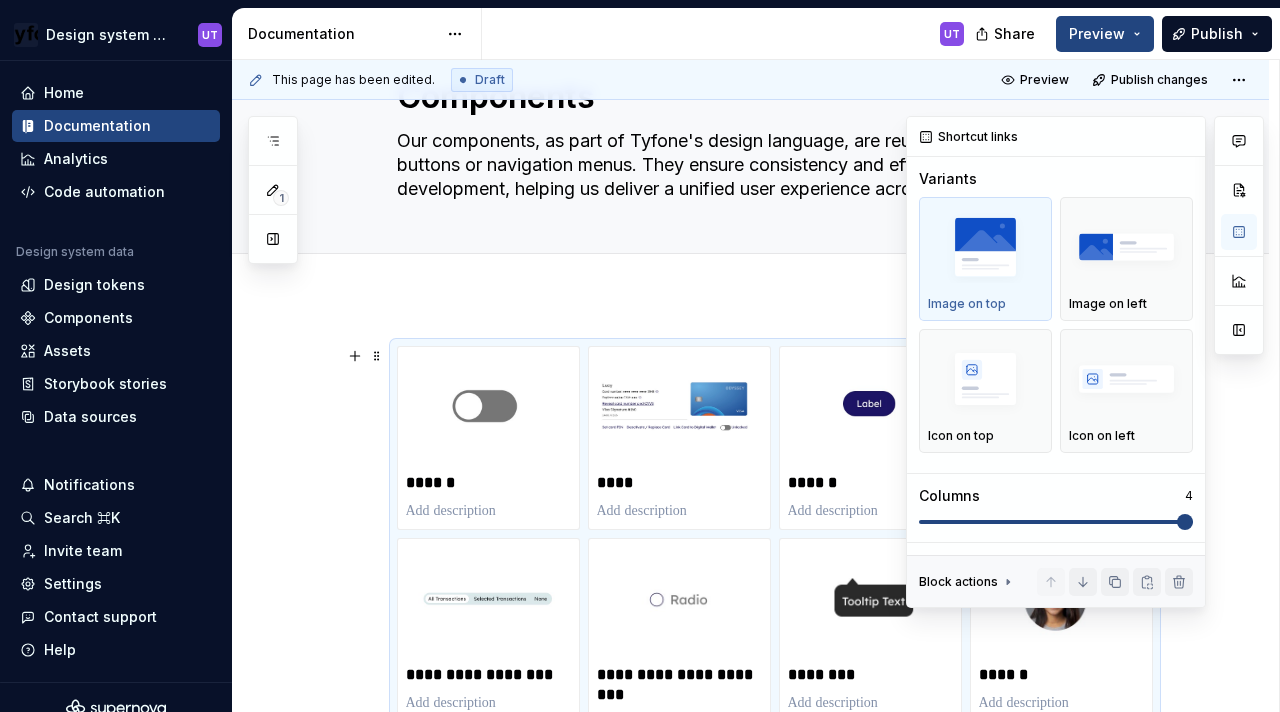 scroll, scrollTop: 377, scrollLeft: 0, axis: vertical 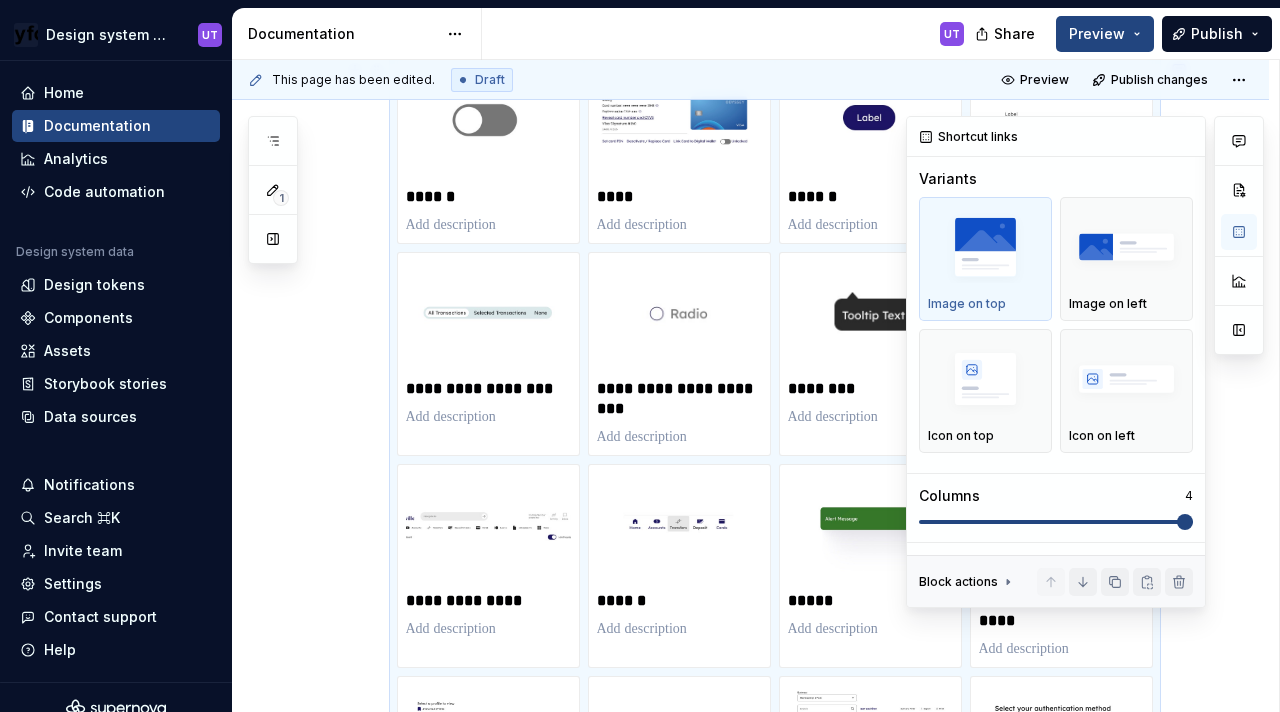 click at bounding box center [1185, 522] 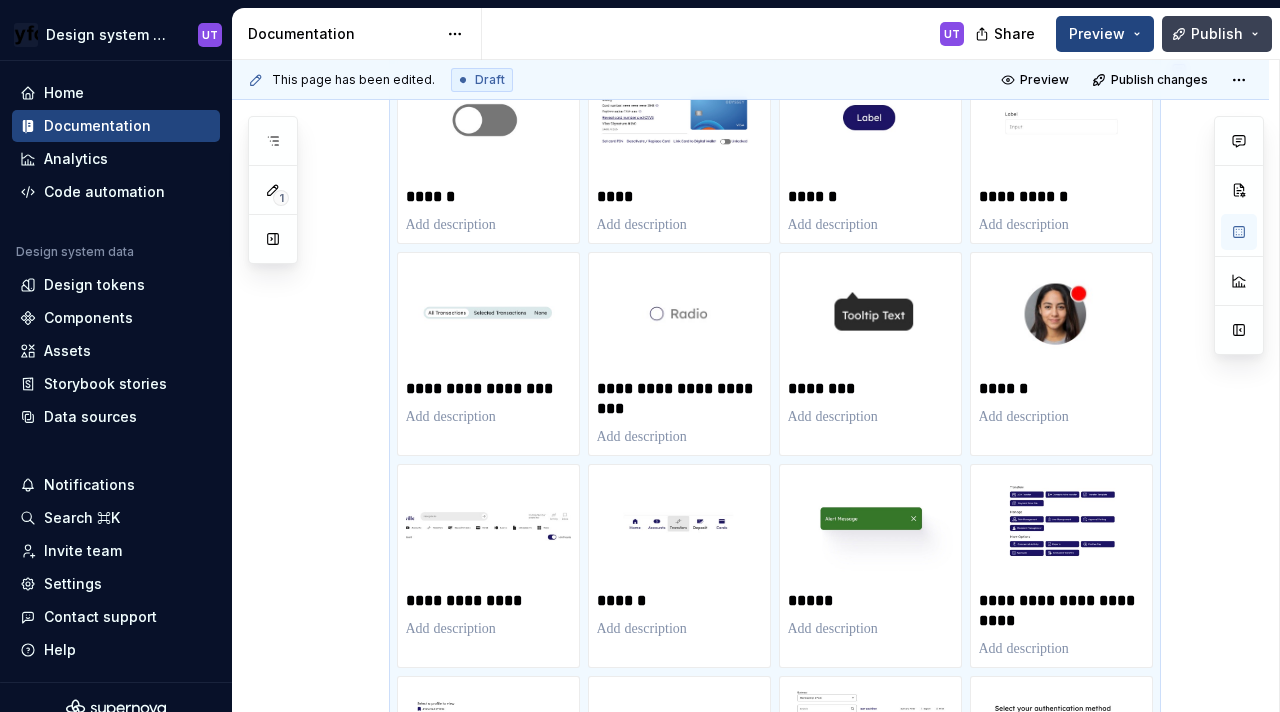 click on "Publish" at bounding box center [1217, 34] 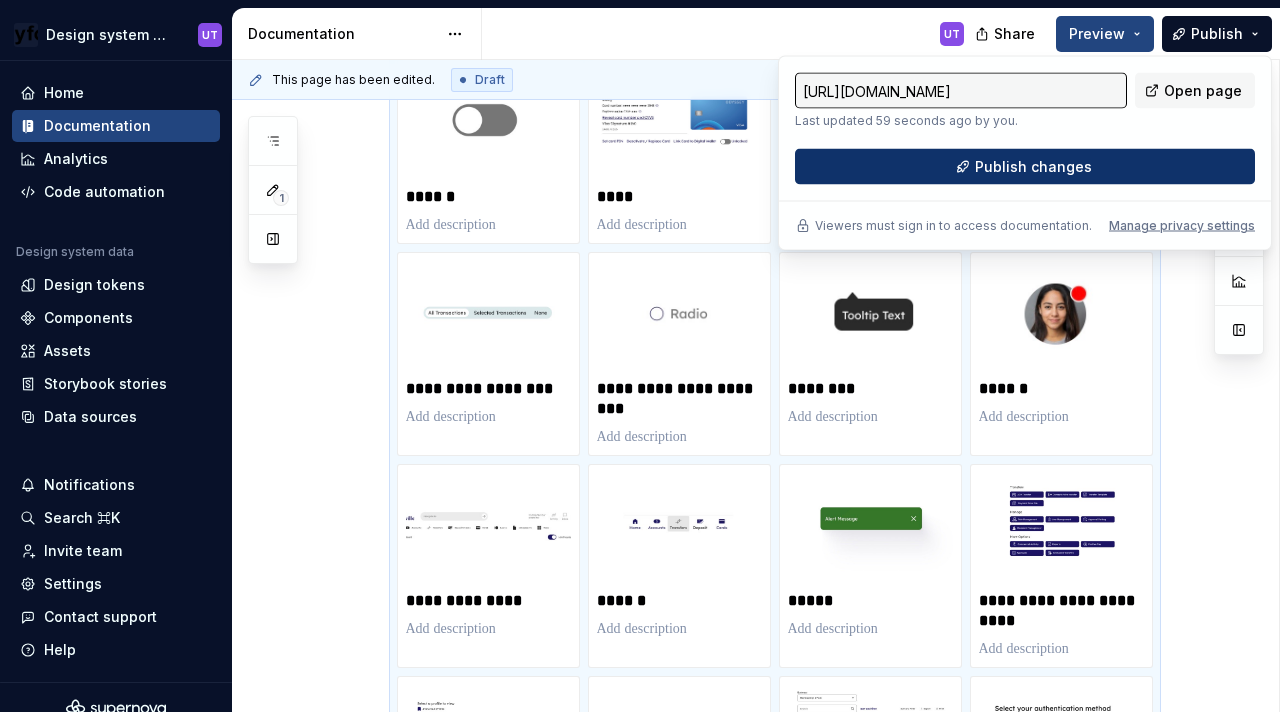 click on "Publish changes" at bounding box center (1025, 167) 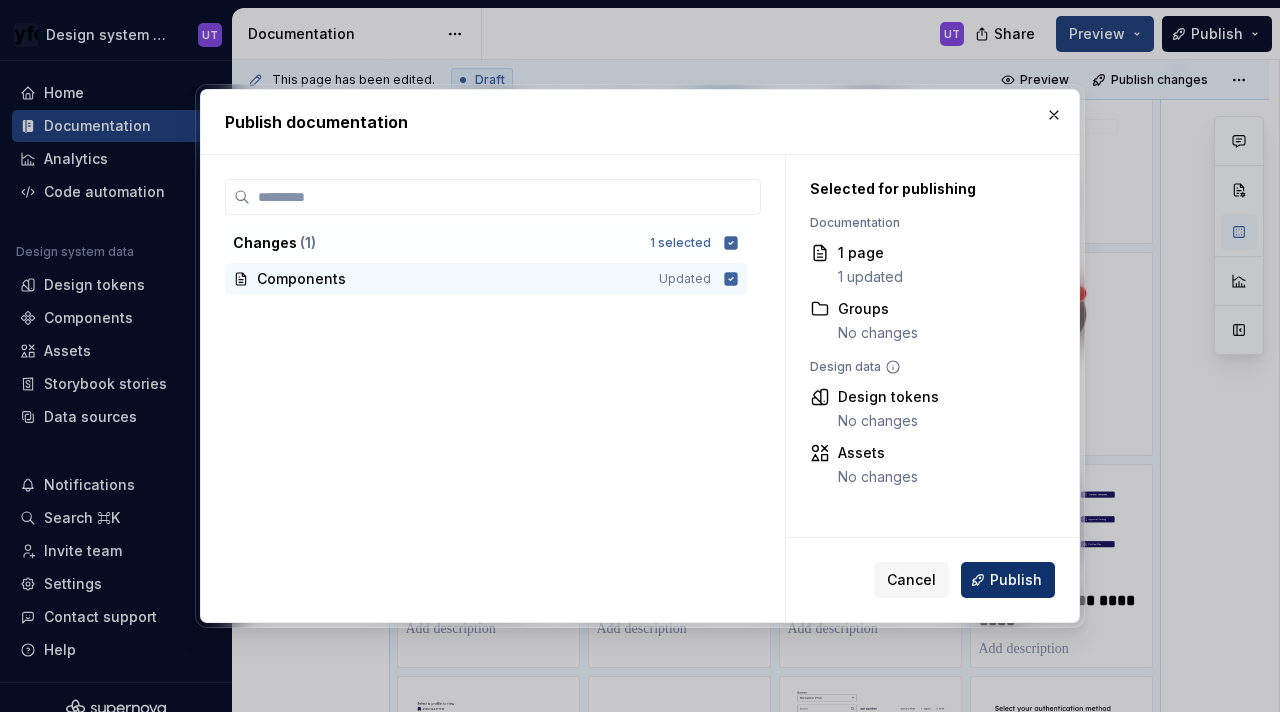 click on "Cancel Publish" at bounding box center (964, 580) 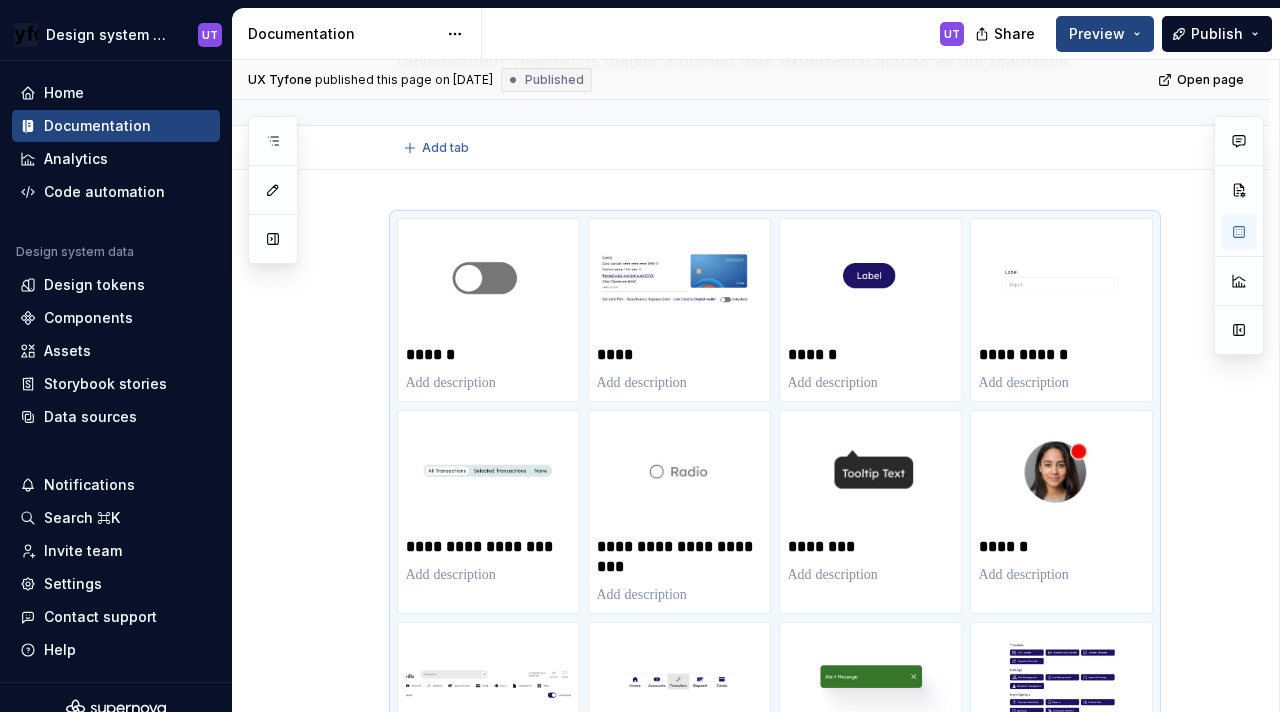 scroll, scrollTop: 0, scrollLeft: 0, axis: both 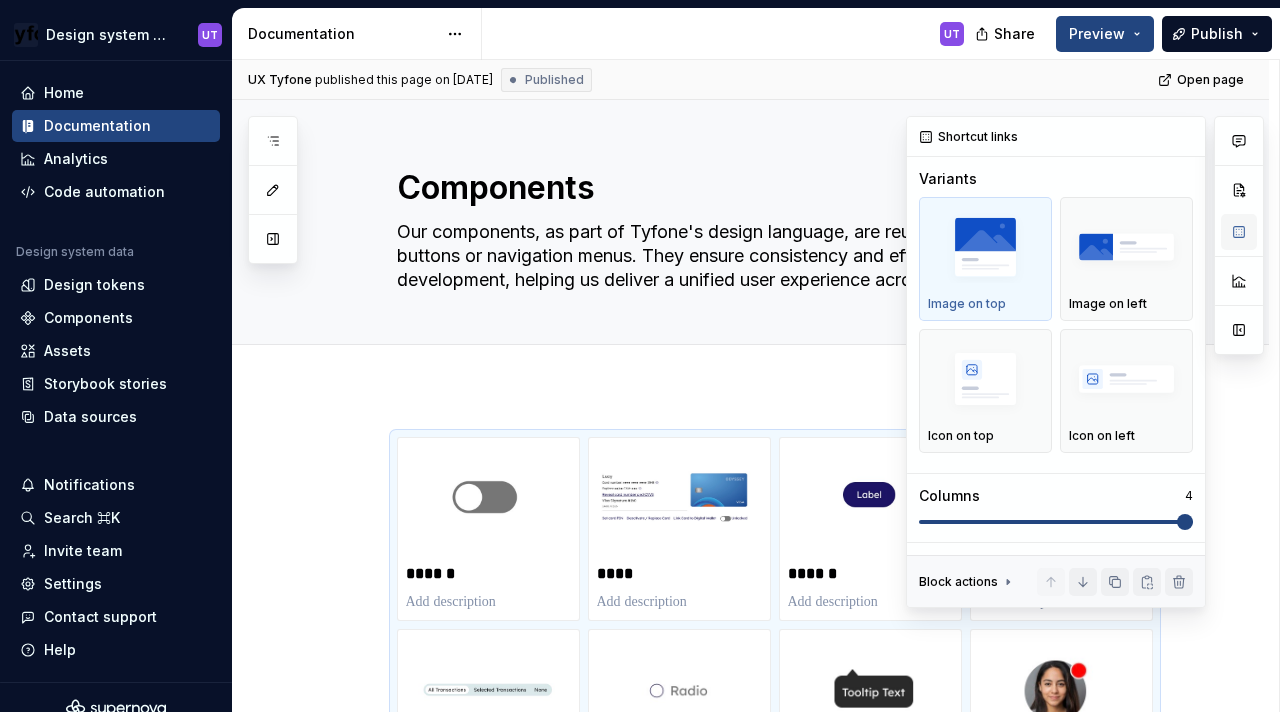 click at bounding box center (1239, 232) 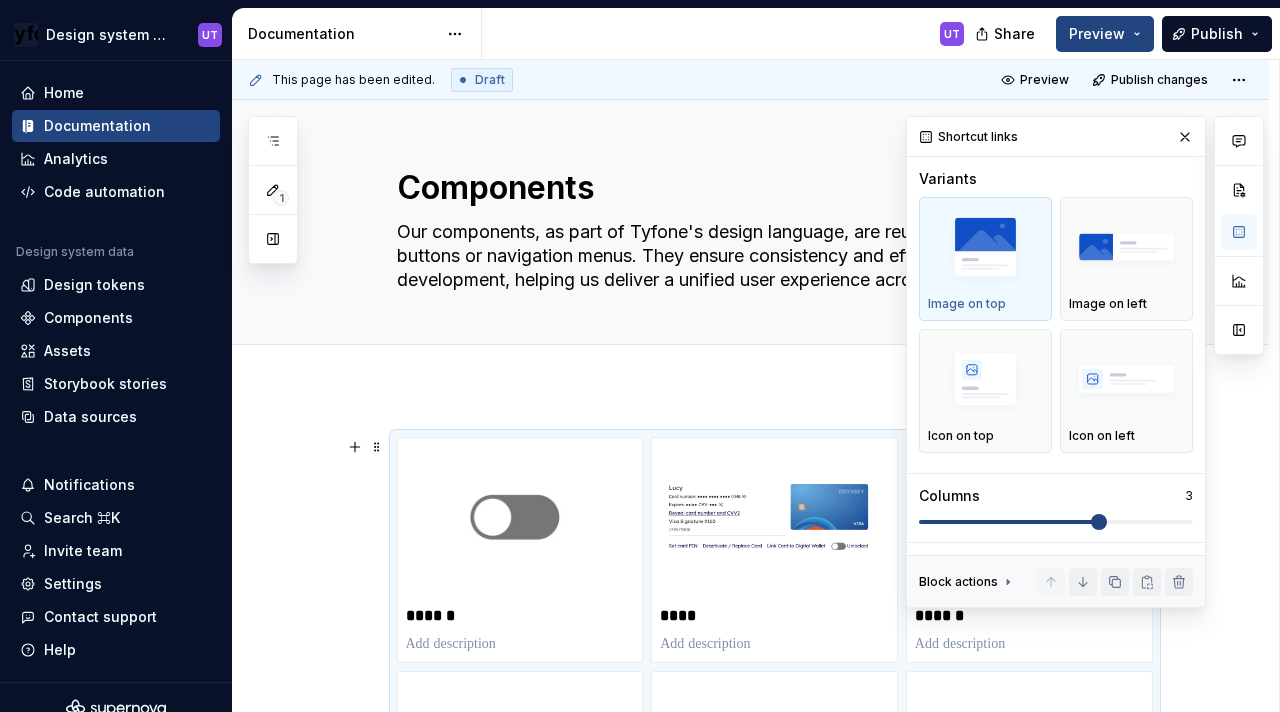 scroll, scrollTop: 377, scrollLeft: 0, axis: vertical 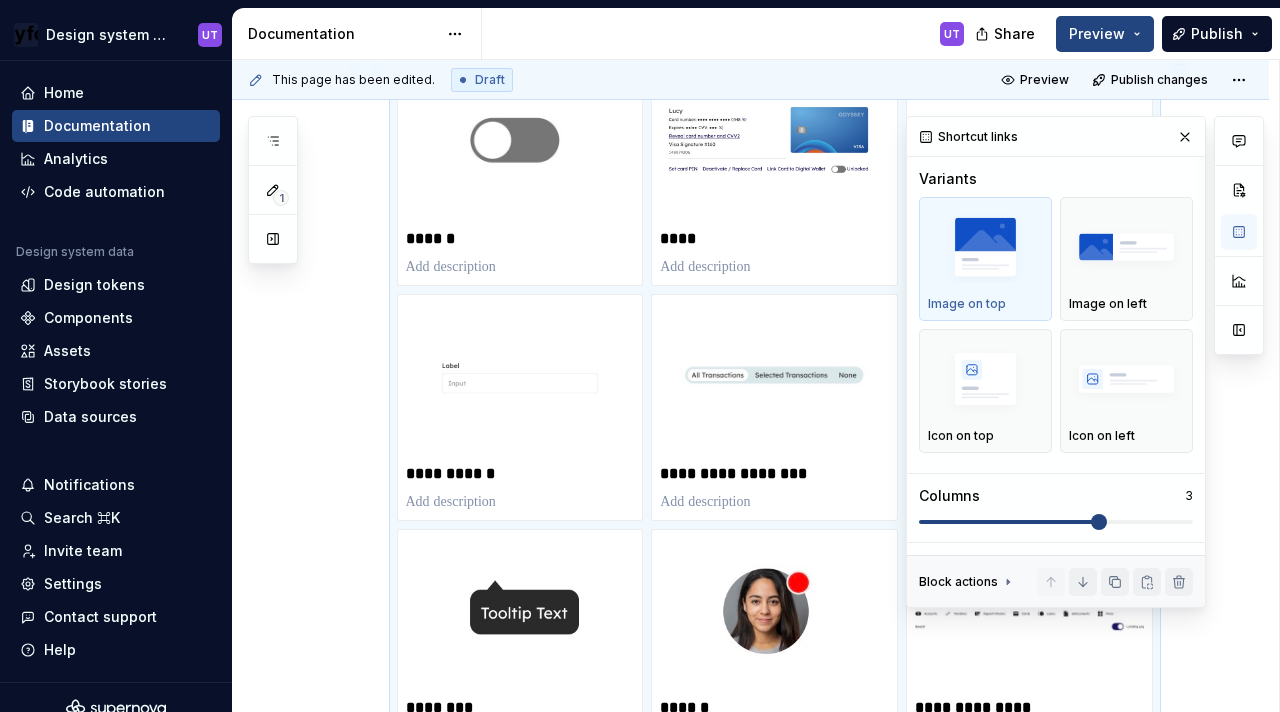 click at bounding box center [1056, 522] 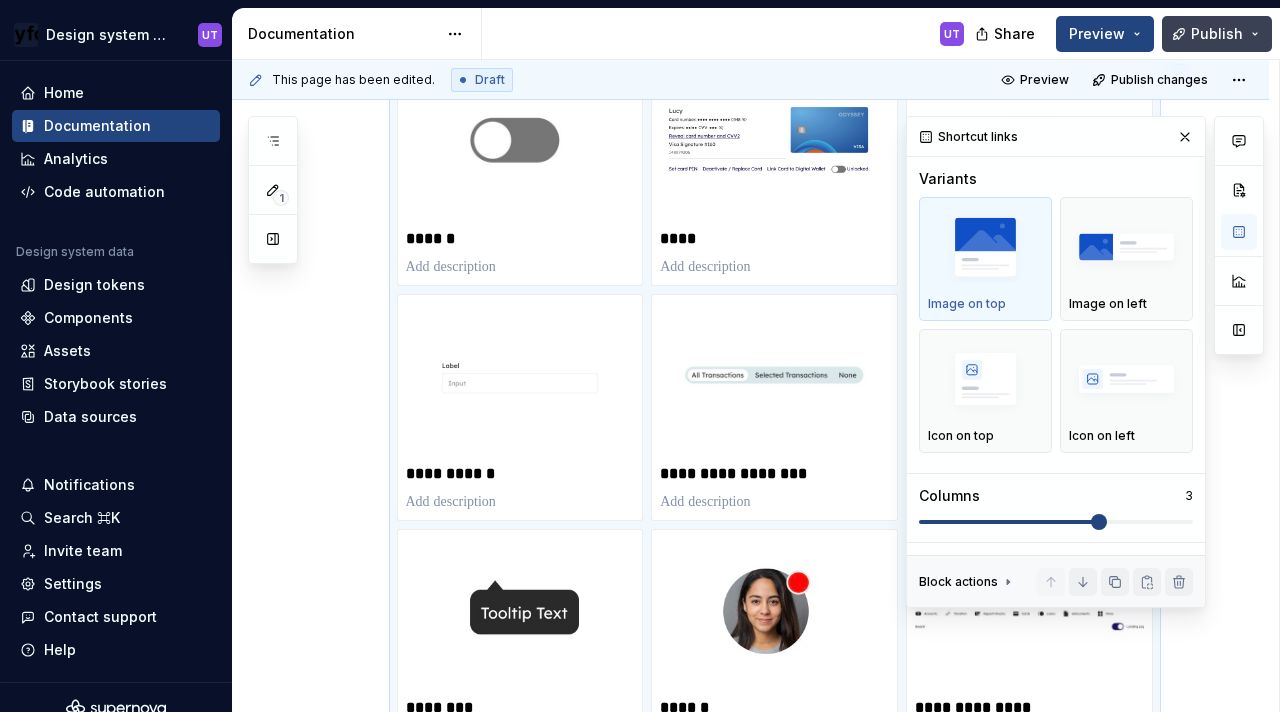 click on "Publish" at bounding box center (1217, 34) 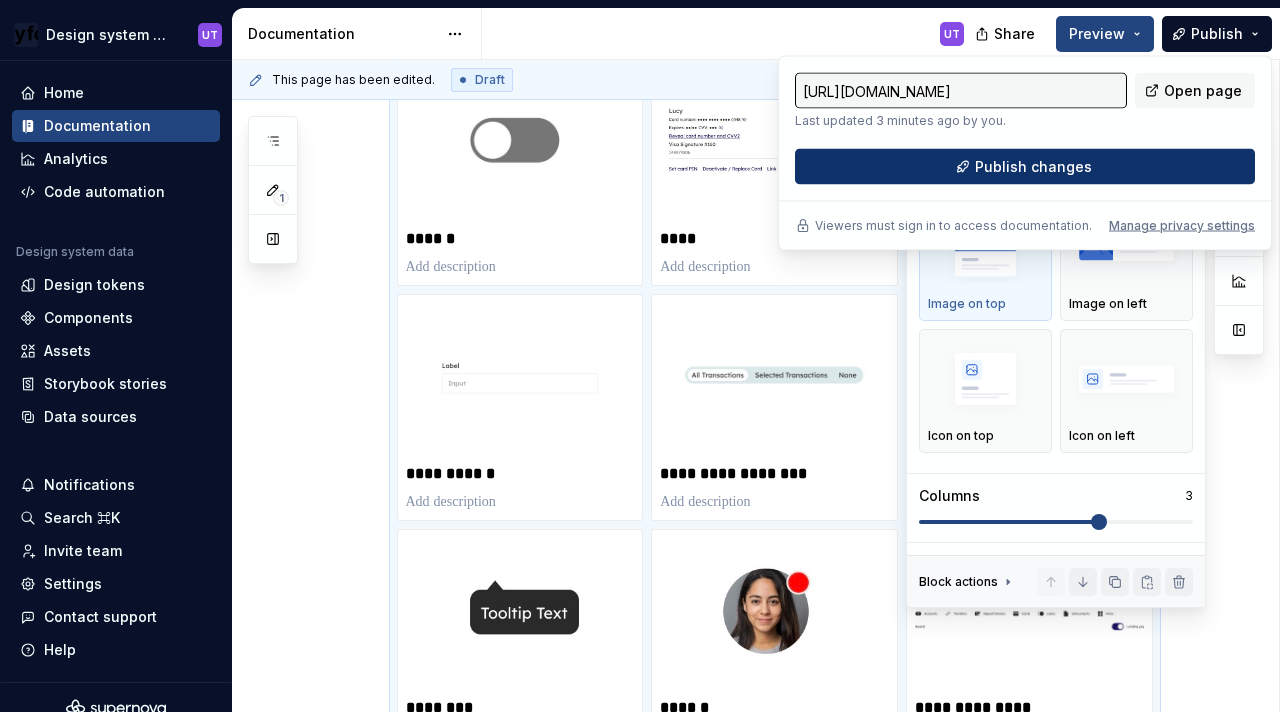click on "Publish changes" at bounding box center [1025, 167] 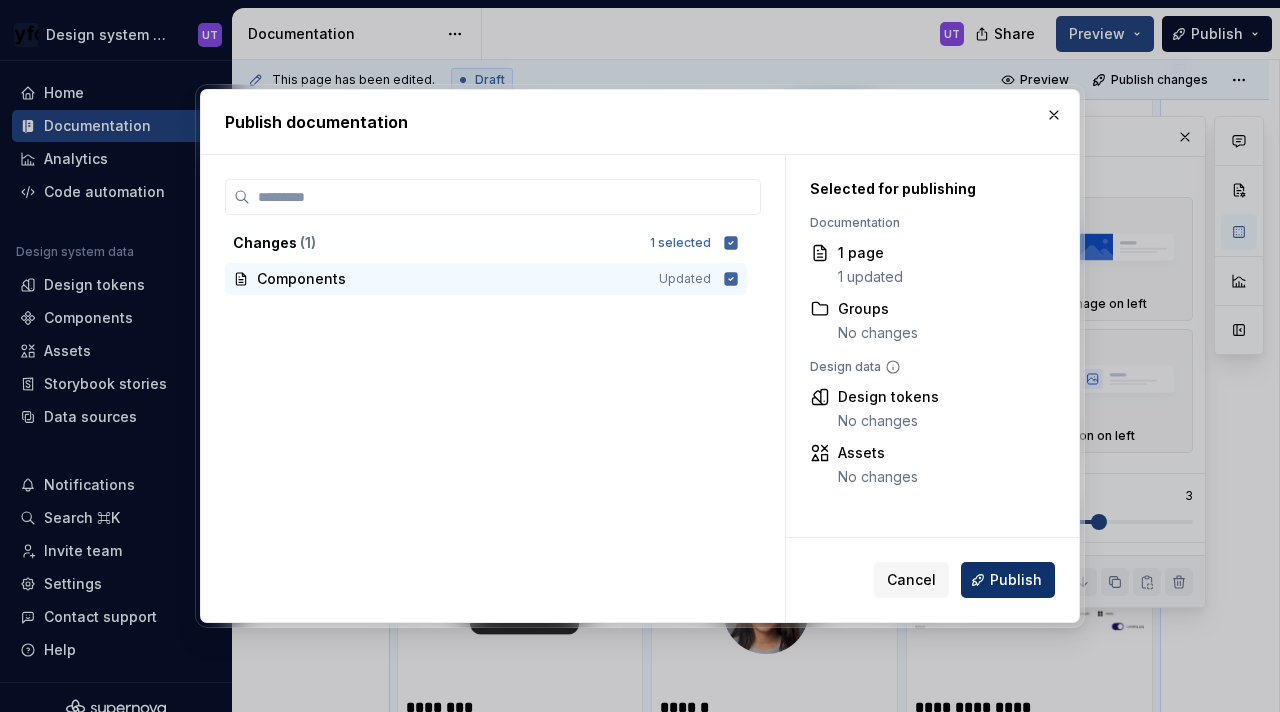 click on "Publish" at bounding box center [1016, 580] 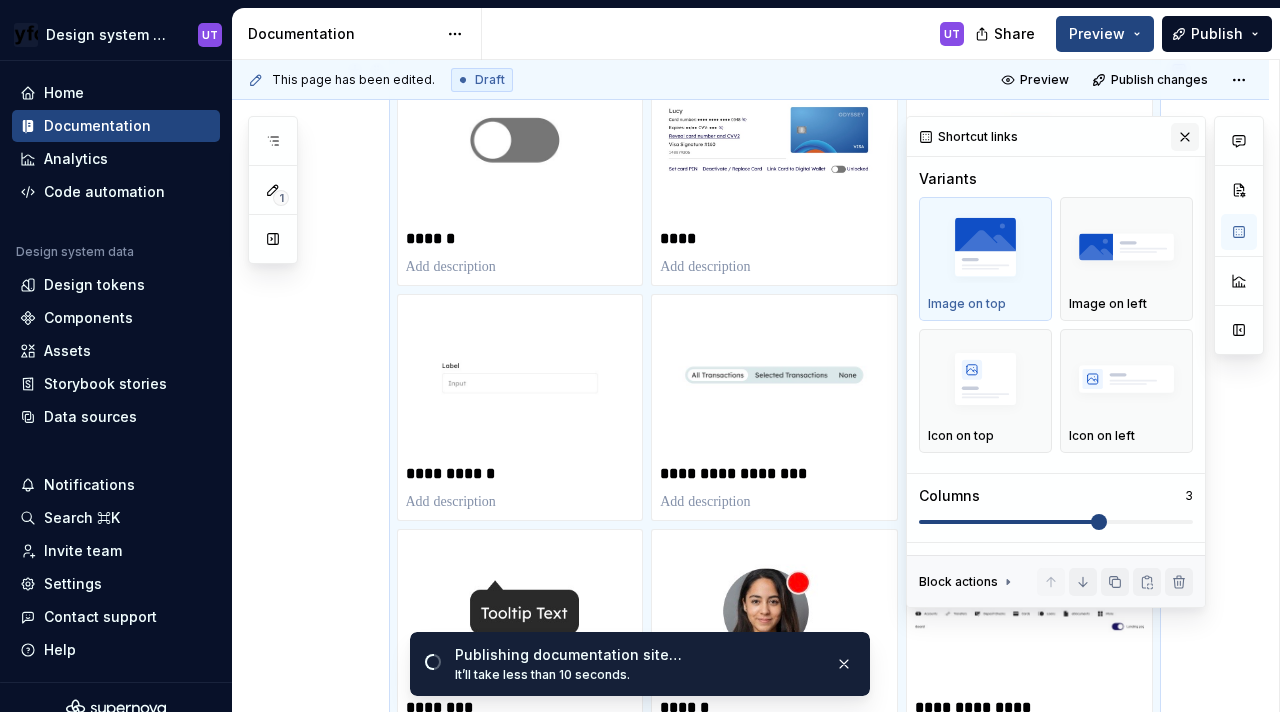 click at bounding box center [1185, 137] 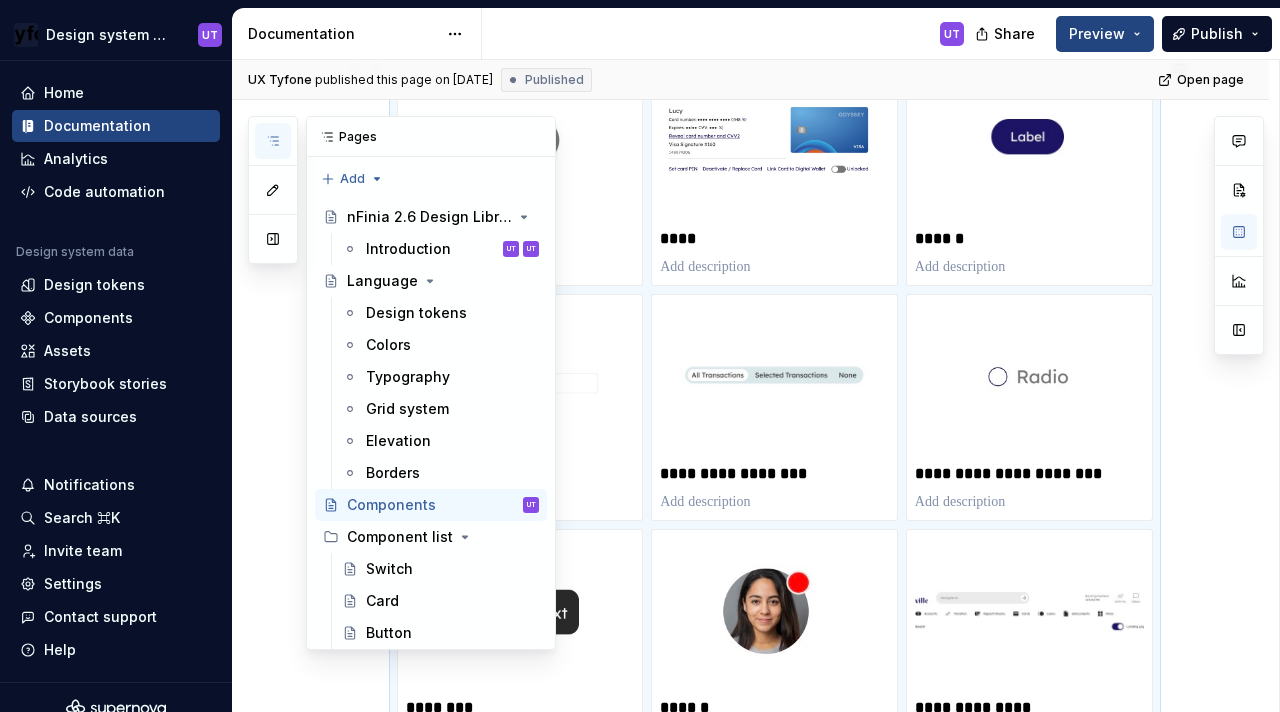 click 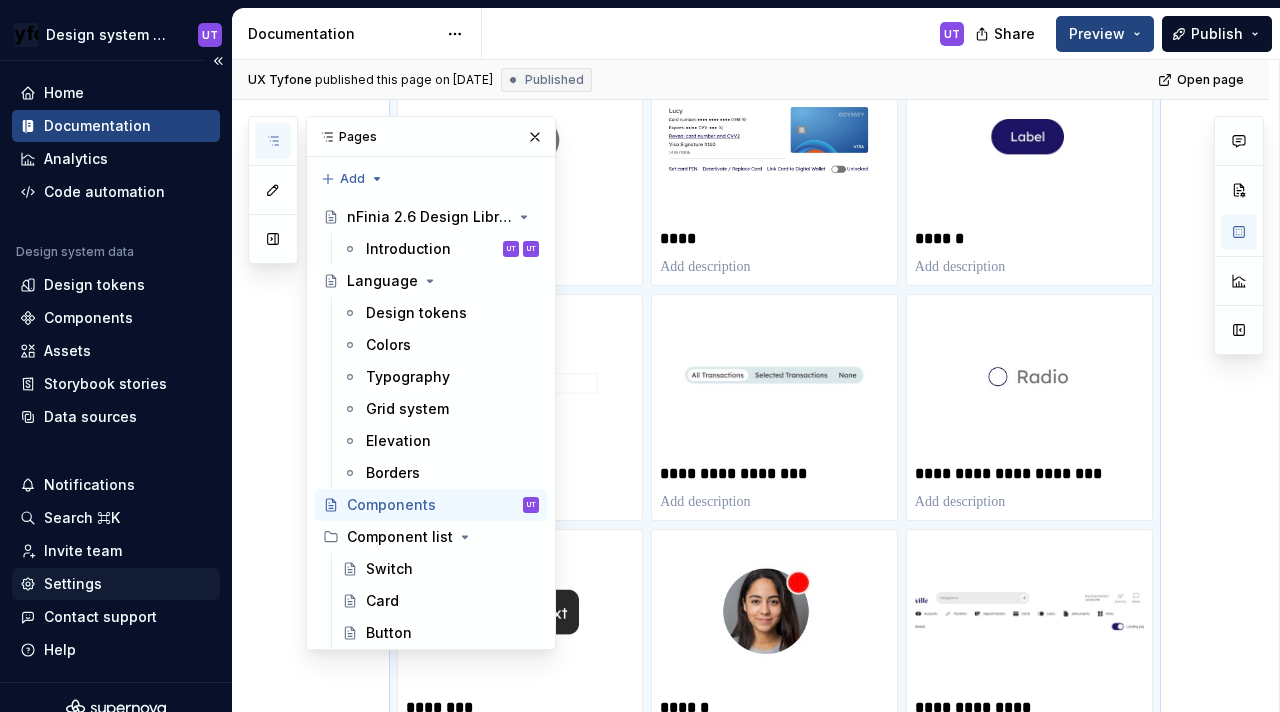 click on "Settings" at bounding box center [116, 584] 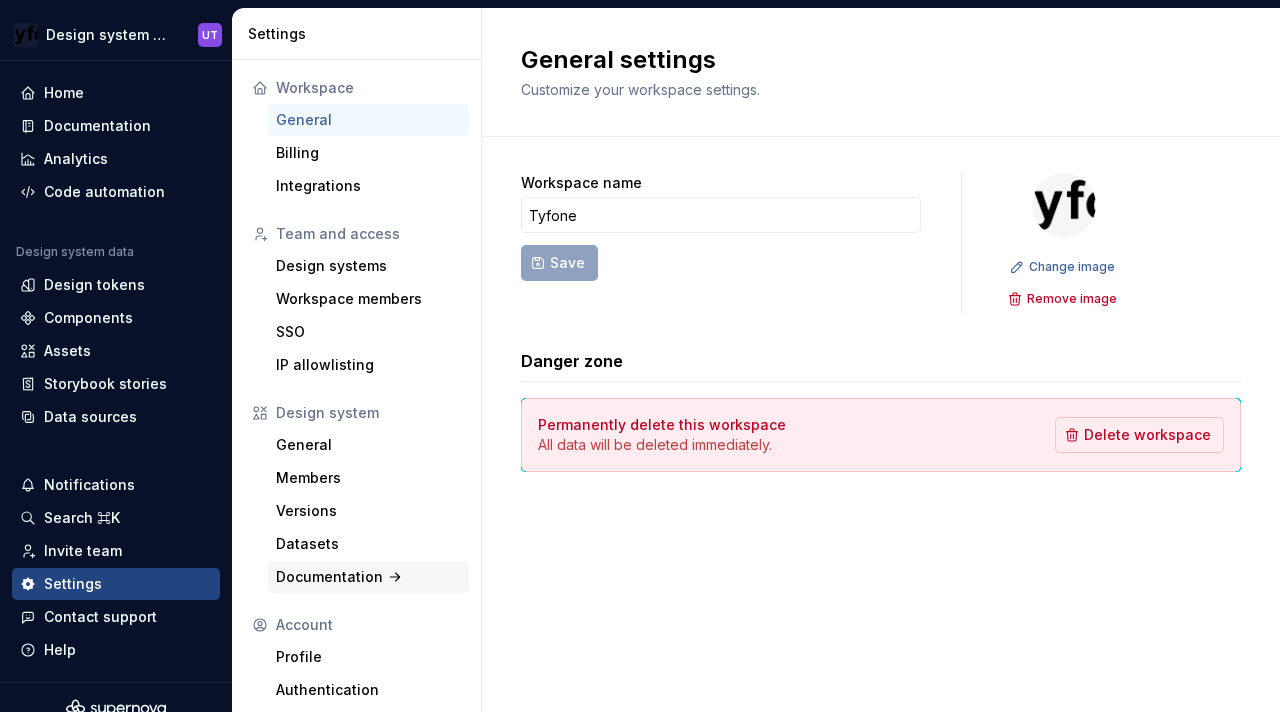 click on "Documentation" at bounding box center (368, 577) 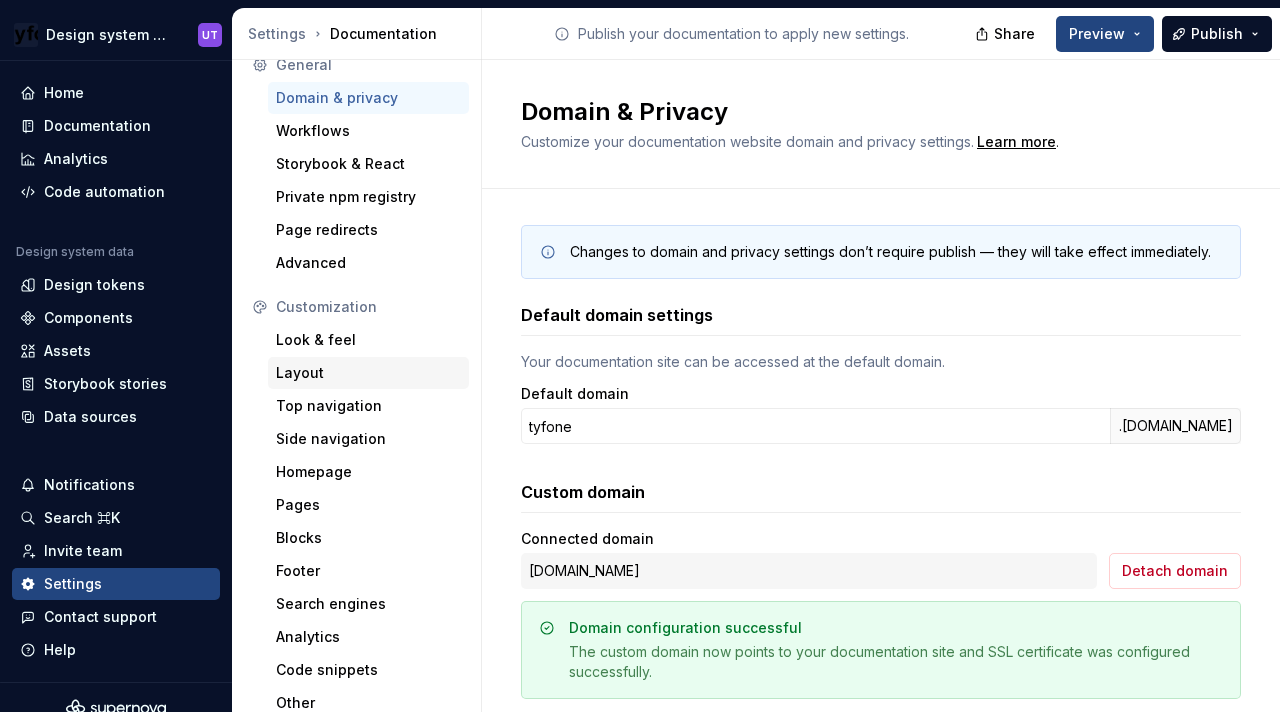 scroll, scrollTop: 29, scrollLeft: 0, axis: vertical 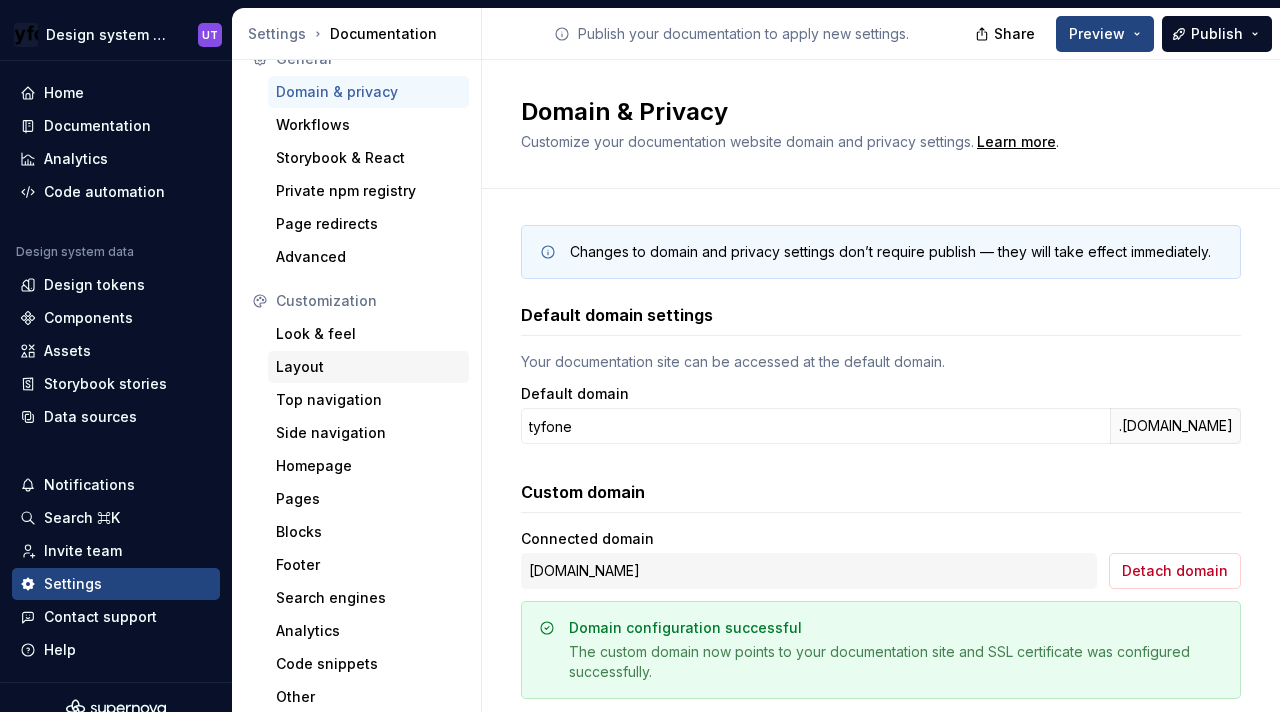 click on "Top navigation" at bounding box center [368, 400] 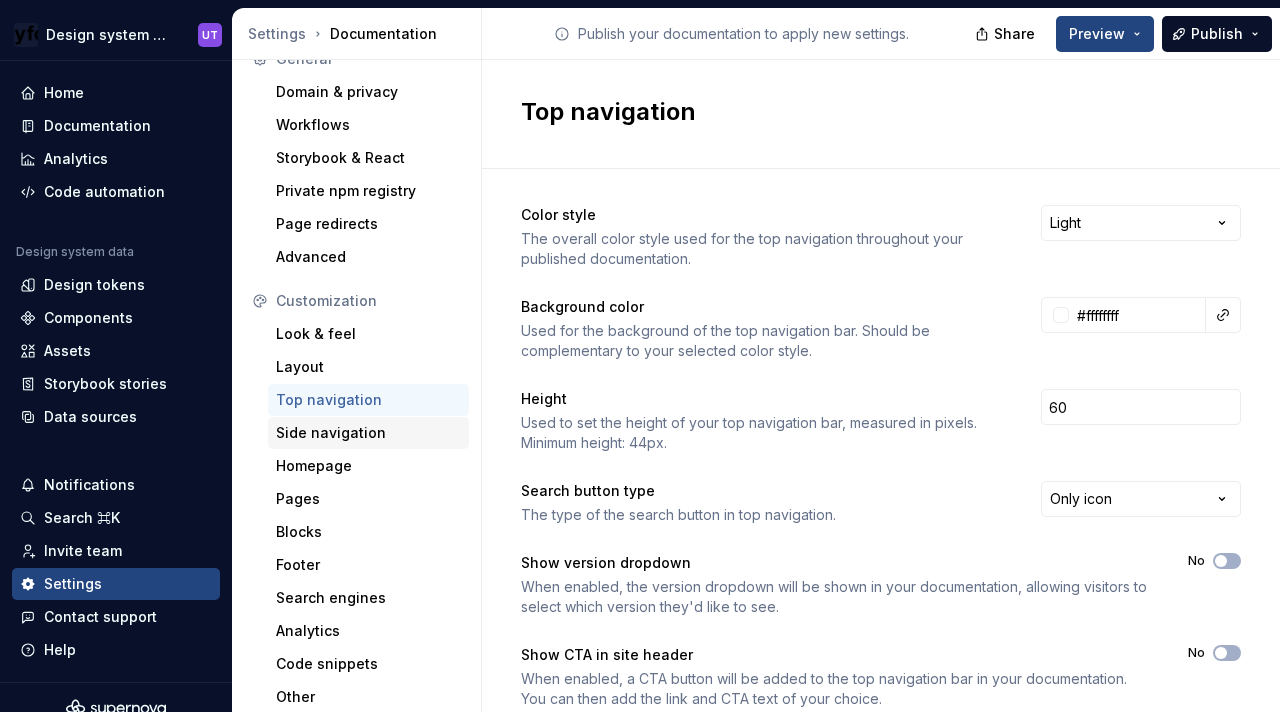 click on "Side navigation" at bounding box center [368, 433] 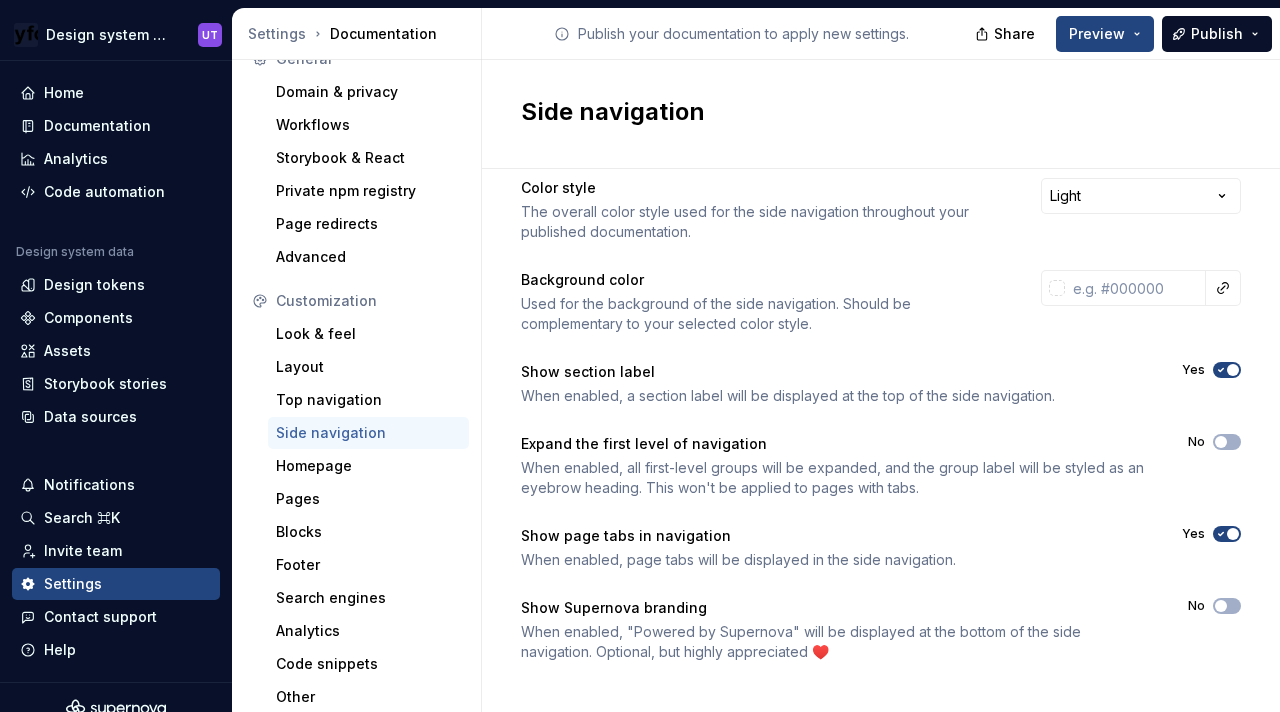scroll, scrollTop: 28, scrollLeft: 0, axis: vertical 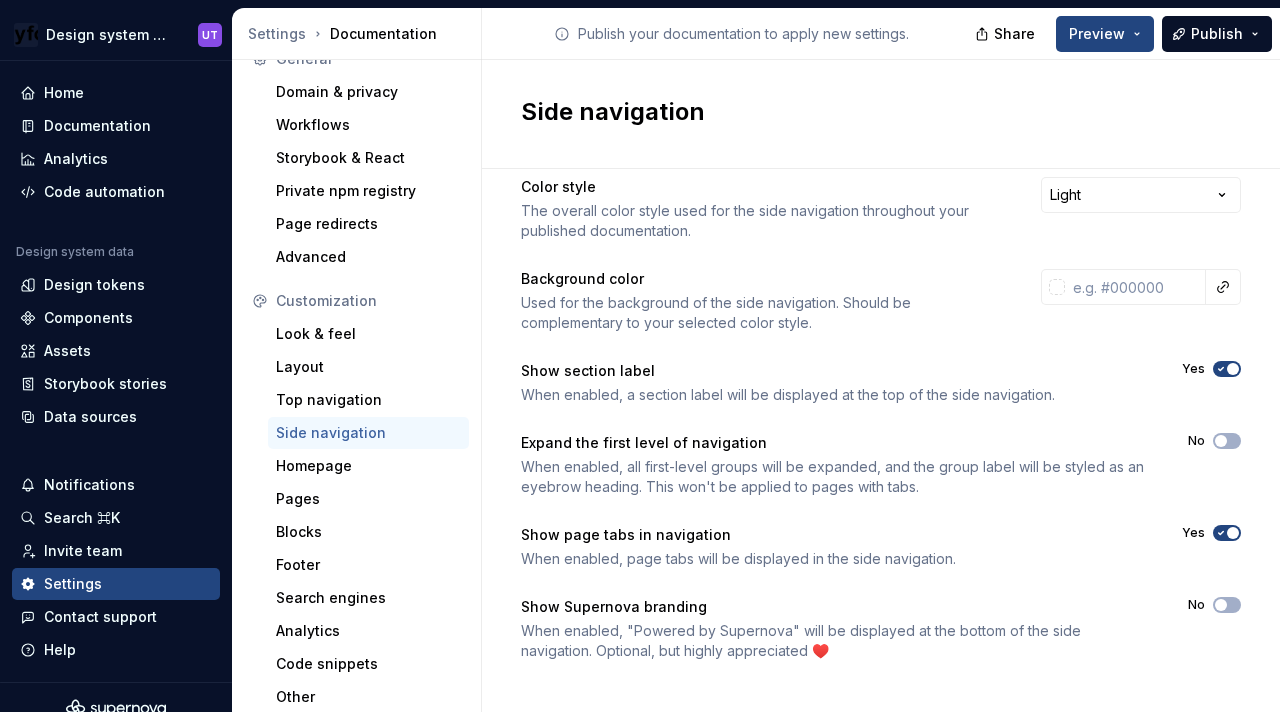 click 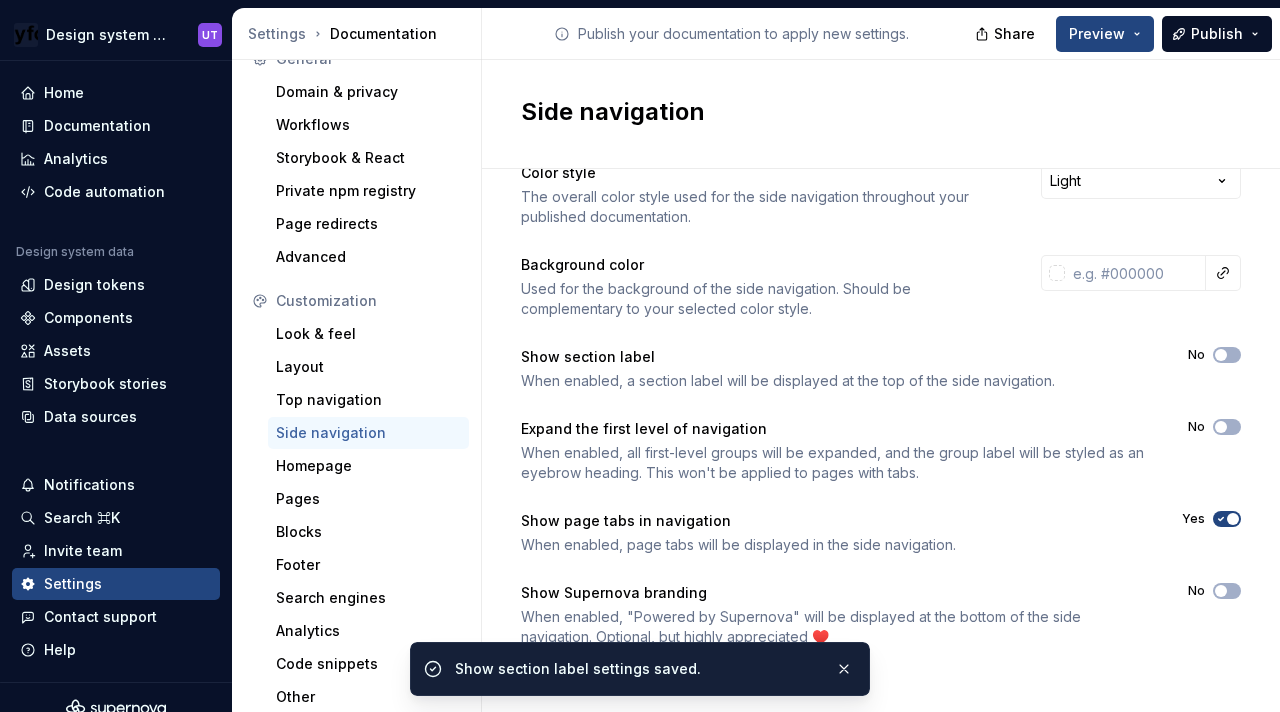 scroll, scrollTop: 45, scrollLeft: 0, axis: vertical 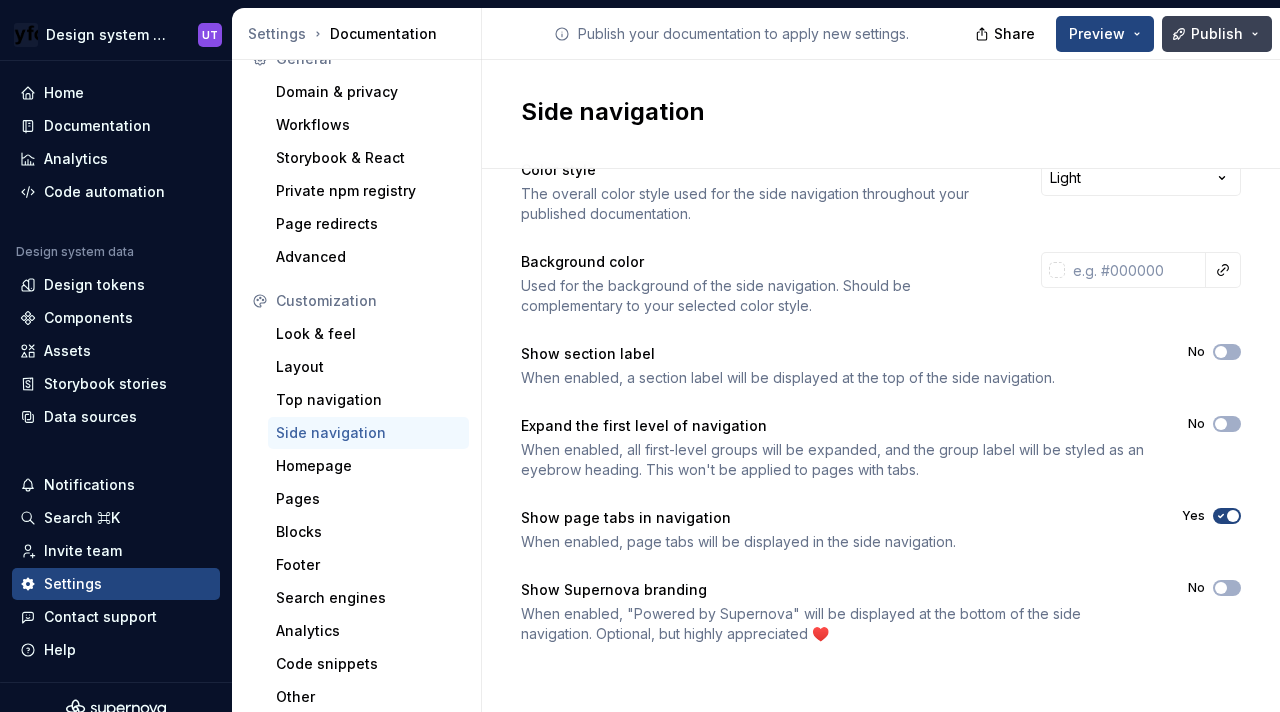 click on "Publish" at bounding box center [1217, 34] 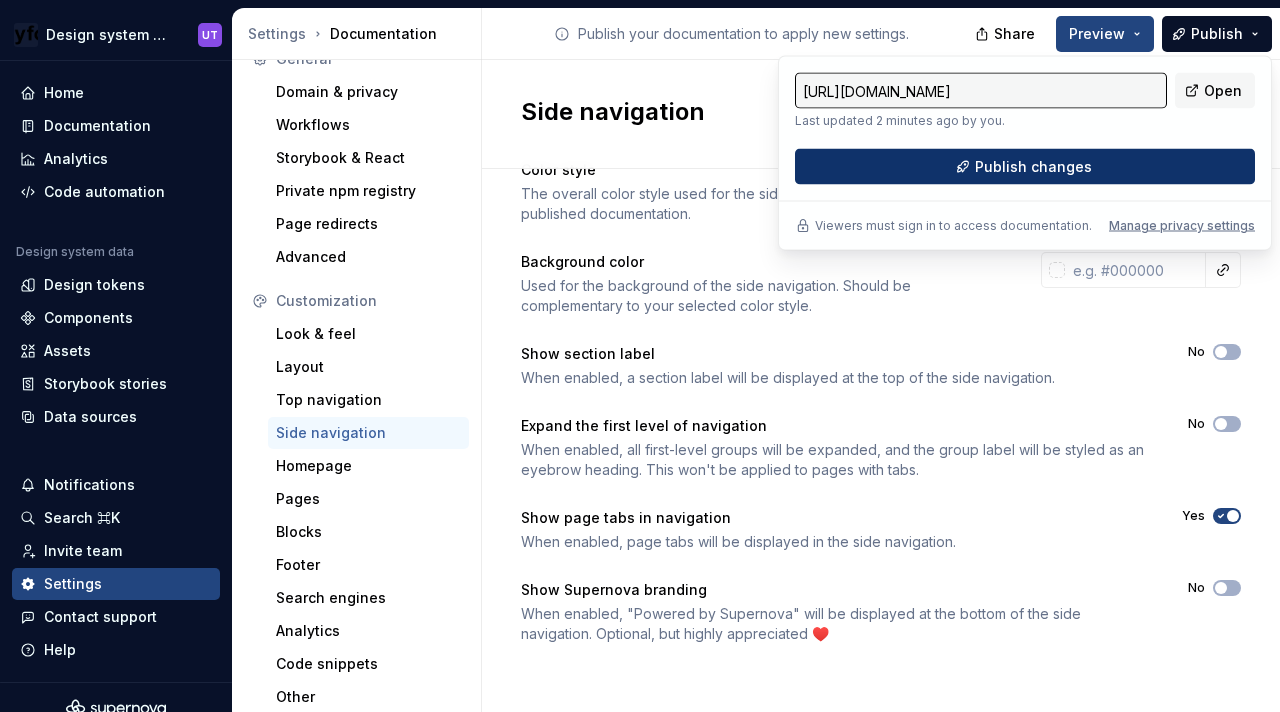 click on "Publish changes" at bounding box center [1033, 167] 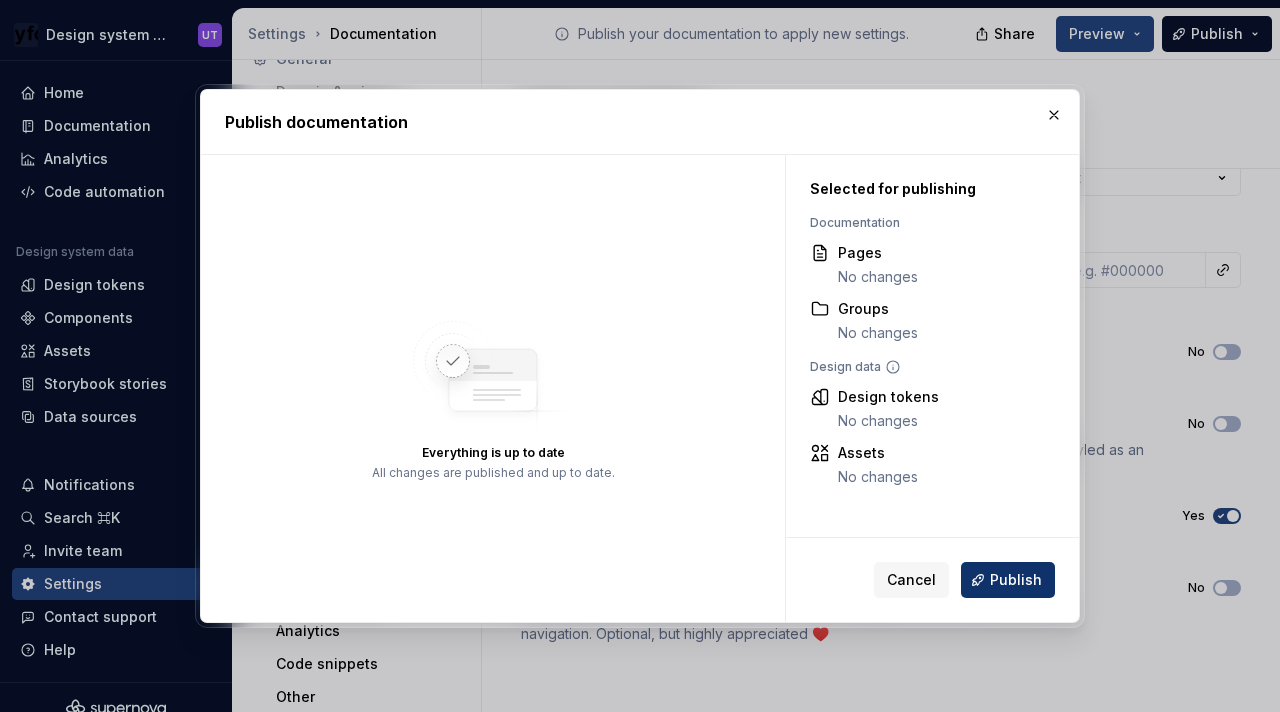 click on "Publish" at bounding box center [1016, 580] 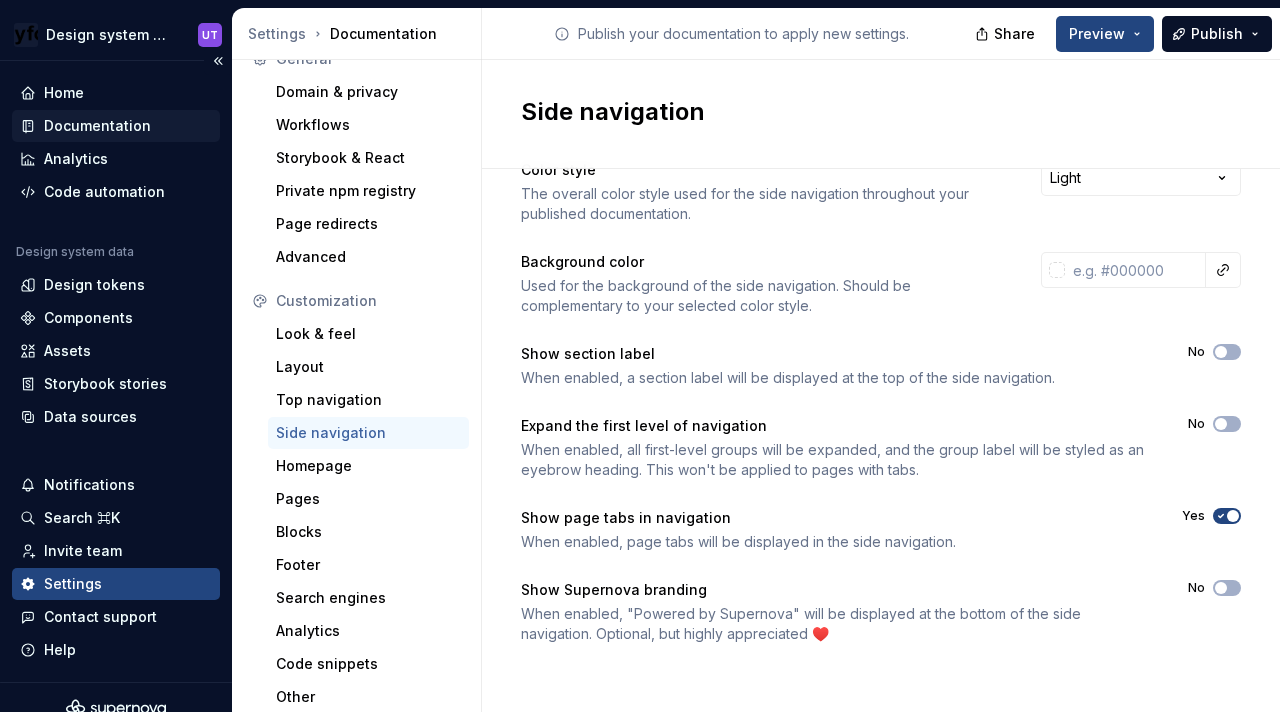 click on "Documentation" at bounding box center (116, 126) 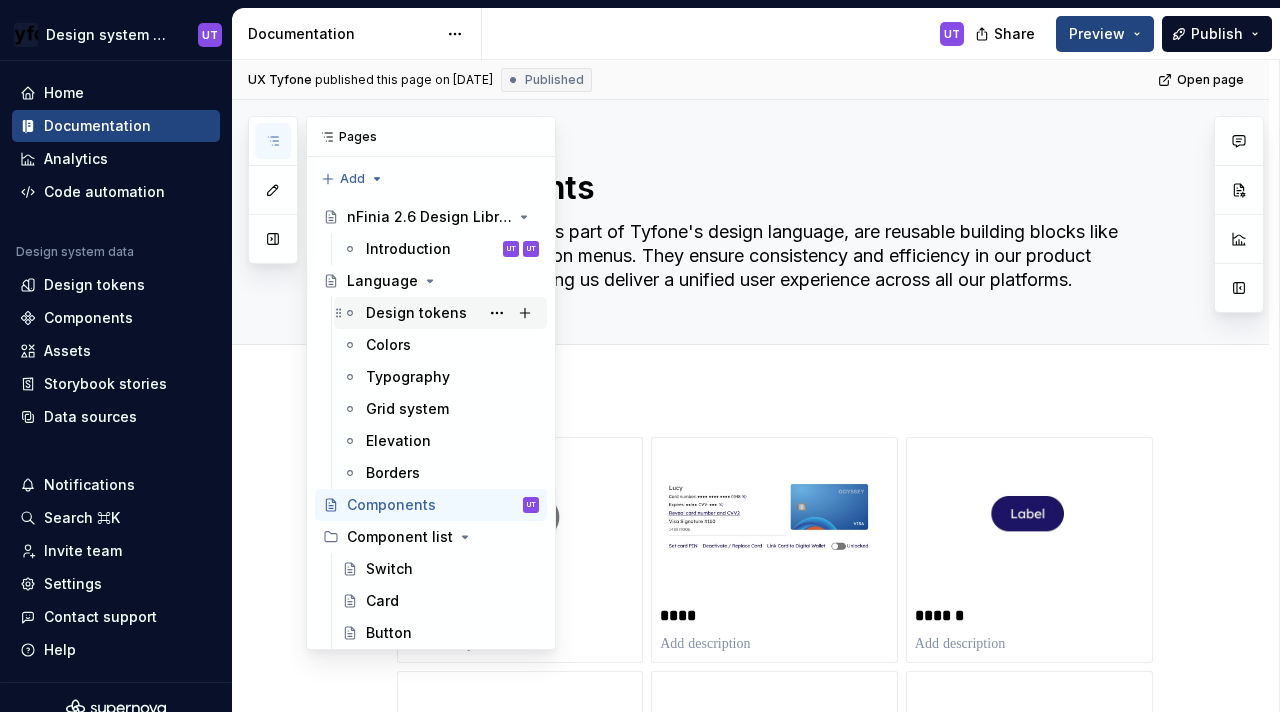 click on "Design tokens" at bounding box center (416, 313) 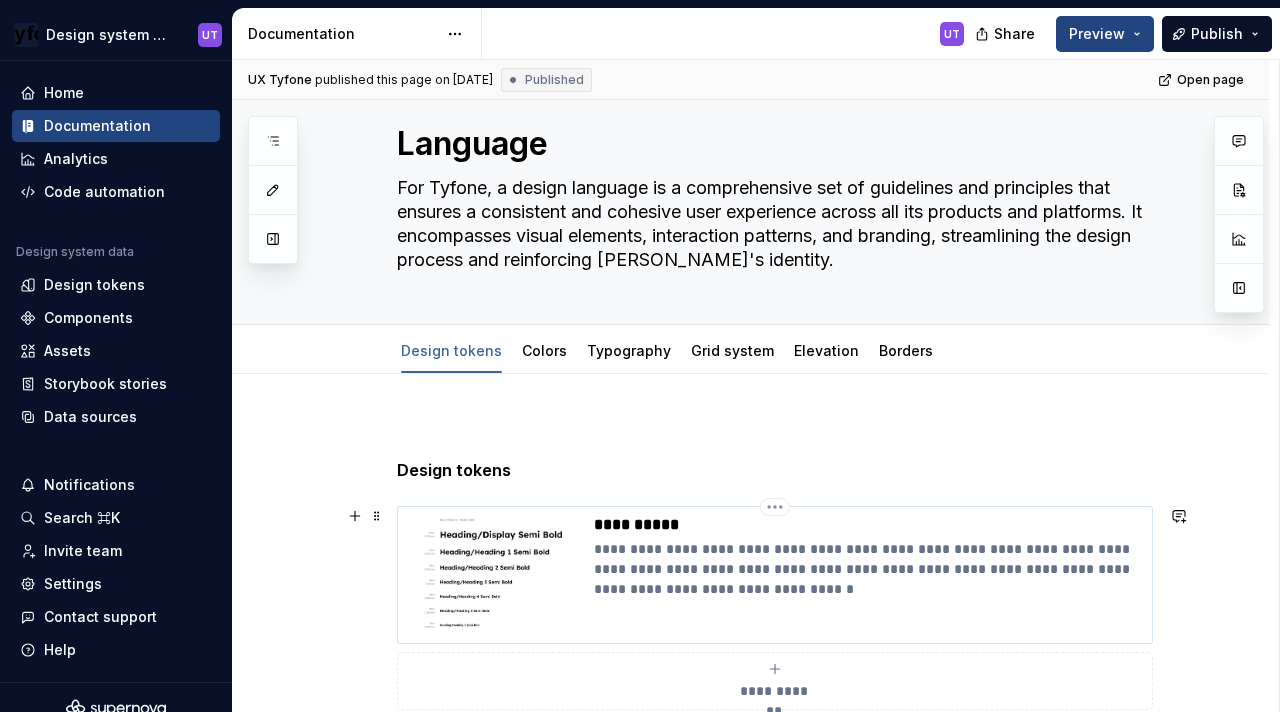 scroll, scrollTop: 261, scrollLeft: 0, axis: vertical 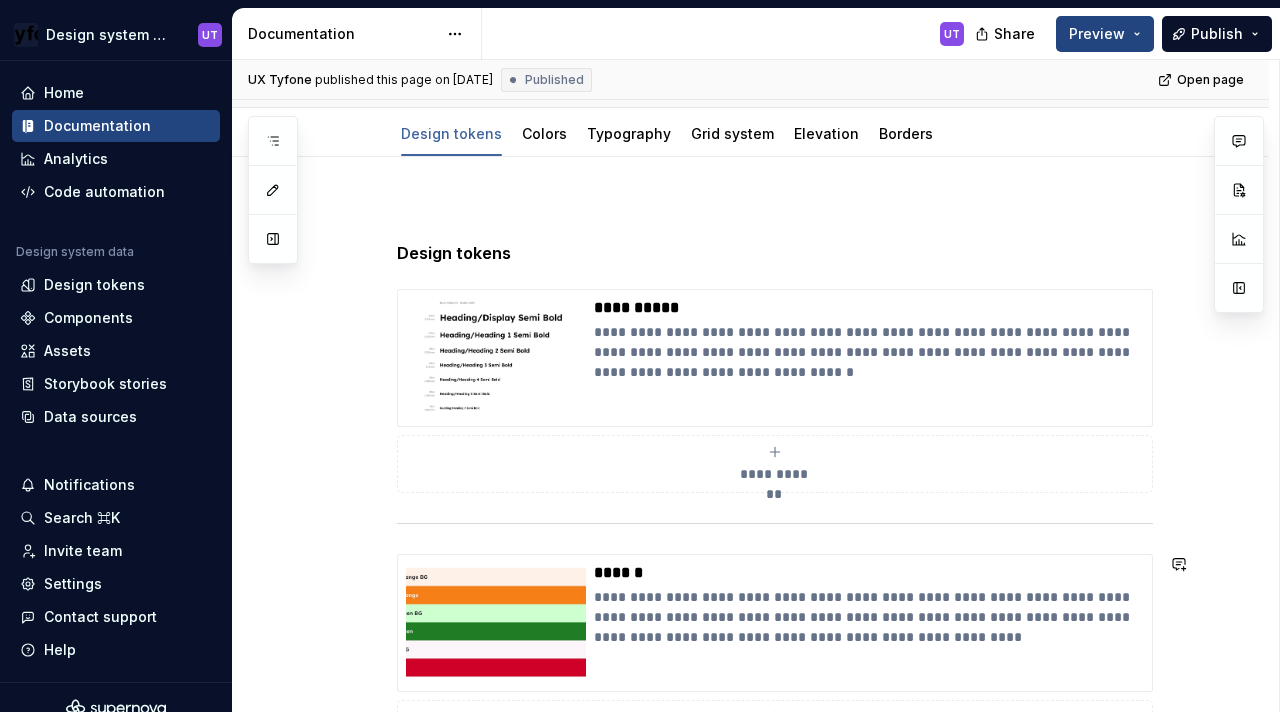 click on "**********" at bounding box center (775, 897) 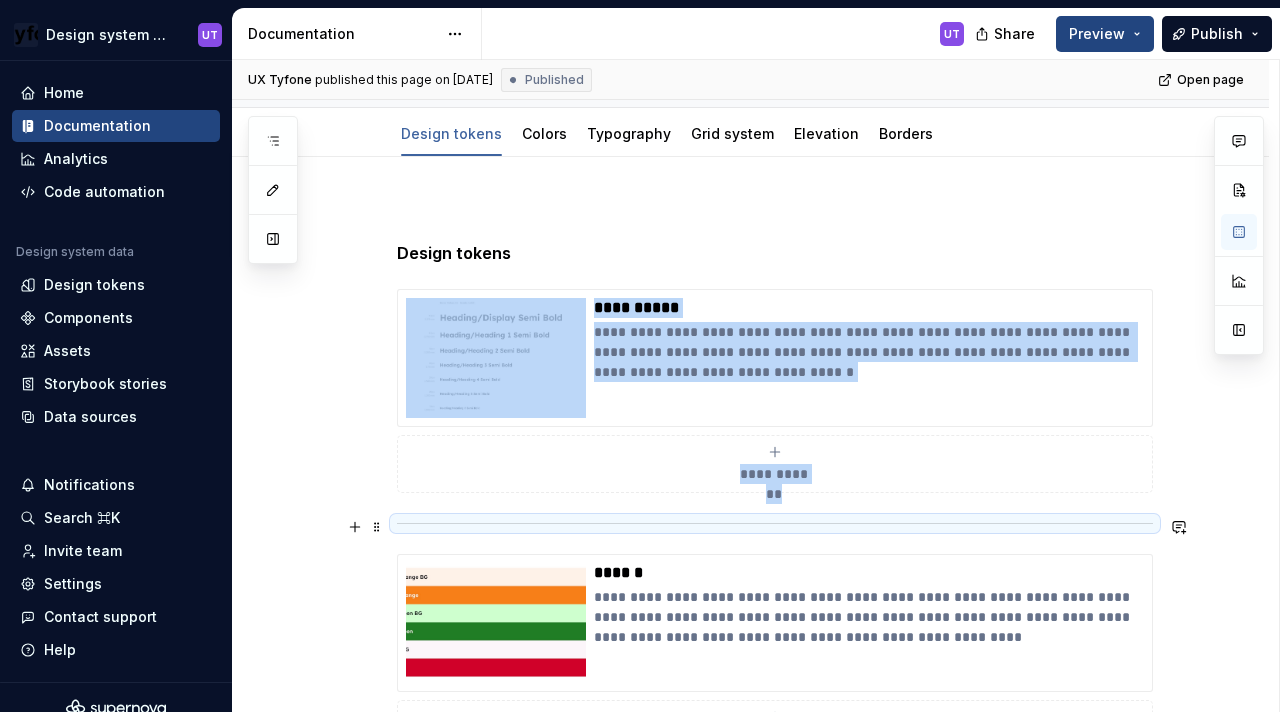 click at bounding box center [775, 523] 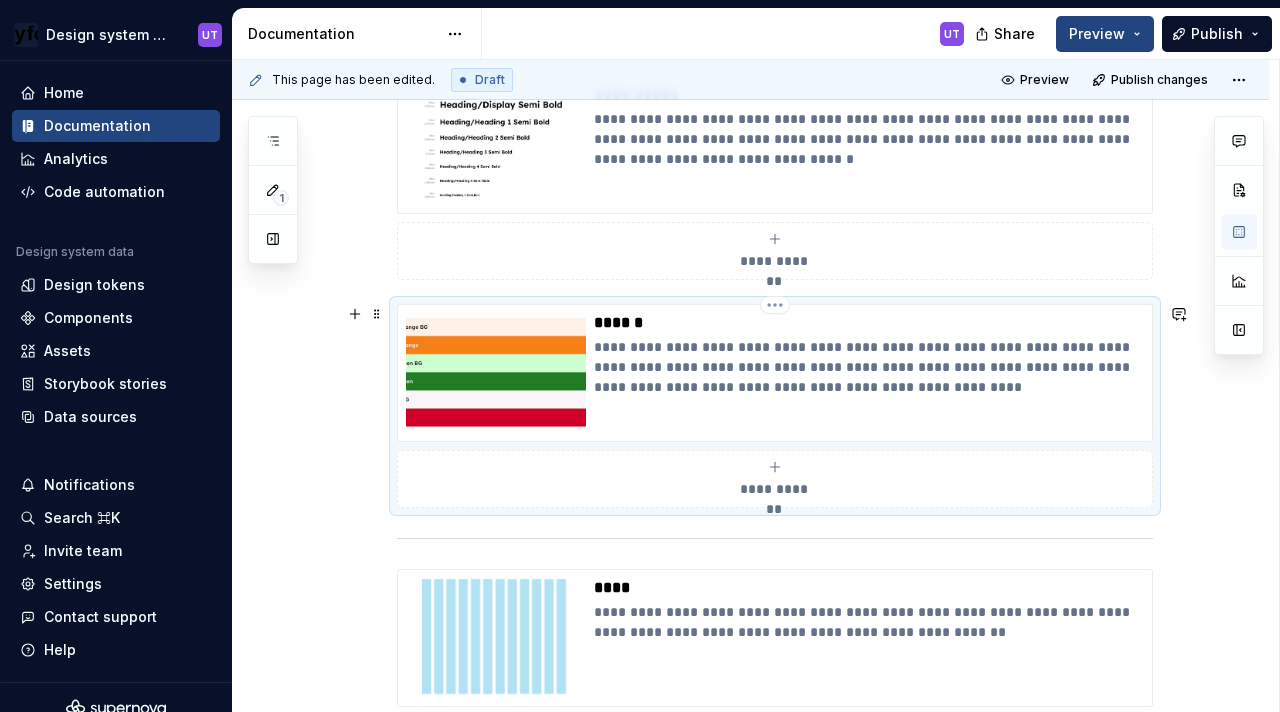 scroll, scrollTop: 475, scrollLeft: 0, axis: vertical 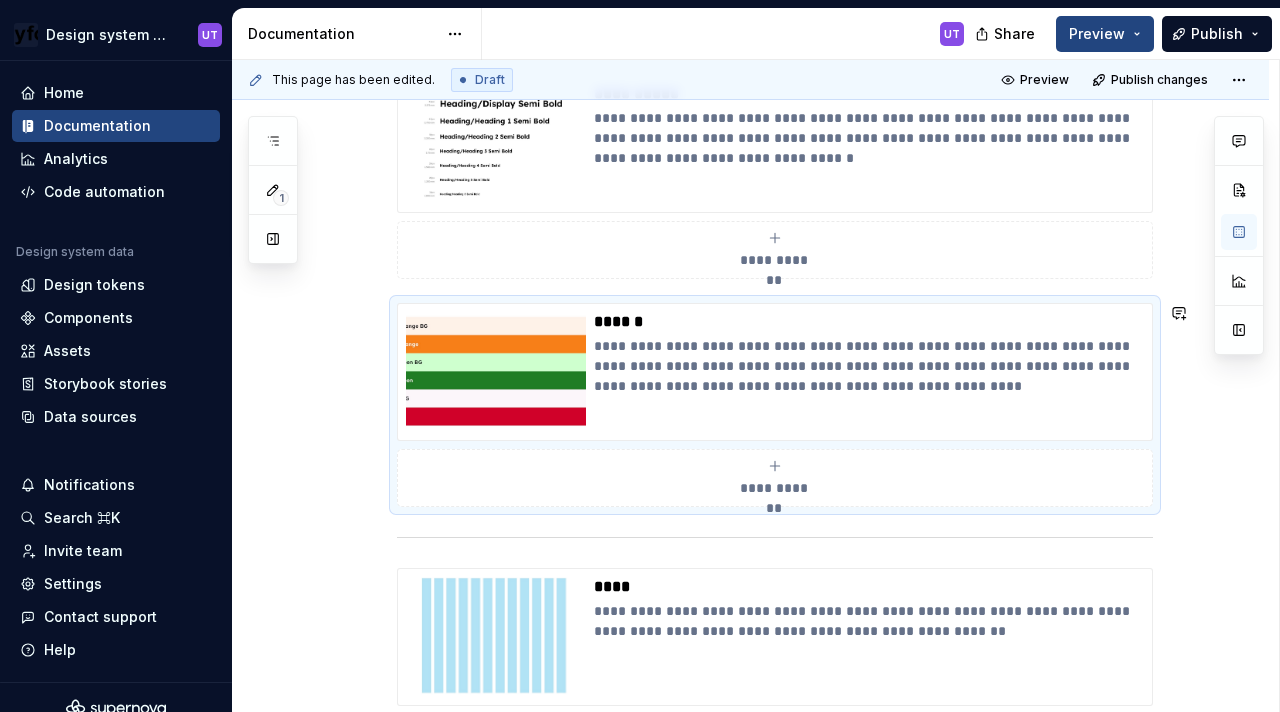 click on "**********" at bounding box center [775, 665] 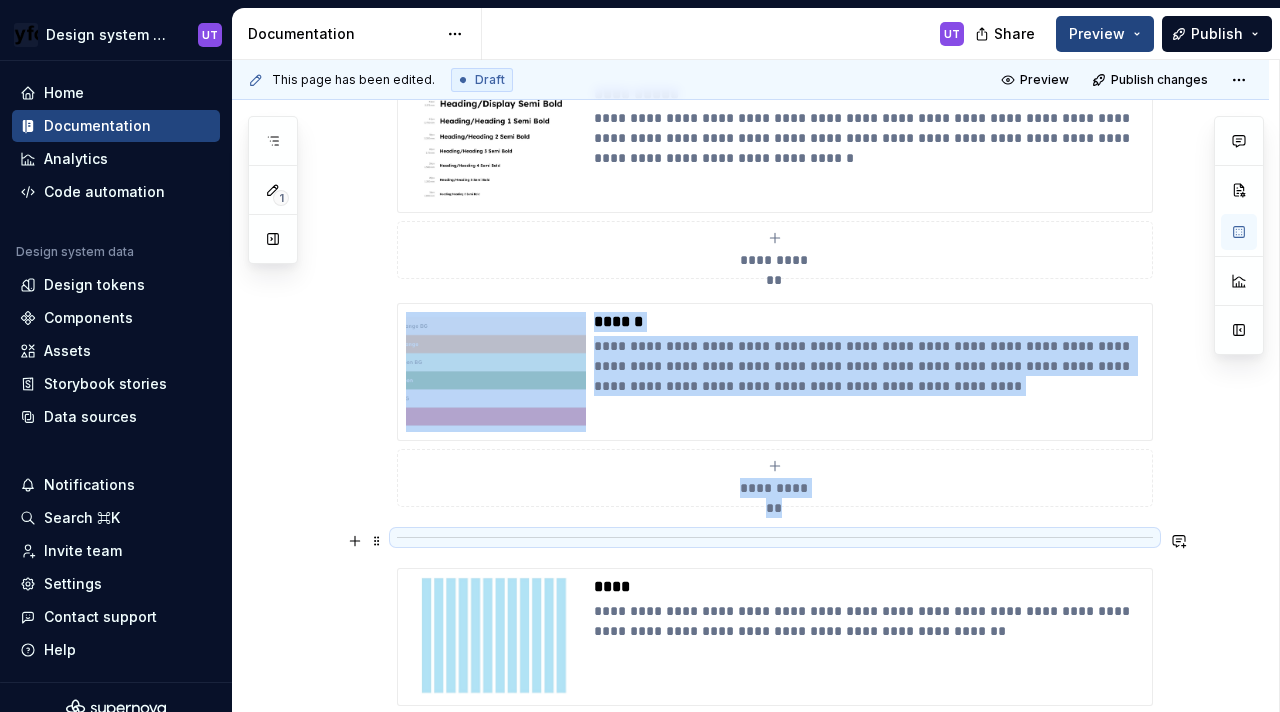 click at bounding box center (775, 537) 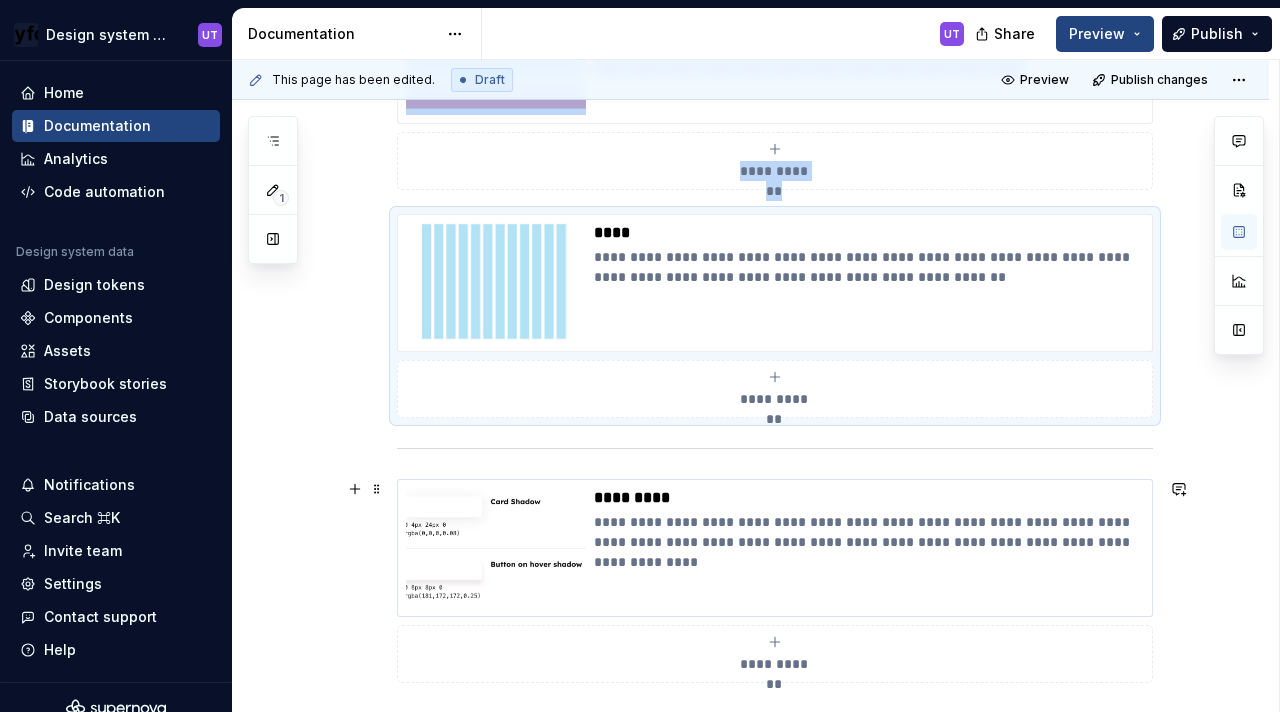 scroll, scrollTop: 806, scrollLeft: 0, axis: vertical 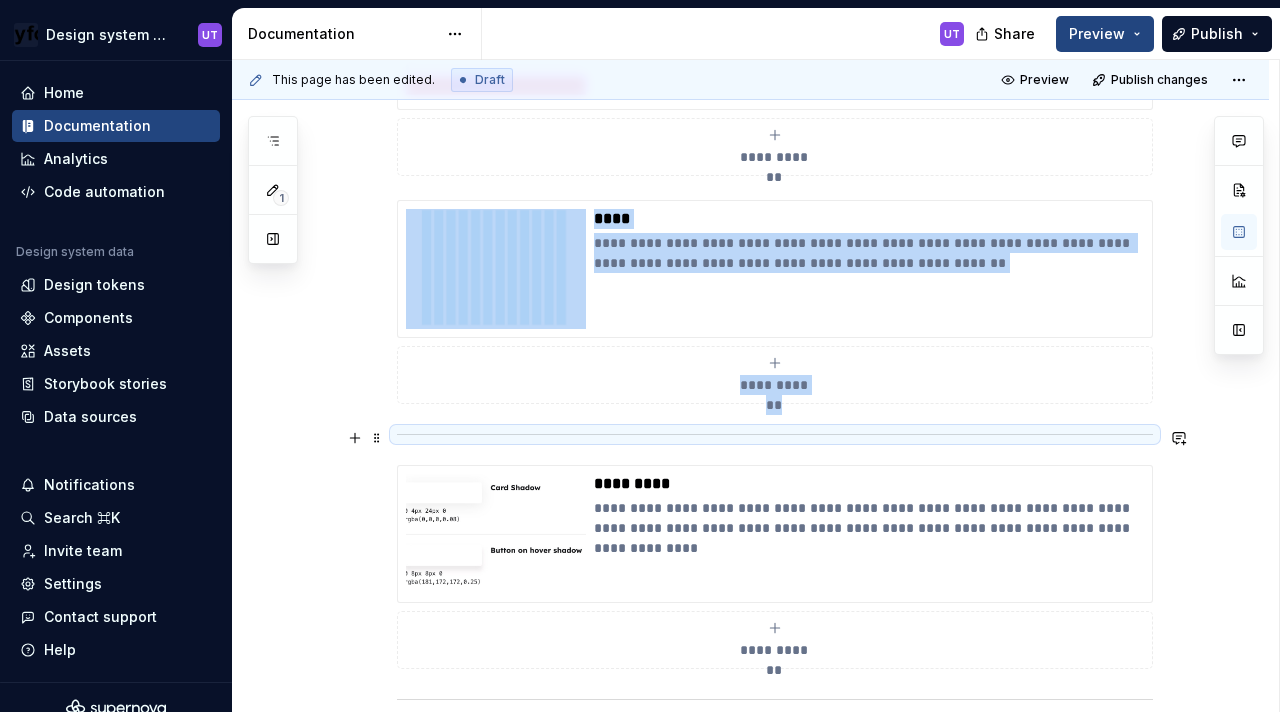click at bounding box center (775, 434) 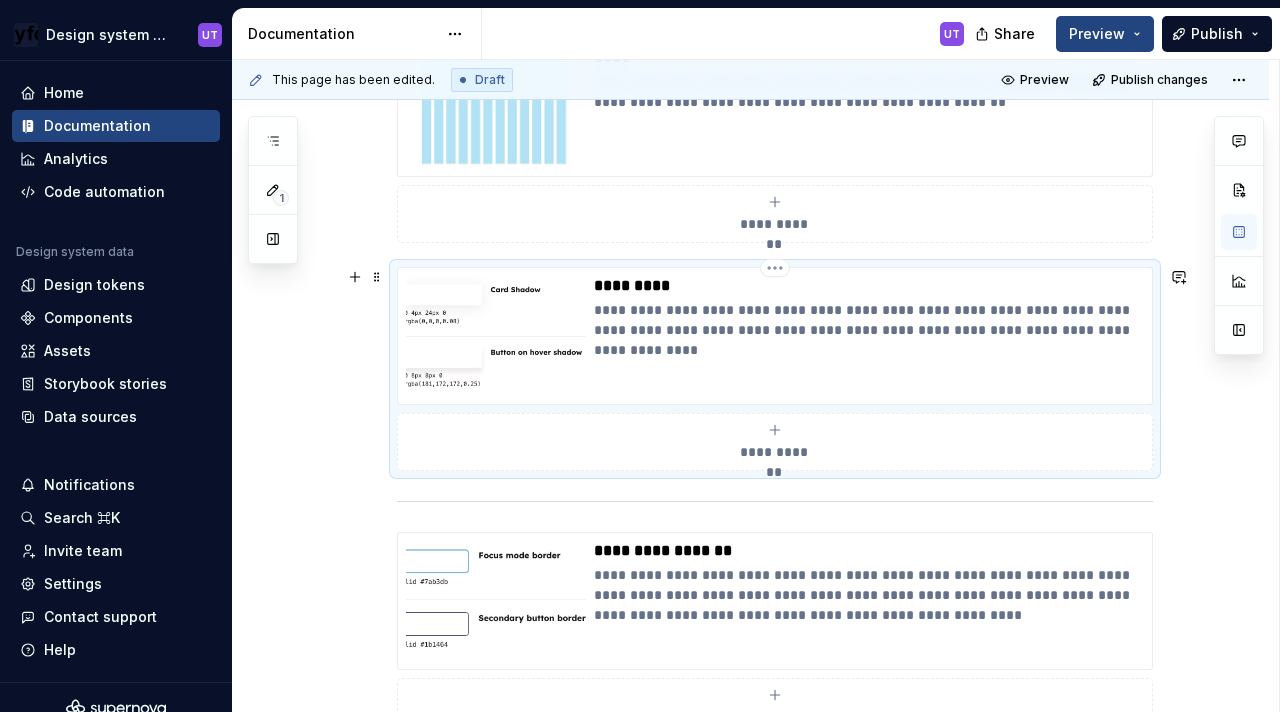 scroll, scrollTop: 1050, scrollLeft: 0, axis: vertical 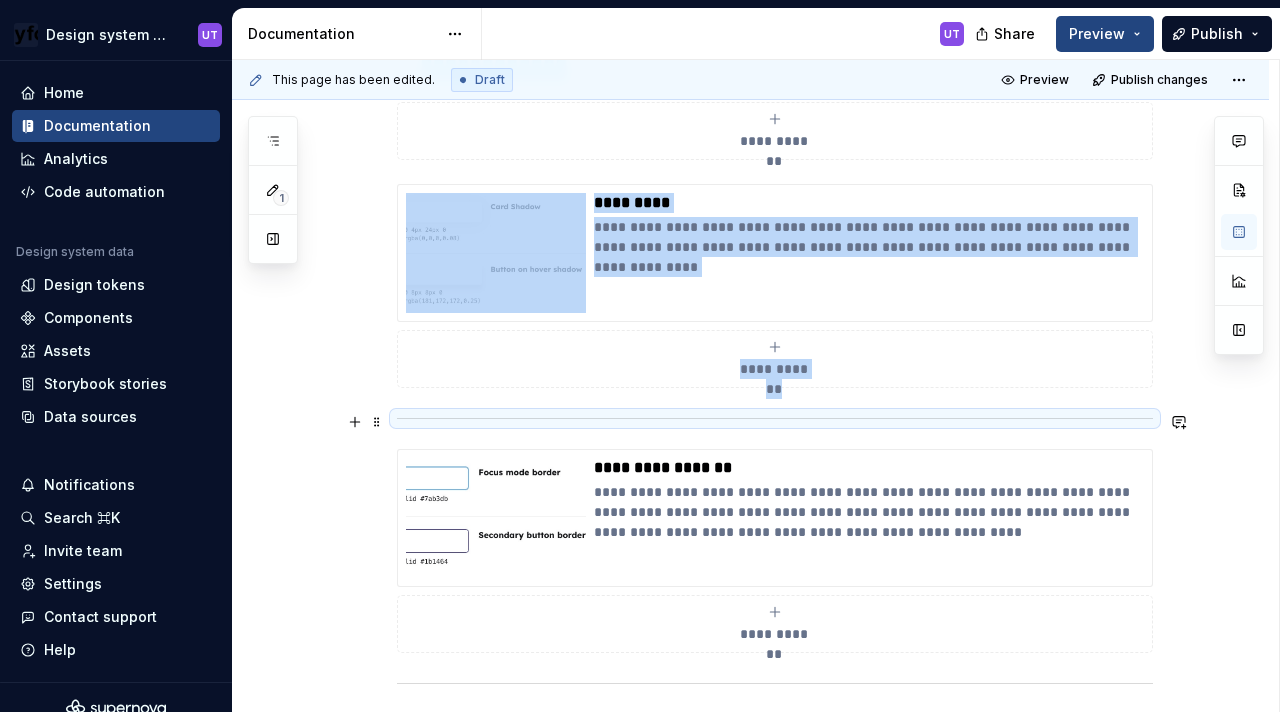 click at bounding box center [775, 418] 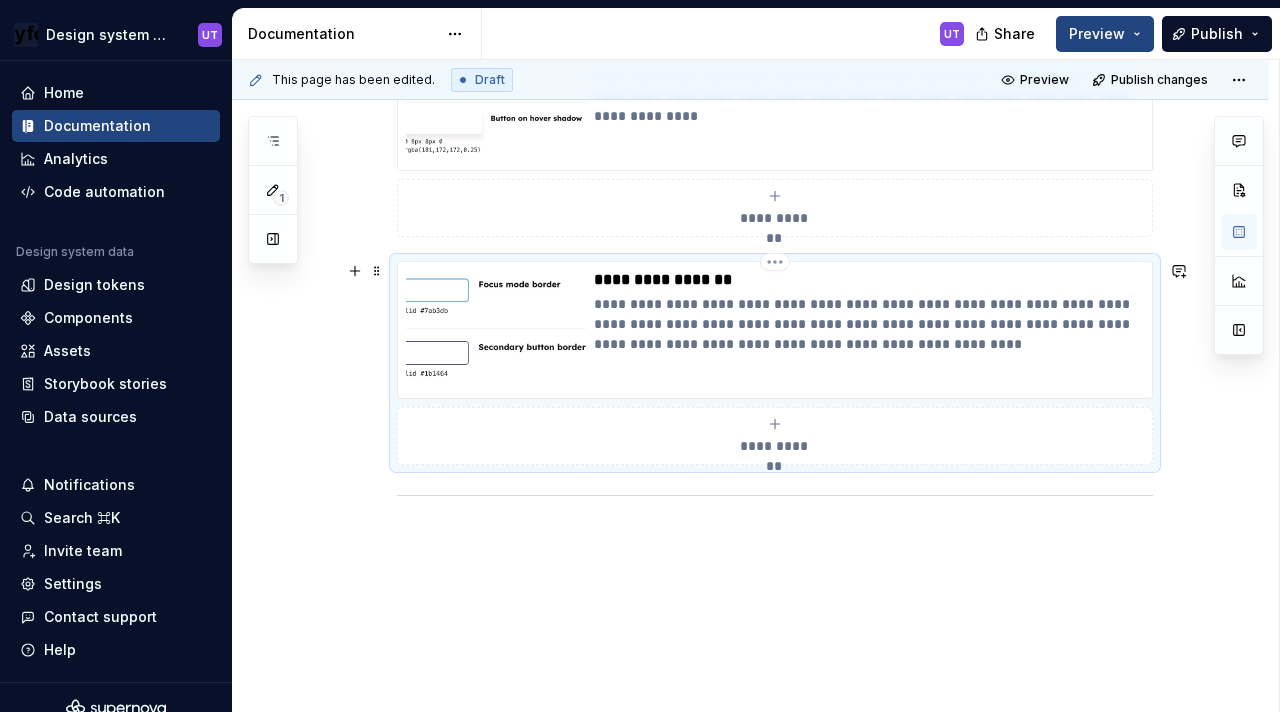 scroll, scrollTop: 1202, scrollLeft: 0, axis: vertical 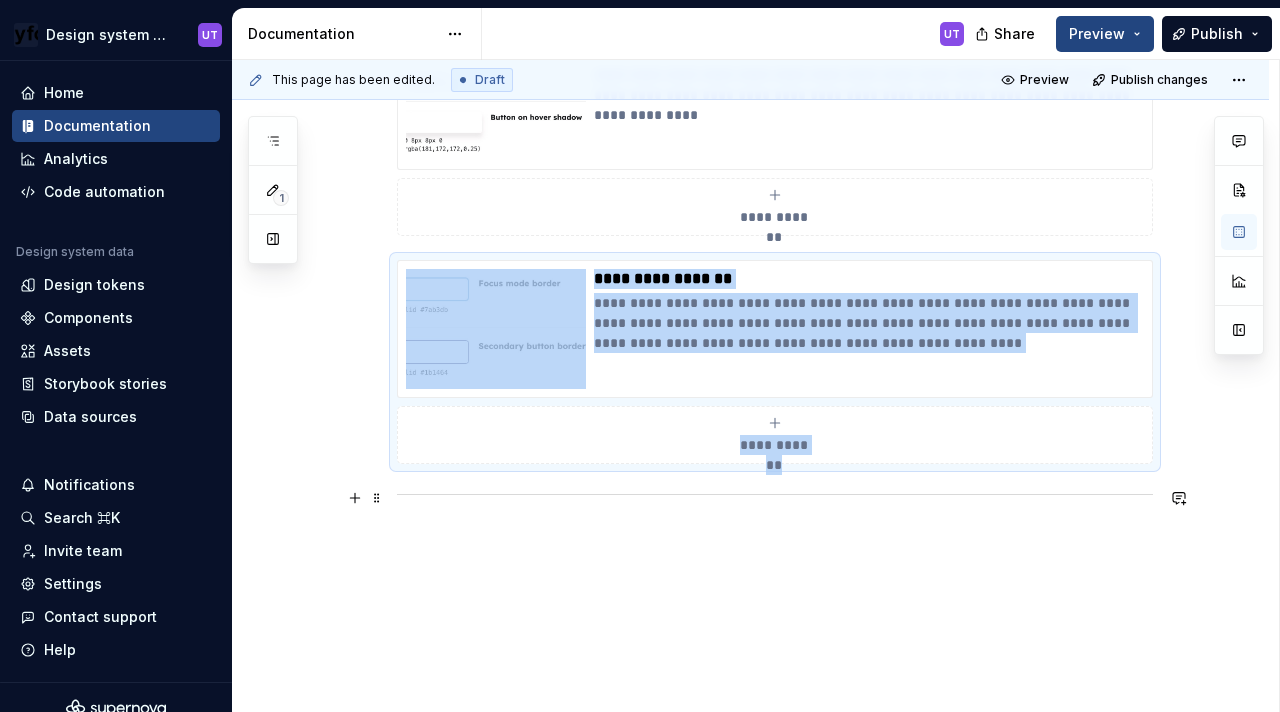 click at bounding box center [775, 494] 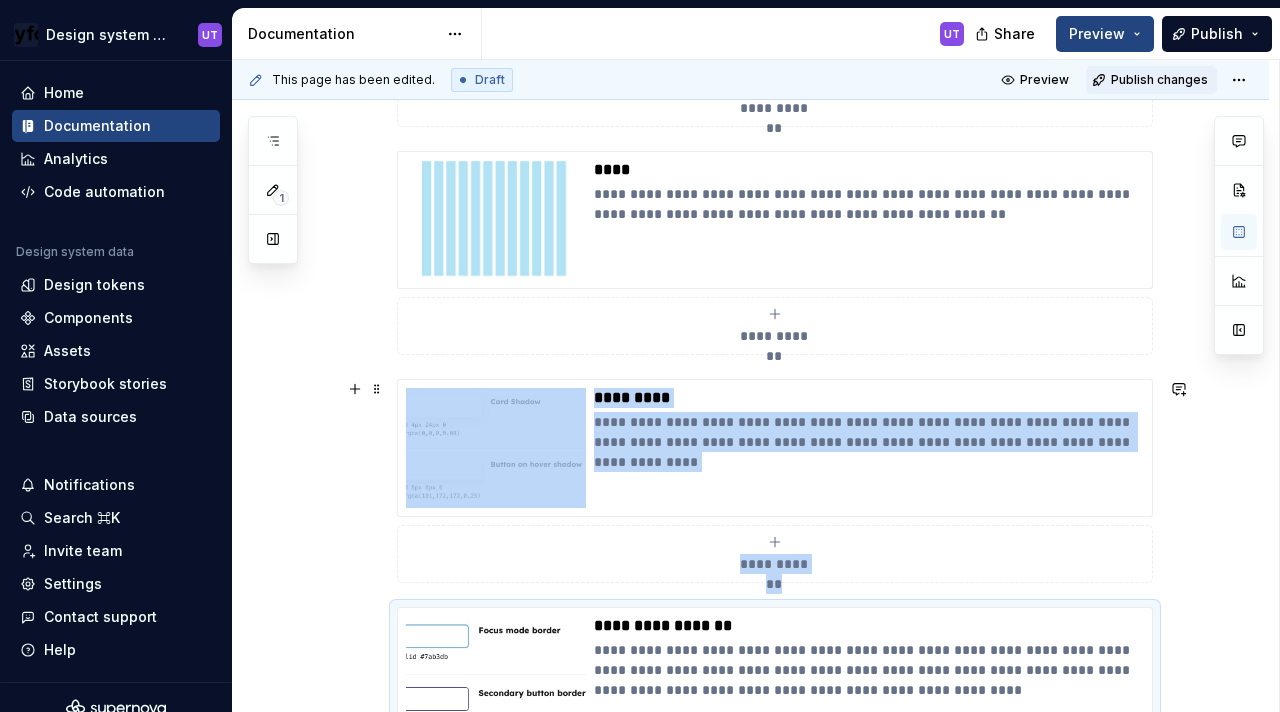 scroll, scrollTop: 827, scrollLeft: 0, axis: vertical 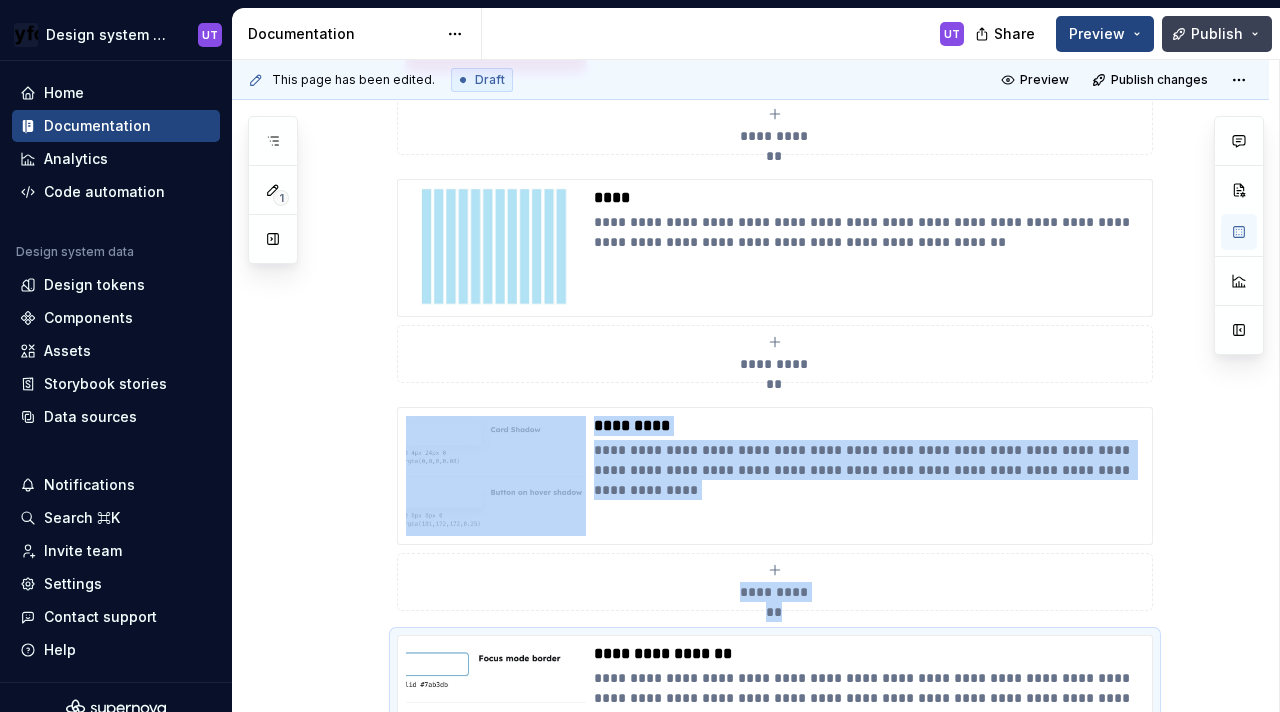 click on "Publish" at bounding box center (1217, 34) 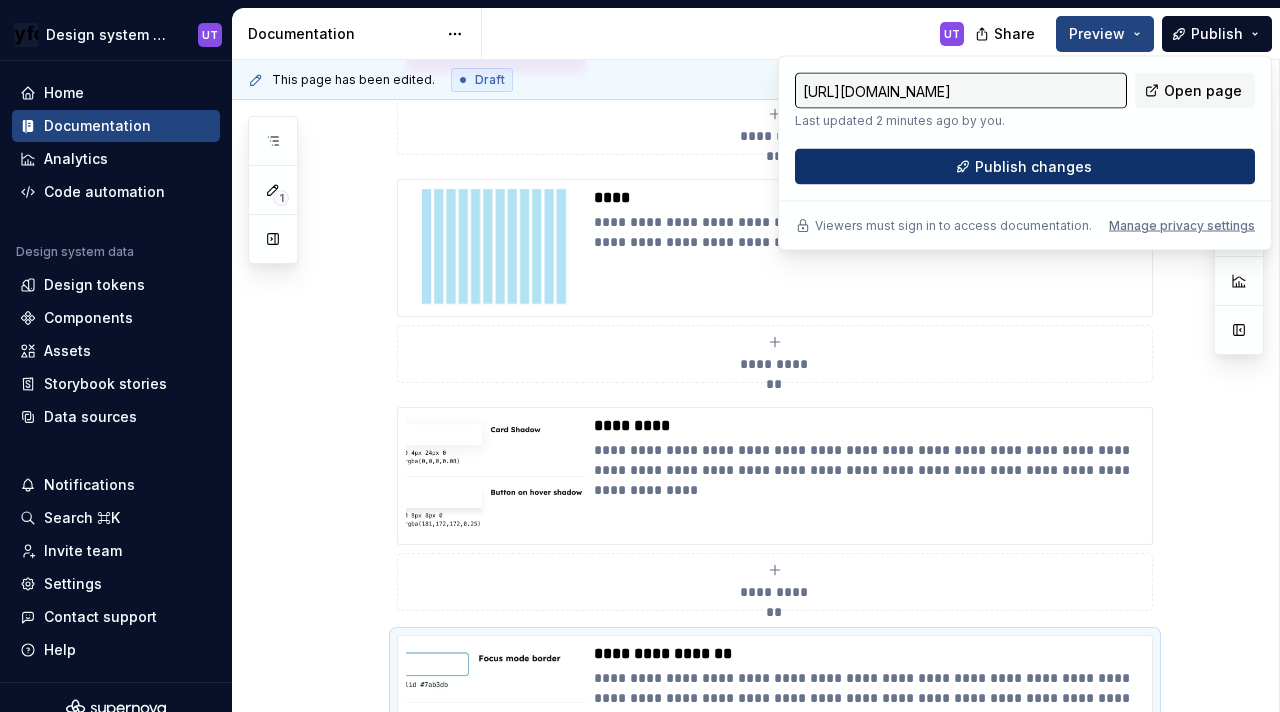 click on "Publish changes" at bounding box center (1025, 167) 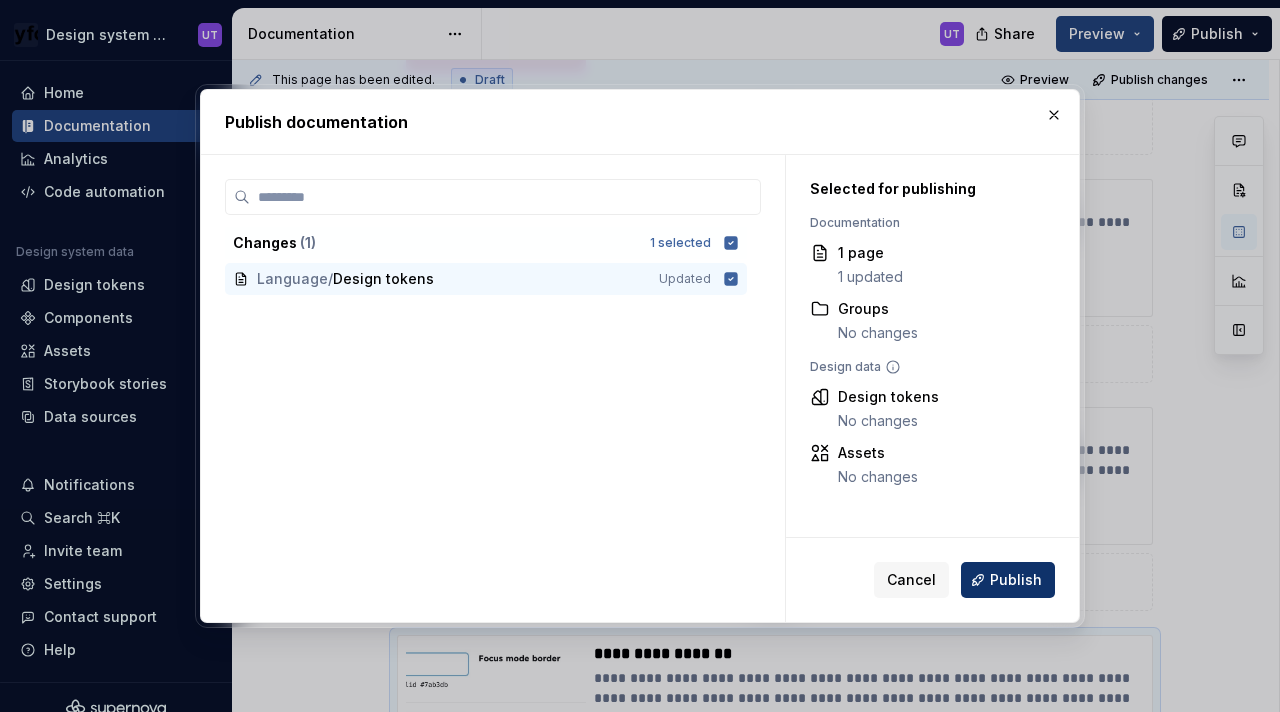 click on "Publish" at bounding box center (1008, 580) 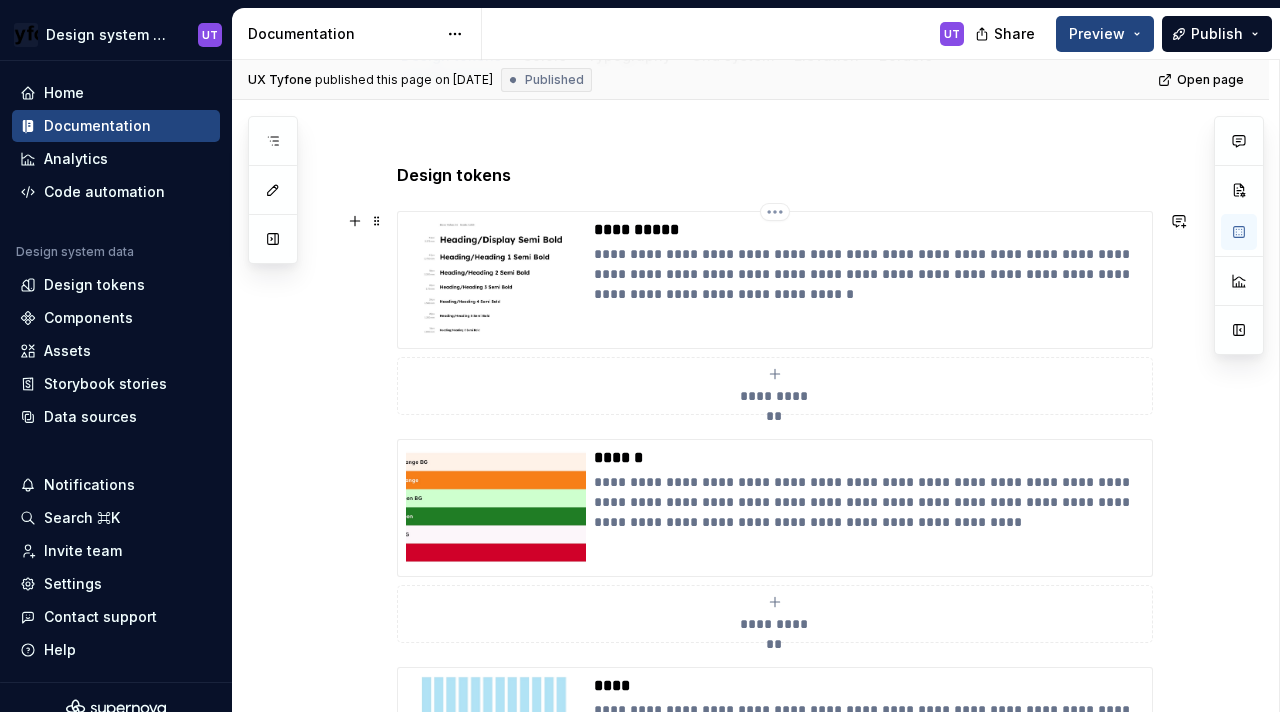 scroll, scrollTop: 289, scrollLeft: 0, axis: vertical 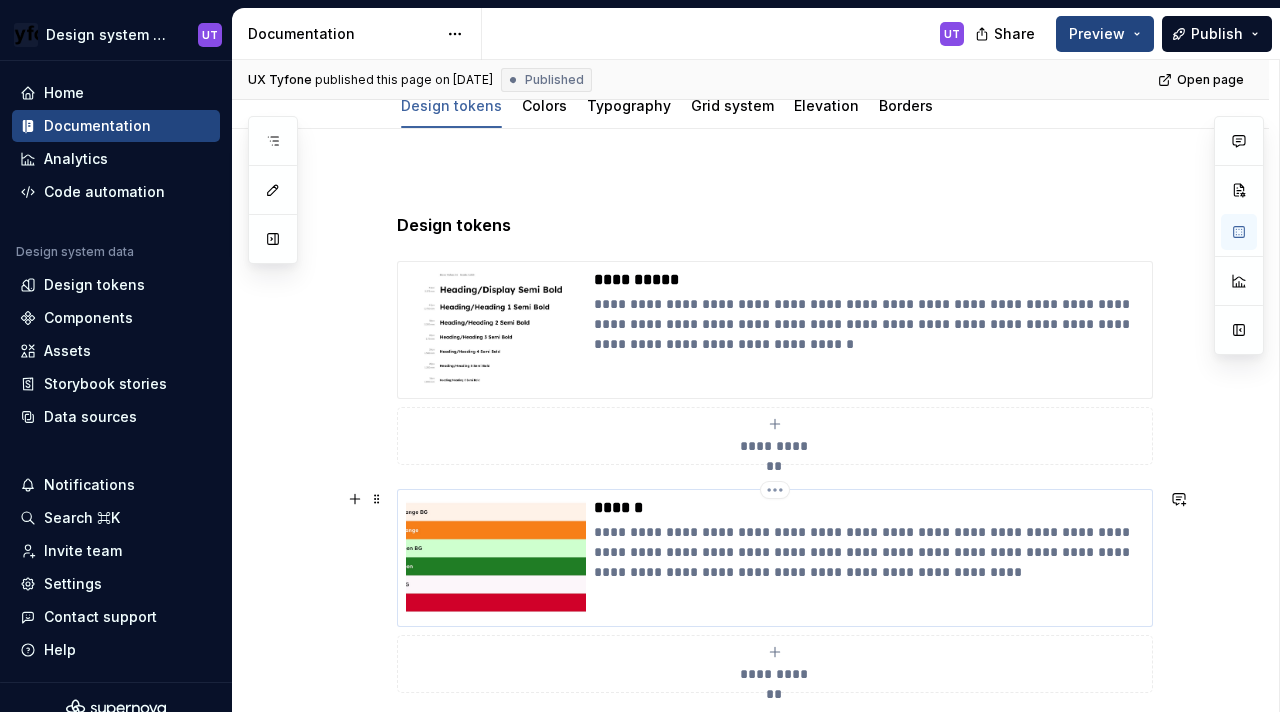 click on "**********" at bounding box center (869, 552) 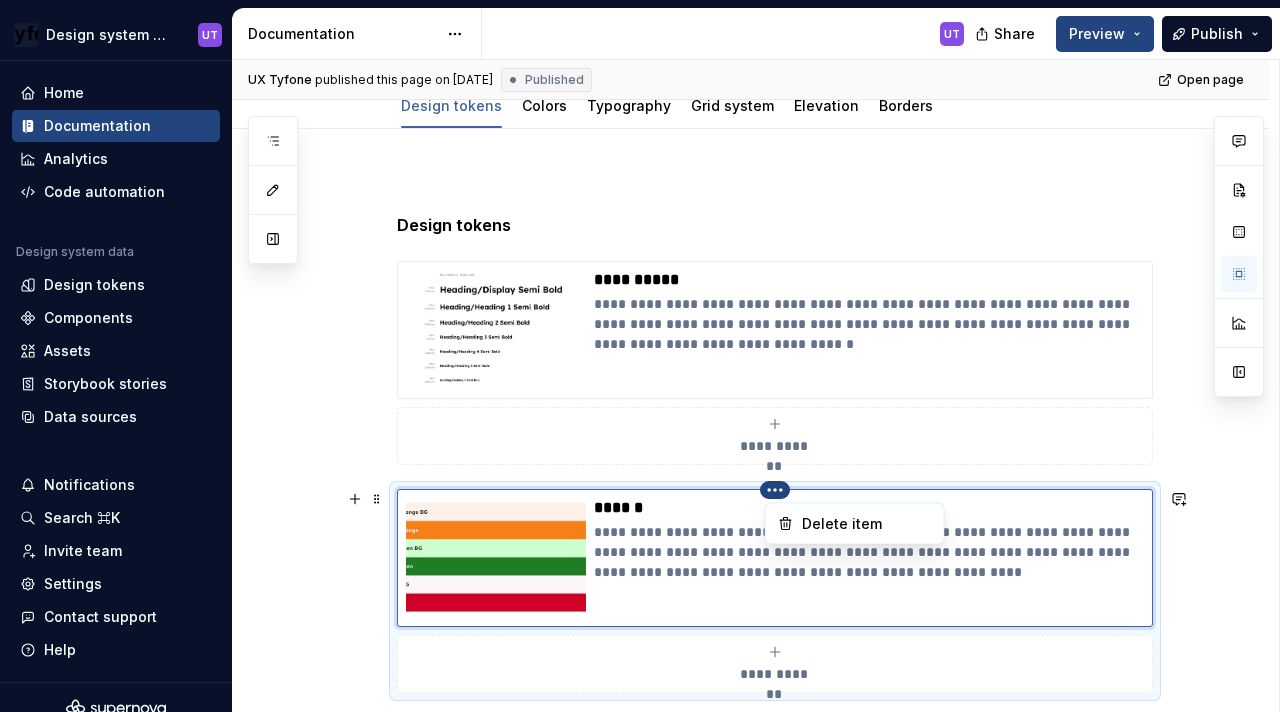 click on "Design system  documentation UT Home Documentation Analytics Code automation Design system data Design tokens Components Assets Storybook stories Data sources Notifications Search ⌘K Invite team Settings Contact support Help Documentation UT Share Preview Publish Pages Add
Accessibility guide for tree Page tree.
Navigate the tree with the arrow keys. Common tree hotkeys apply. Further keybindings are available:
enter to execute primary action on focused item
f2 to start renaming the focused item
escape to abort renaming an item
control+d to start dragging selected items
nFinia 2.6 Design Library  Introduction UT UT Language Design tokens UT Colors Typography Grid system Elevation Borders Components Component list Switch  Card Button Input field Segmented controls Radio Button and Checkbox Tool tip Avatar Navigation bar  Footer Alert Business banking options Preferred profile Progress Indicators Commercial activity OTP Resend Picker" at bounding box center (640, 356) 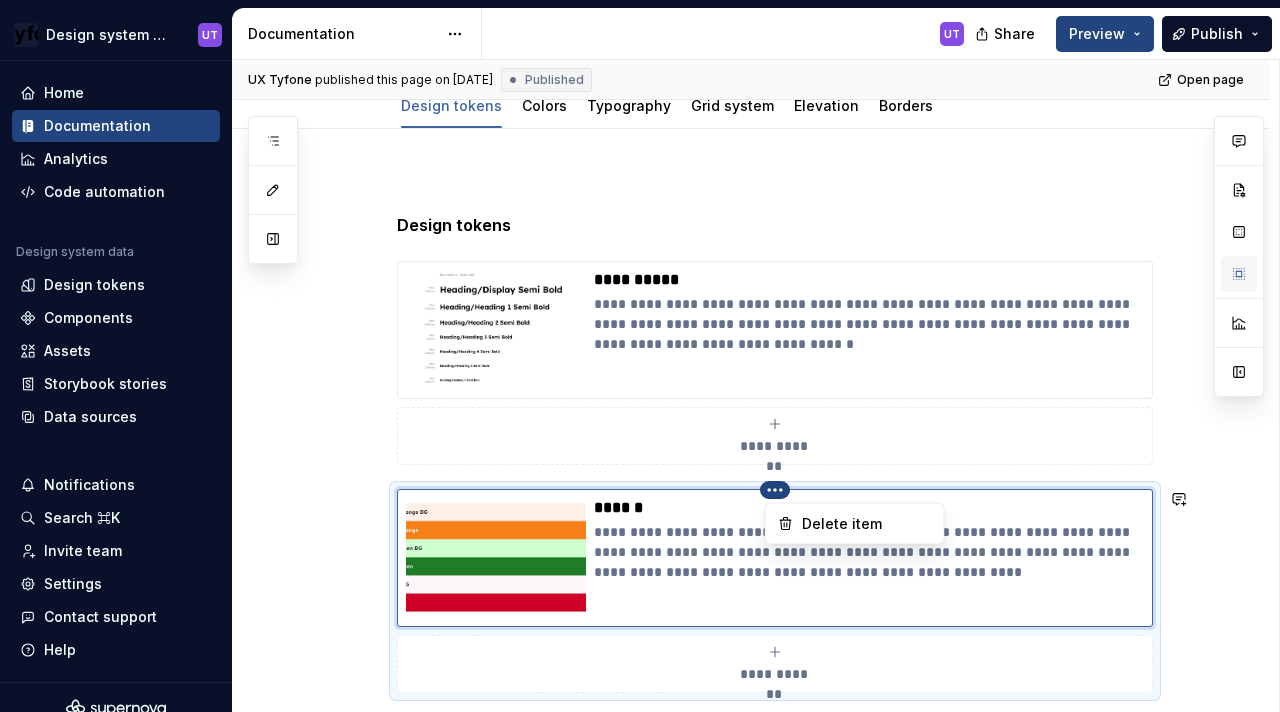 click at bounding box center [1239, 256] 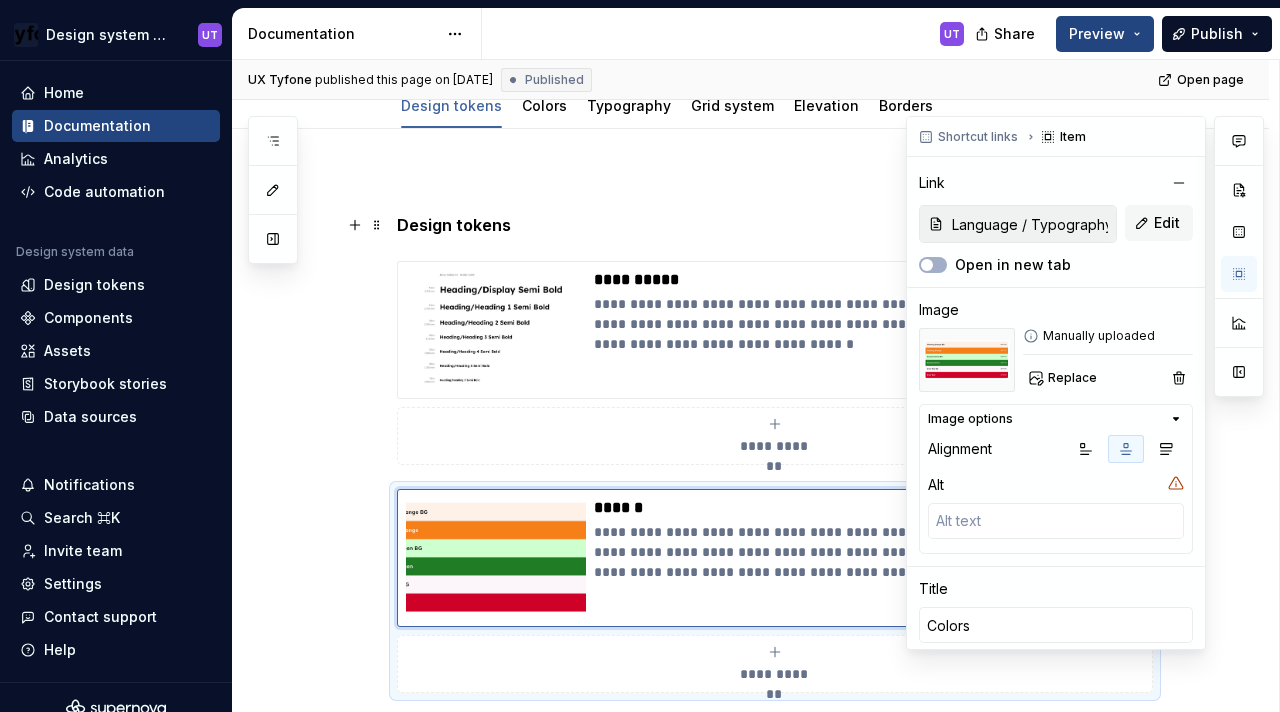 click on "Language / Typography" at bounding box center [1030, 224] 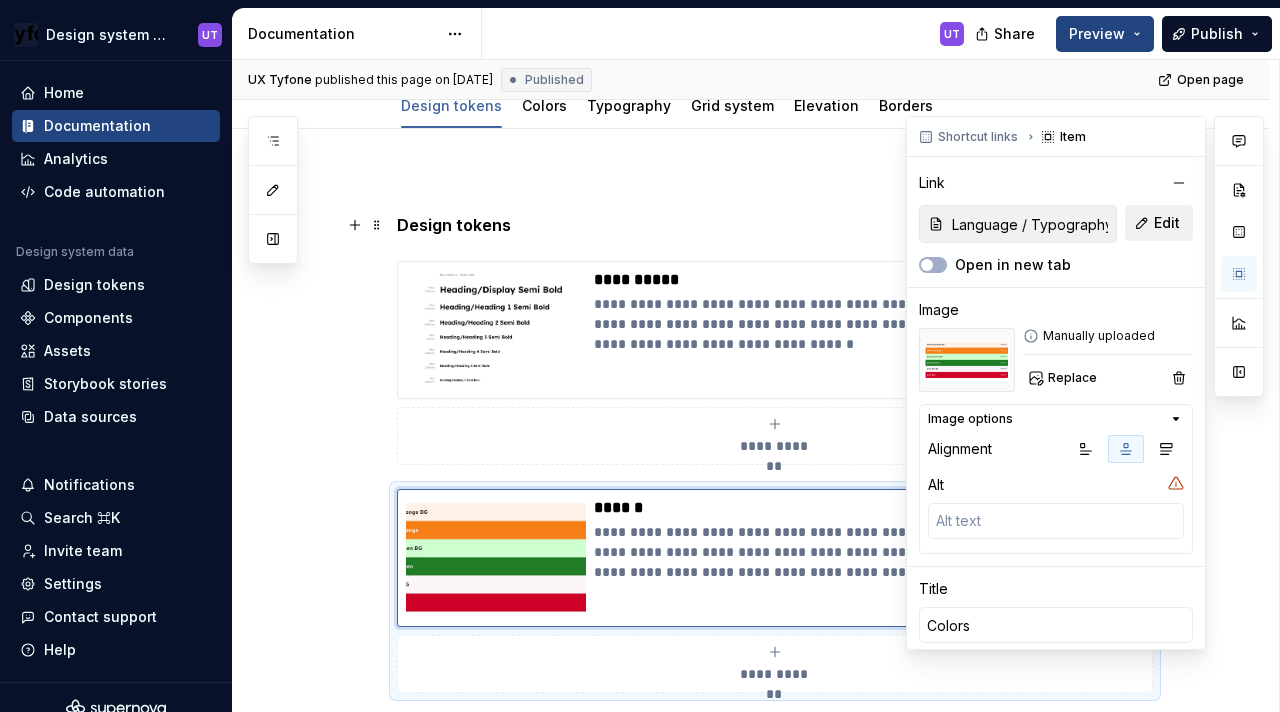click on "Edit" at bounding box center (1159, 223) 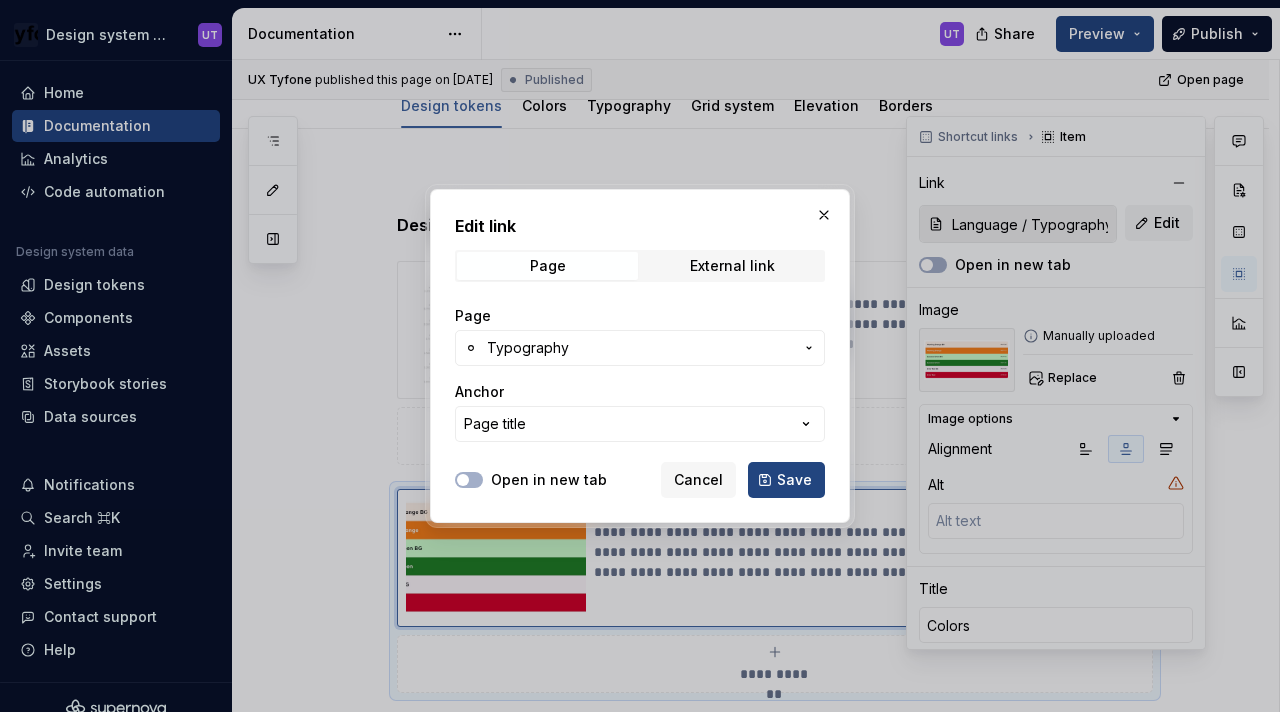 click 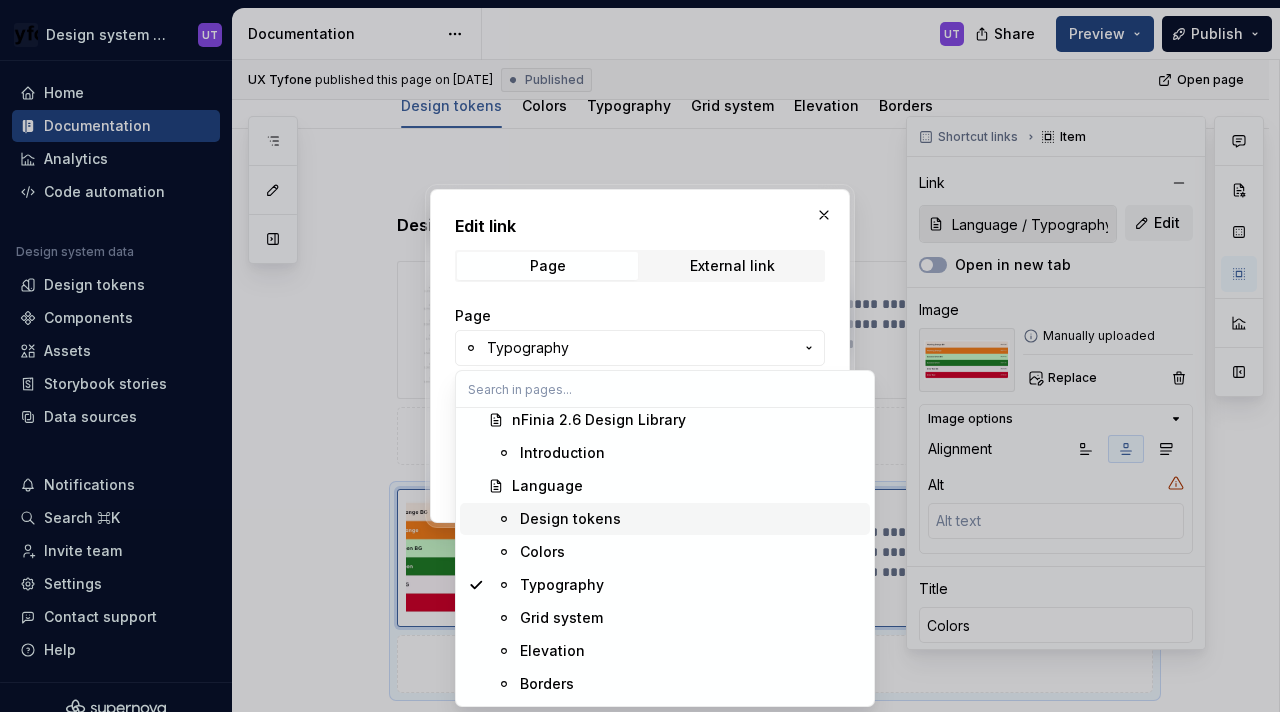 scroll, scrollTop: 42, scrollLeft: 0, axis: vertical 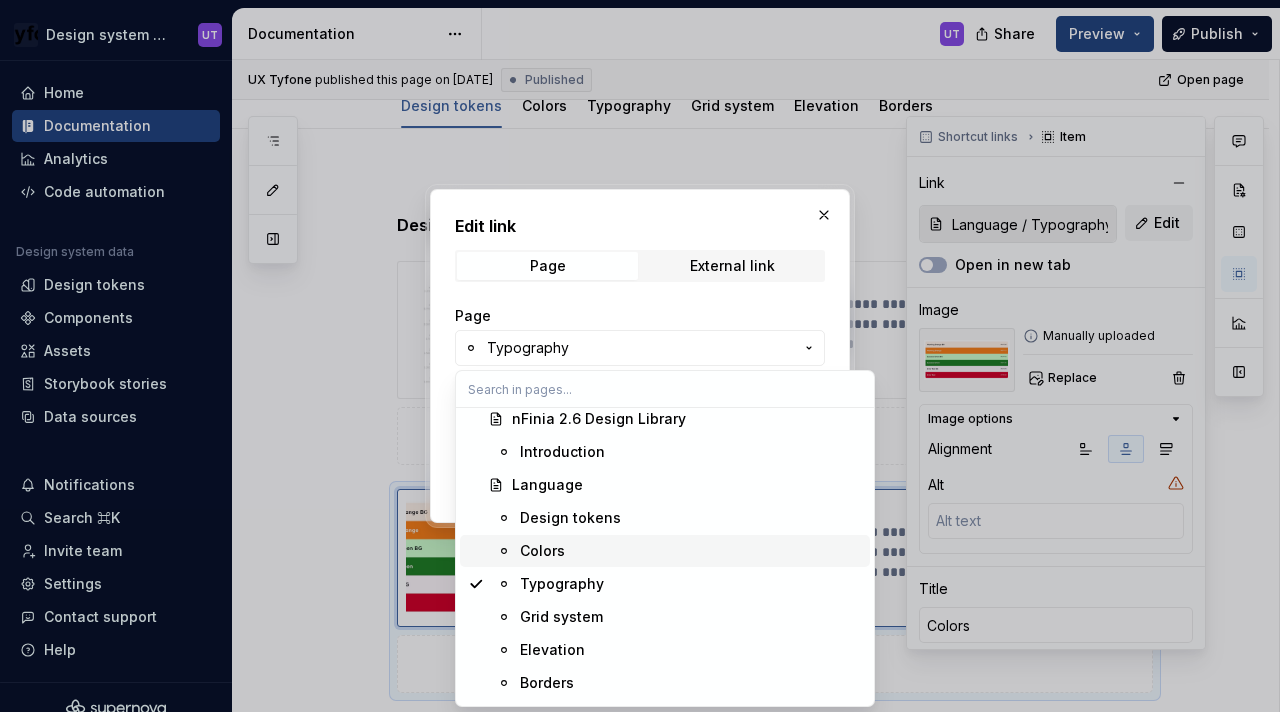 click on "Colors" at bounding box center (691, 551) 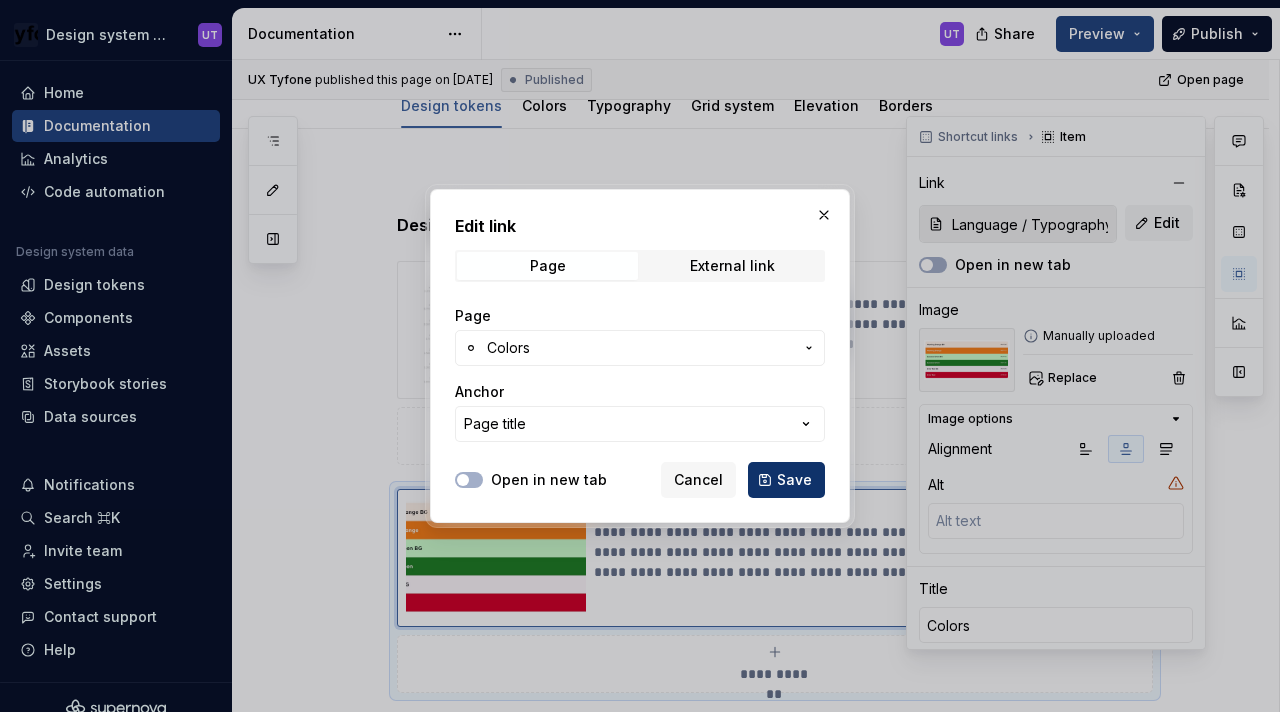 click on "Save" at bounding box center (794, 480) 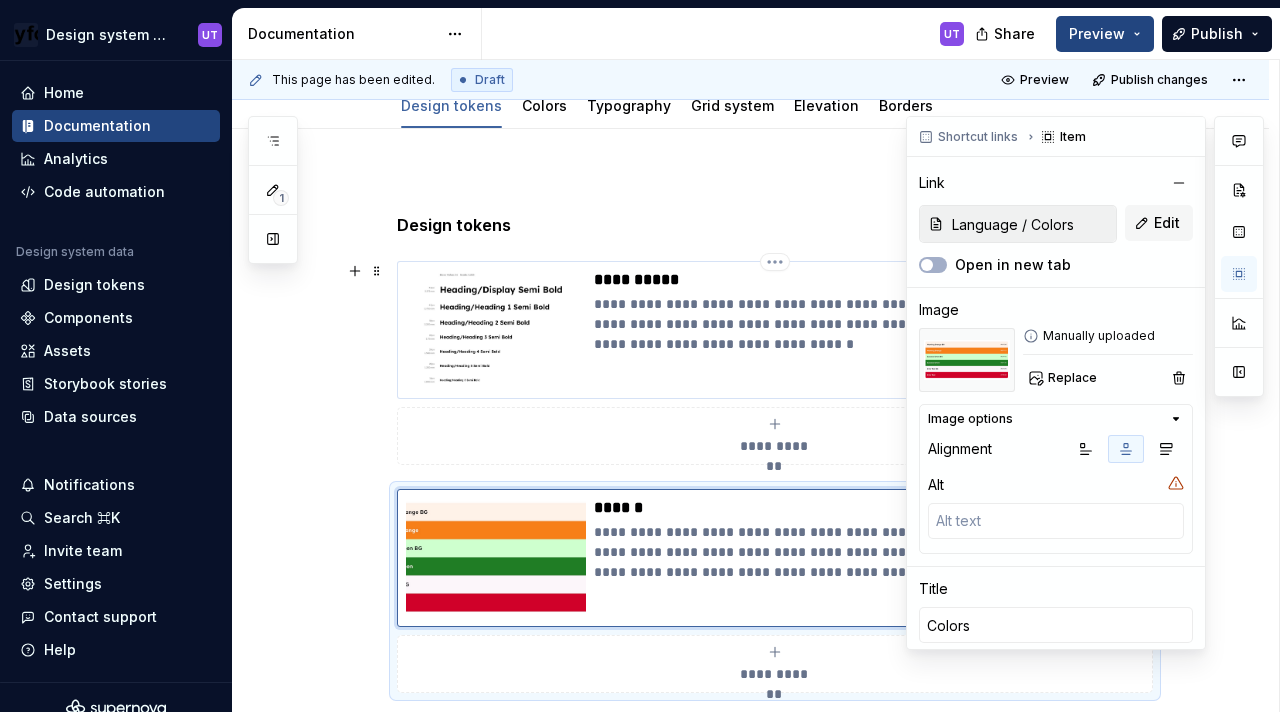 click on "**********" at bounding box center (869, 324) 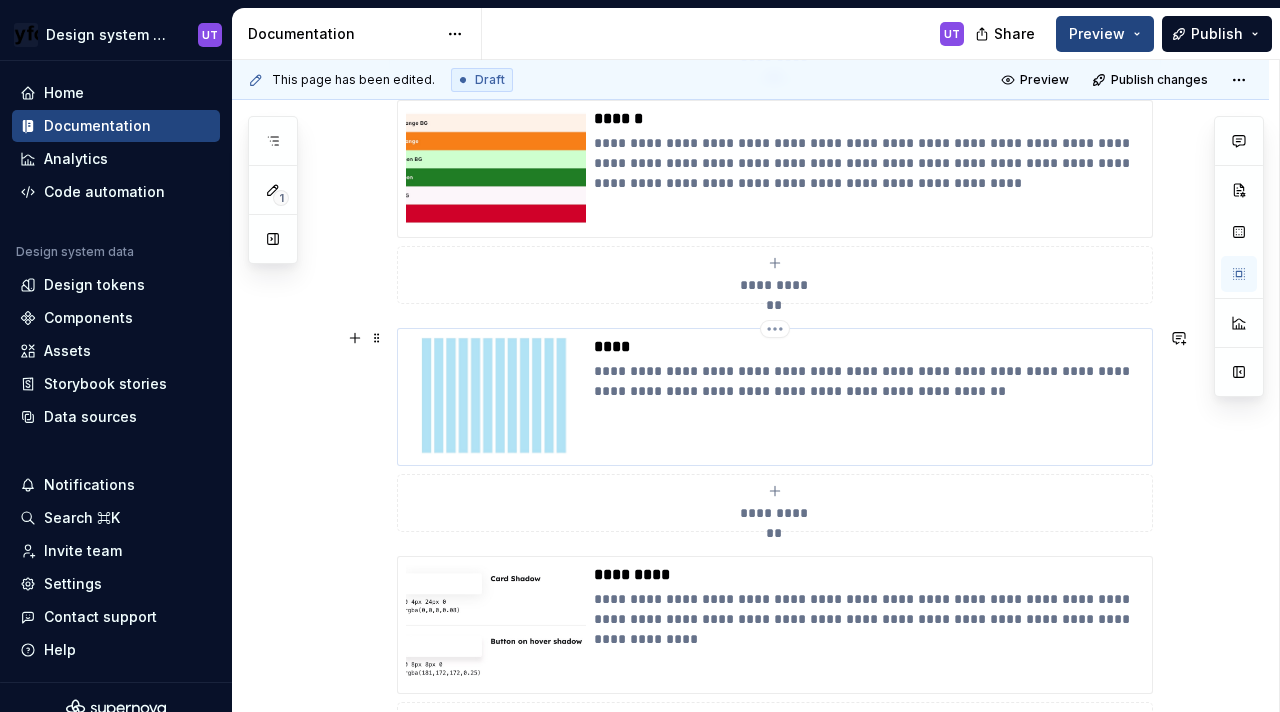 scroll, scrollTop: 694, scrollLeft: 0, axis: vertical 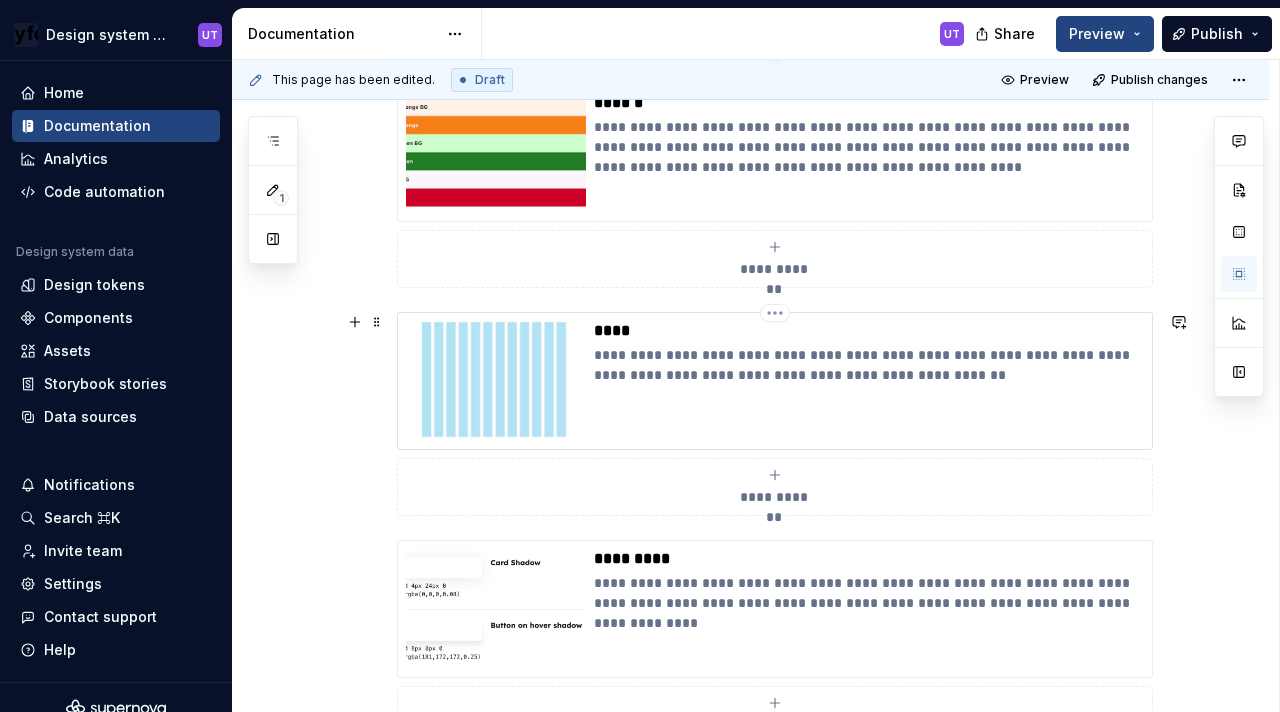 click on "**********" at bounding box center (869, 365) 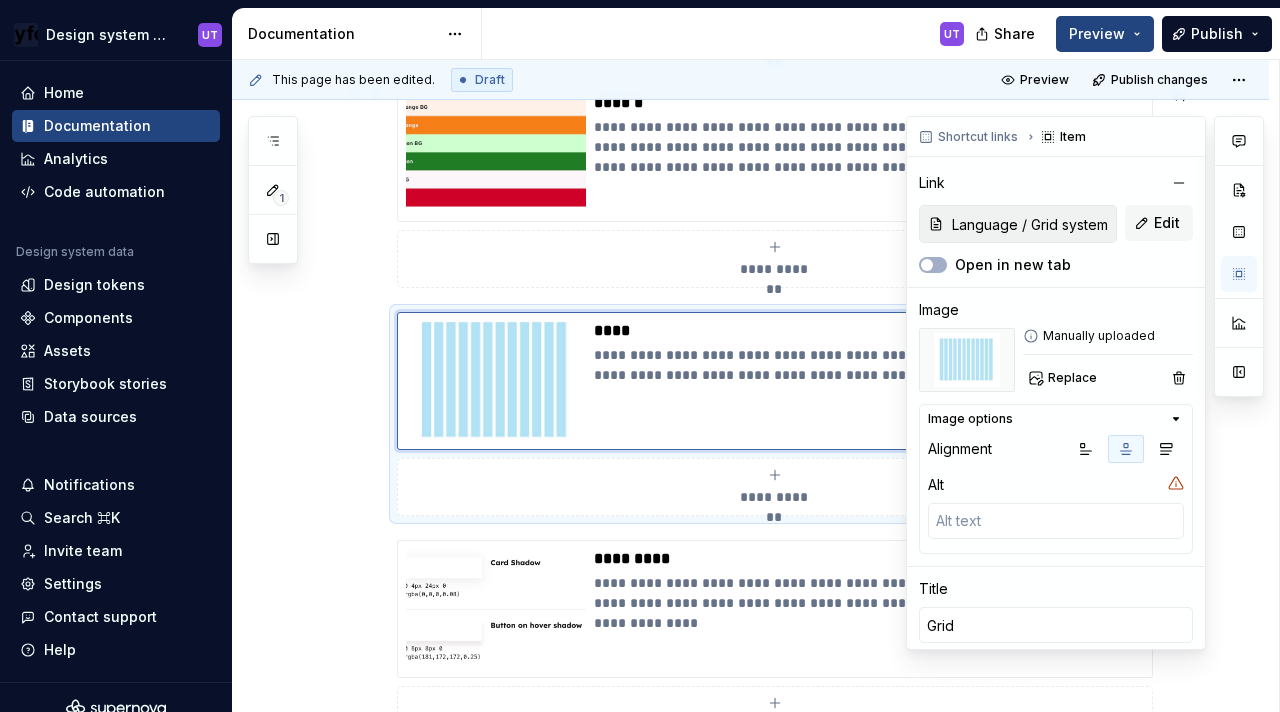 click at bounding box center (1239, 256) 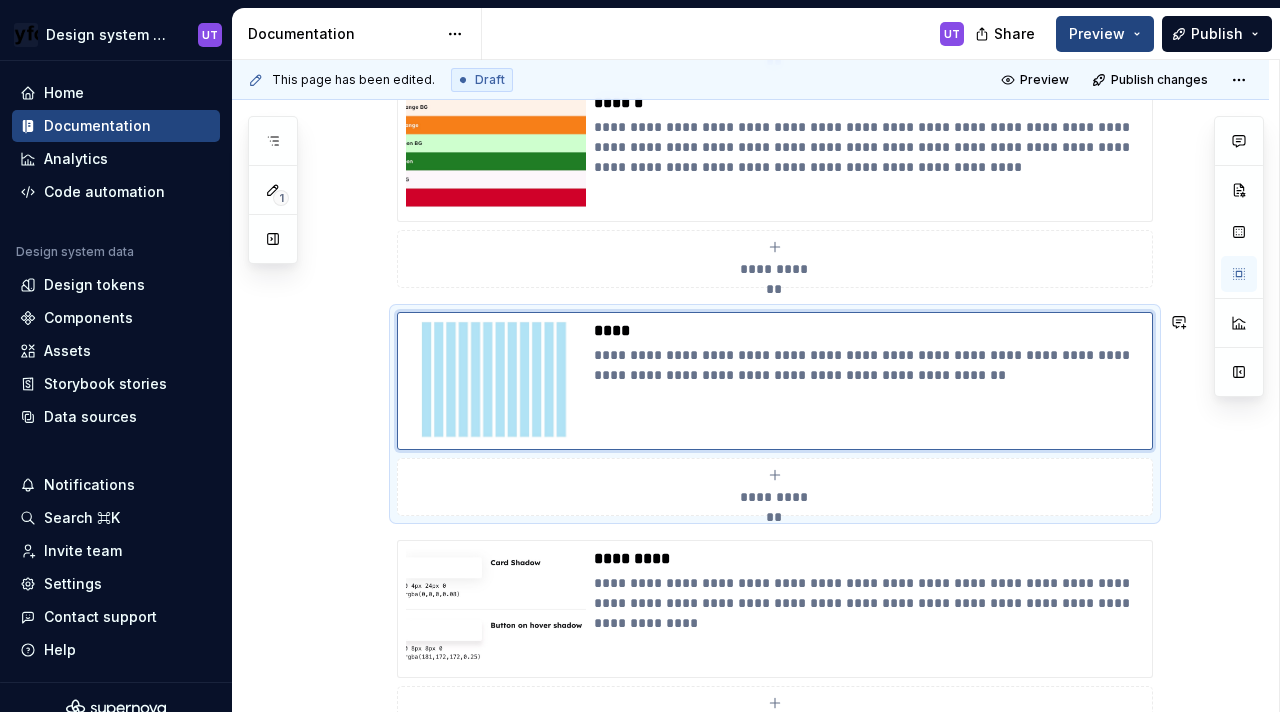 scroll, scrollTop: 751, scrollLeft: 0, axis: vertical 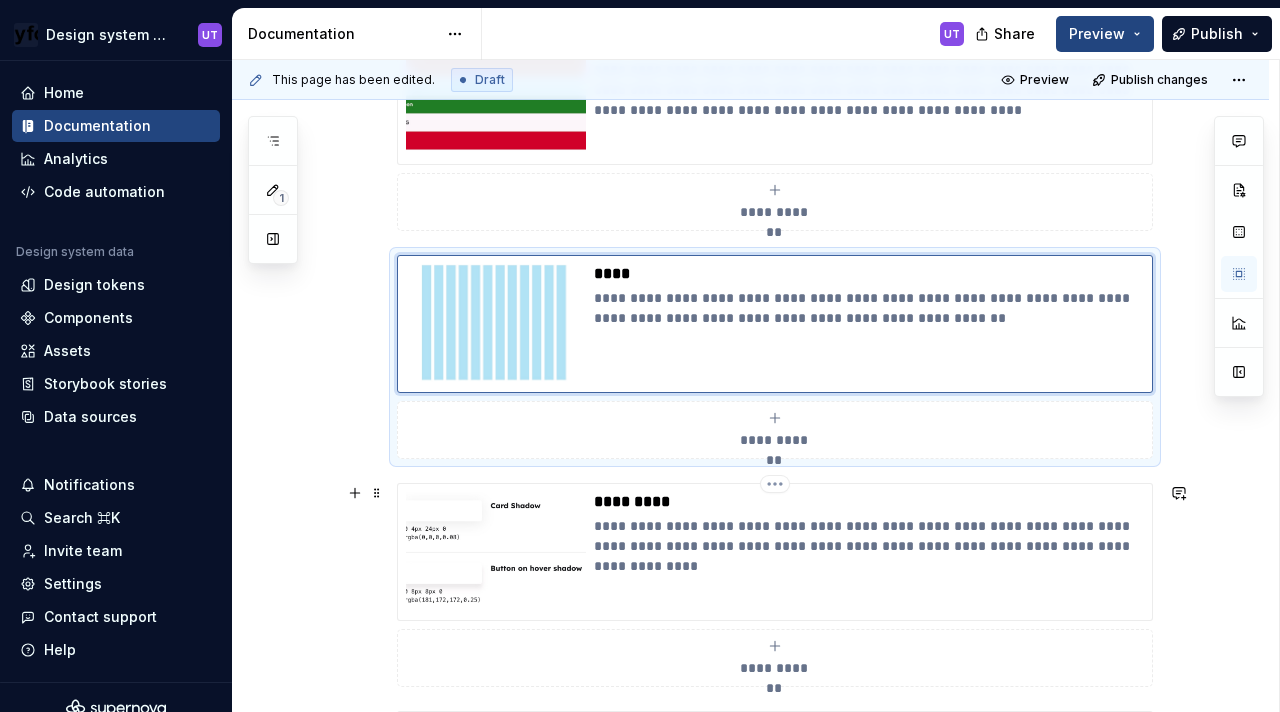 type on "*" 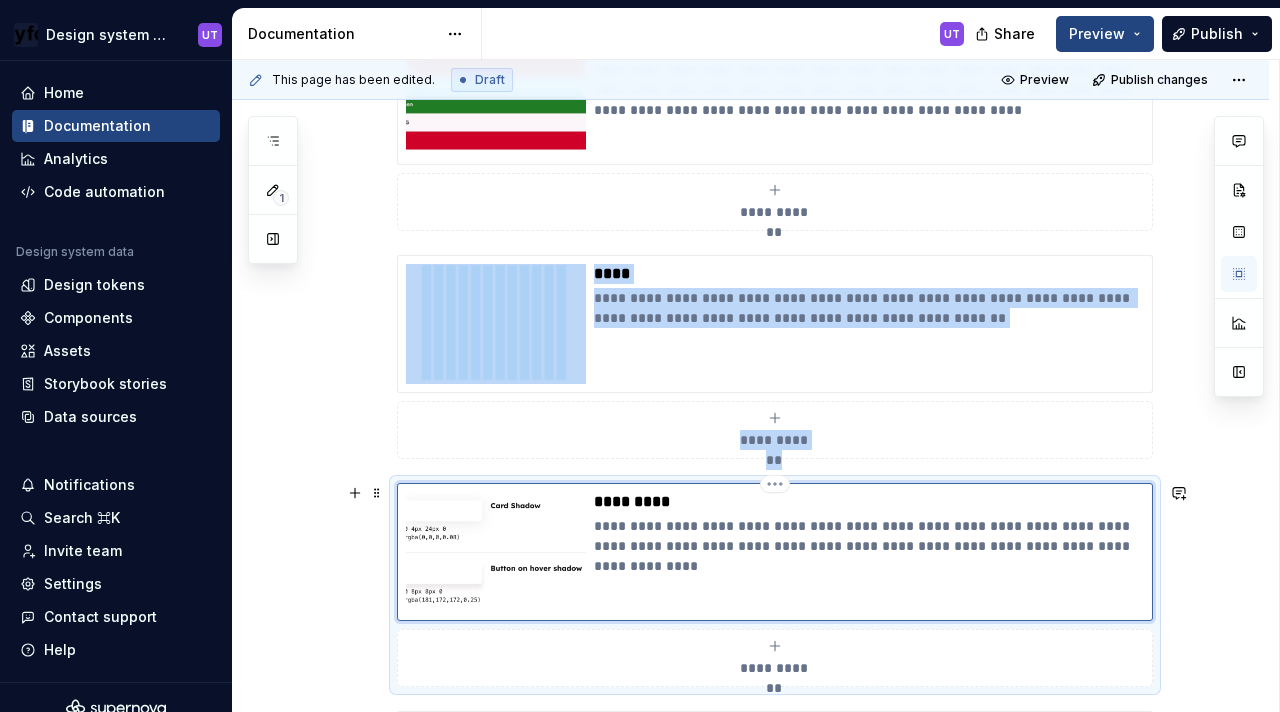click on "**********" at bounding box center [869, 552] 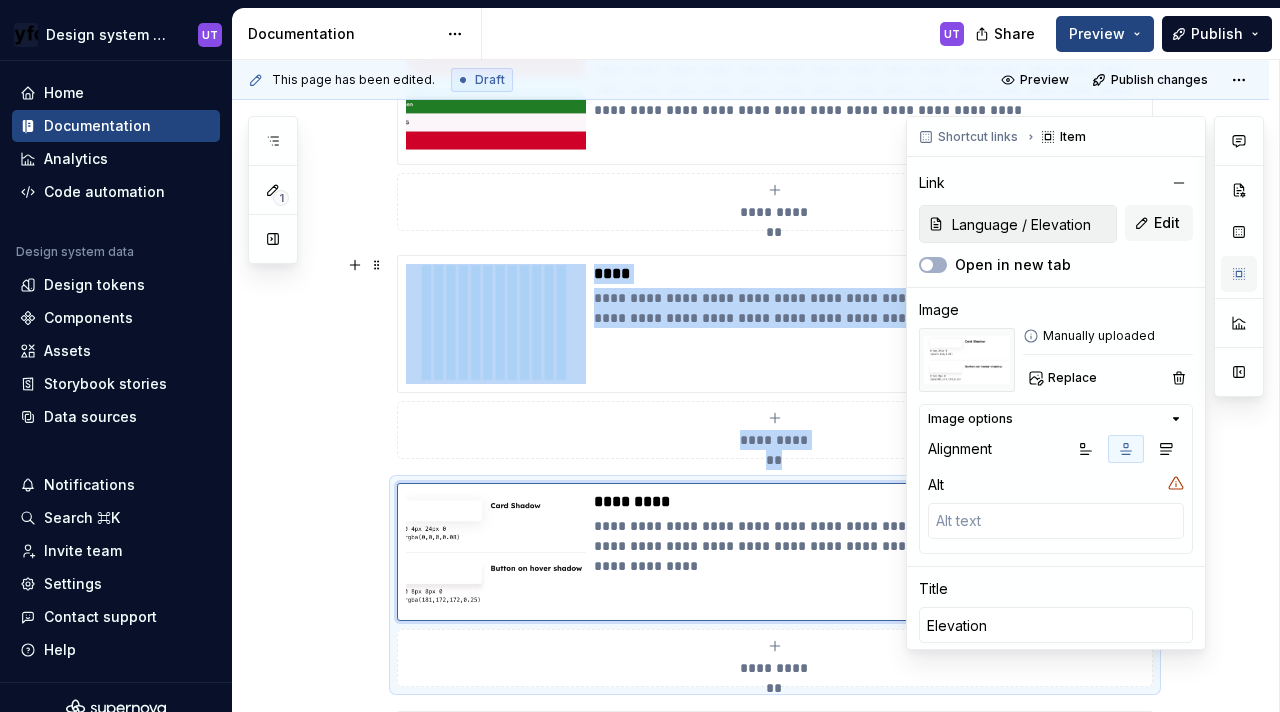 click at bounding box center (1239, 274) 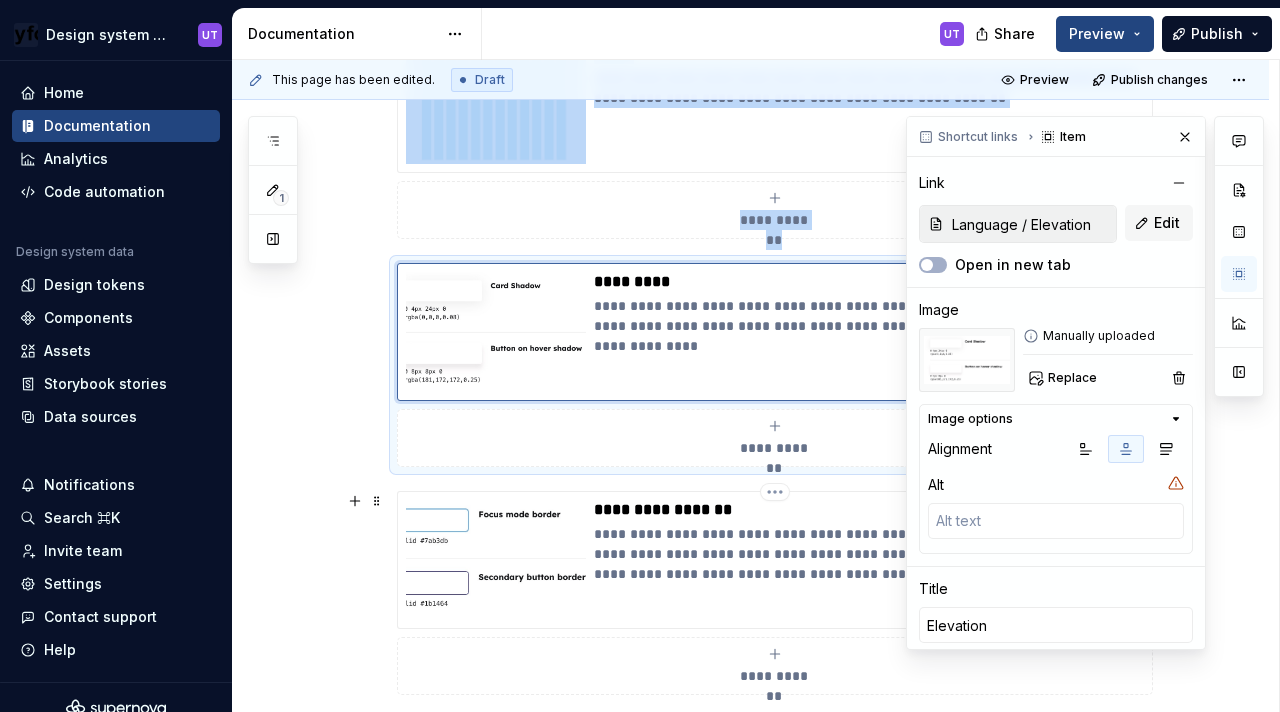 scroll, scrollTop: 1002, scrollLeft: 0, axis: vertical 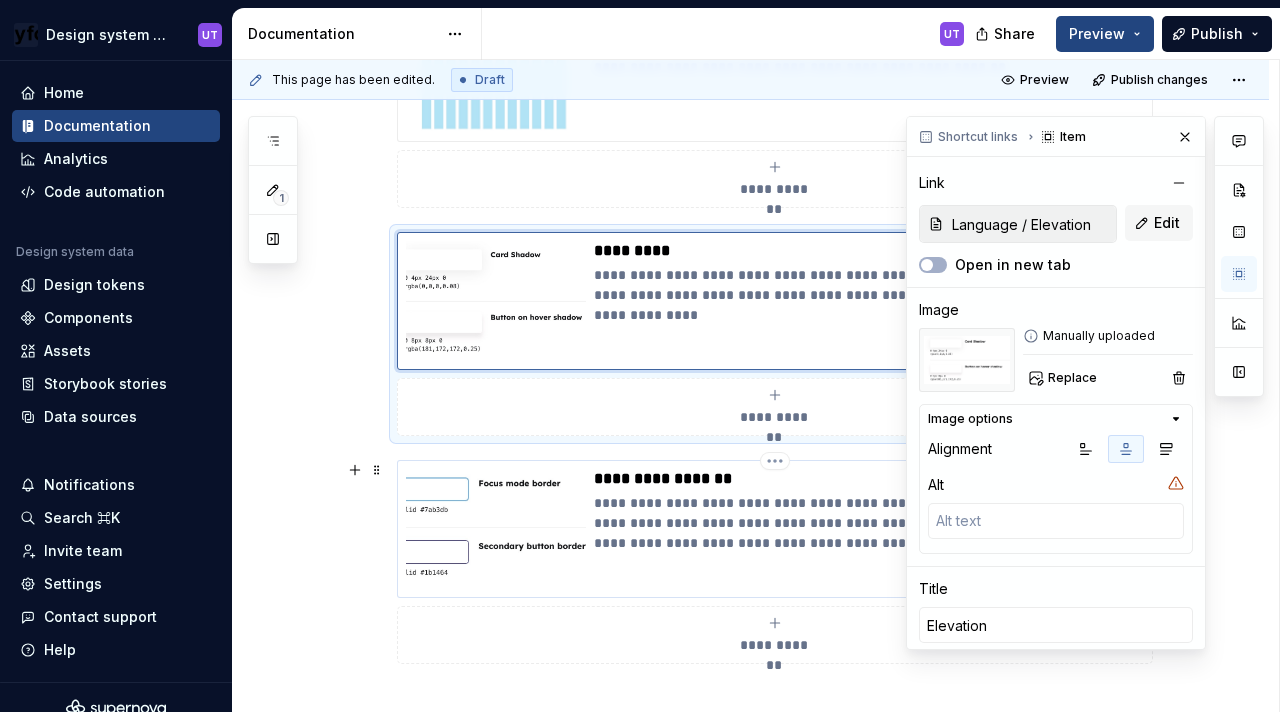 click on "**********" at bounding box center [869, 523] 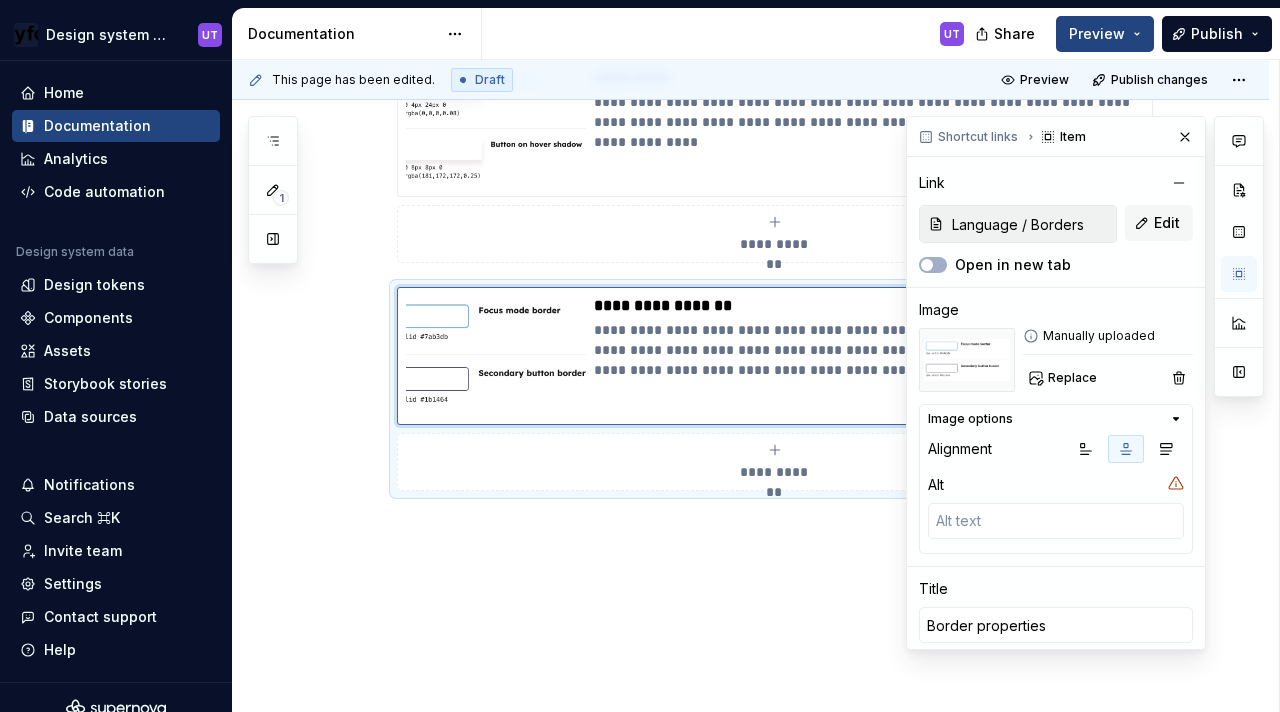 scroll, scrollTop: 1177, scrollLeft: 0, axis: vertical 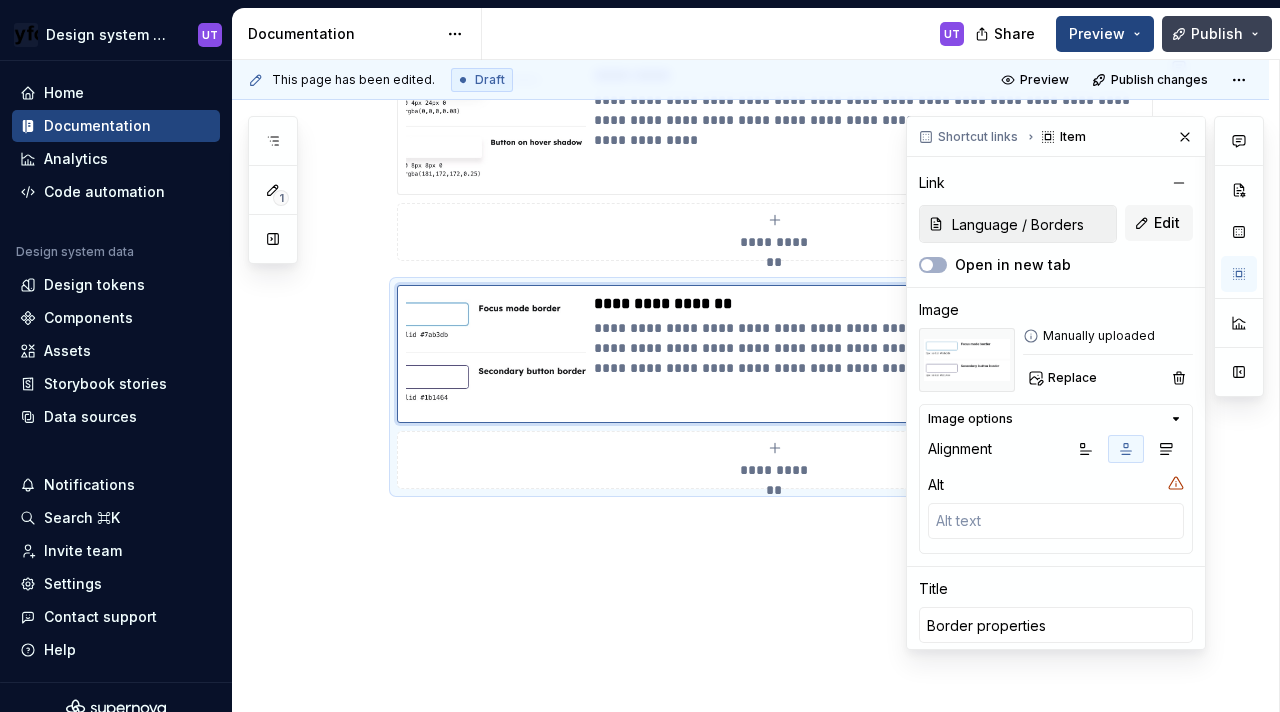 click on "Publish" at bounding box center (1217, 34) 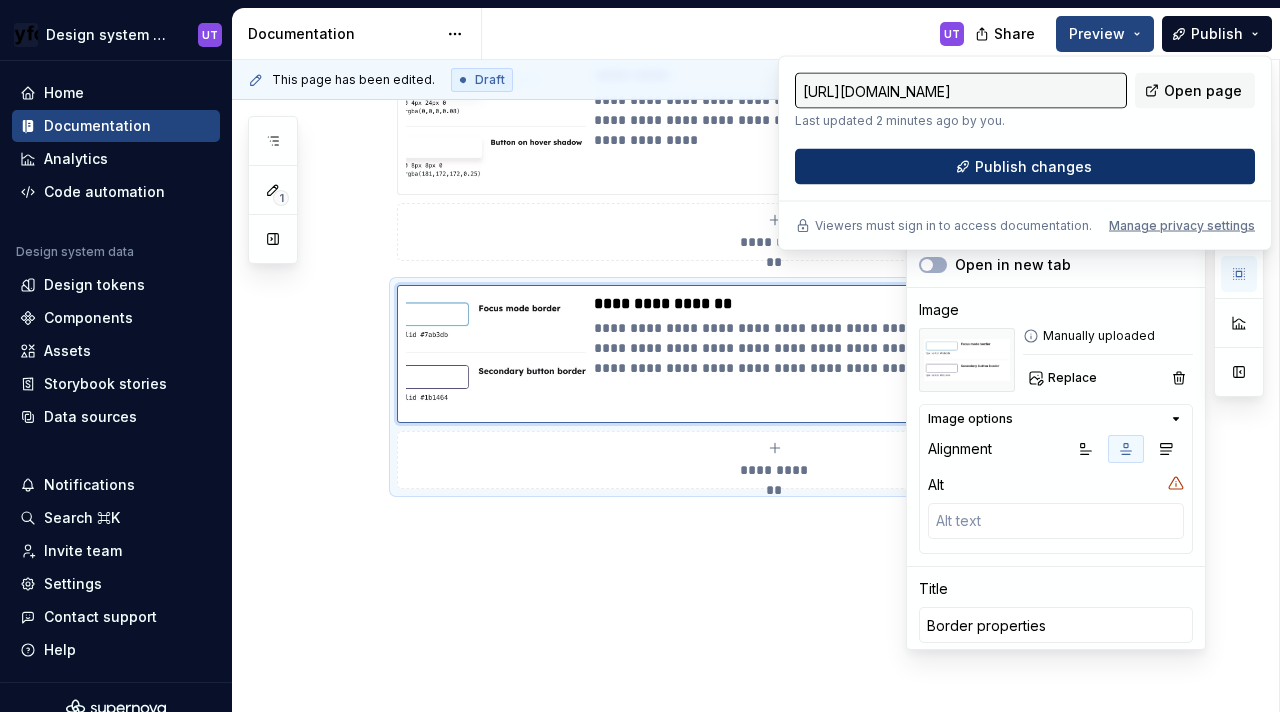 click on "Publish changes" at bounding box center [1025, 167] 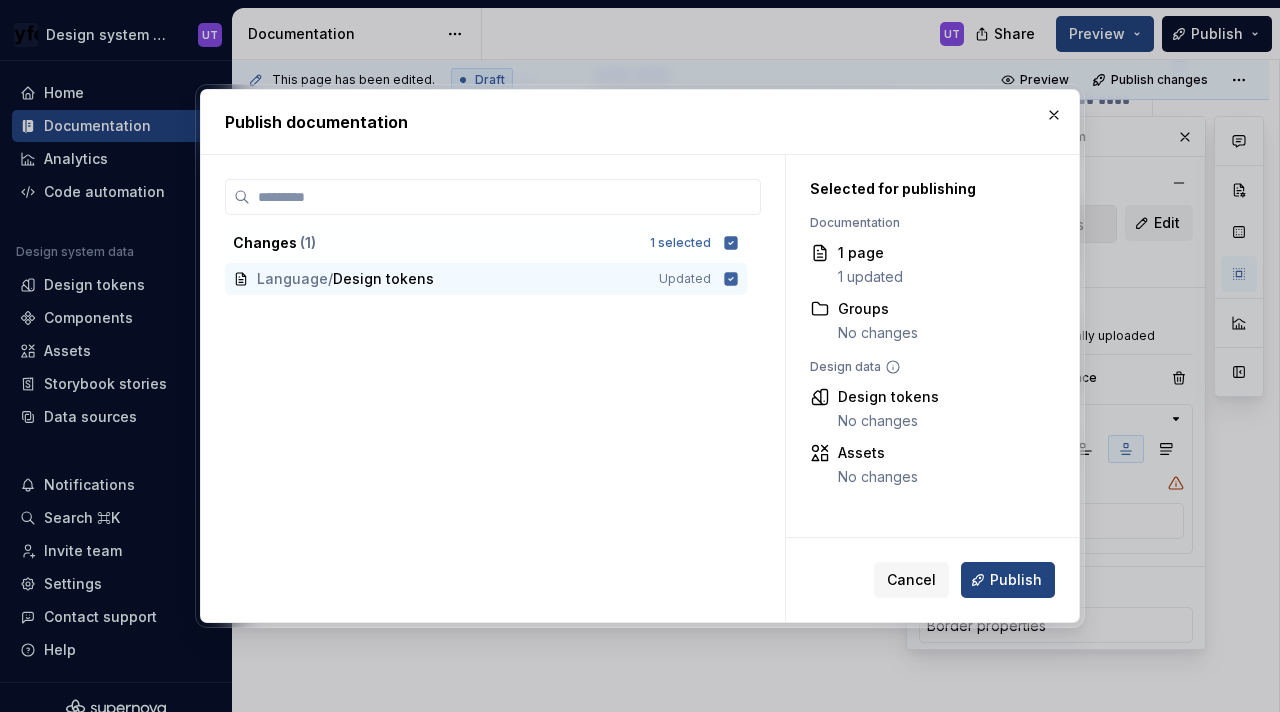 click on "Cancel Publish" at bounding box center [932, 580] 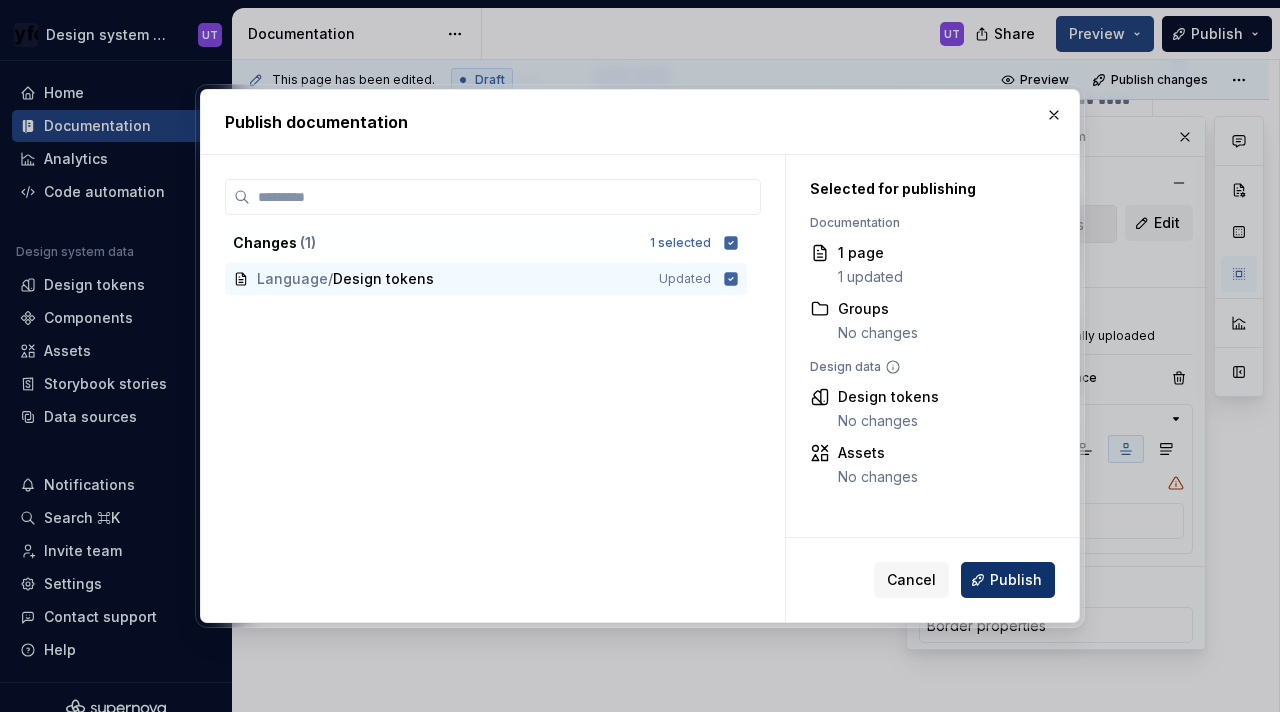 click on "Publish" at bounding box center [1008, 580] 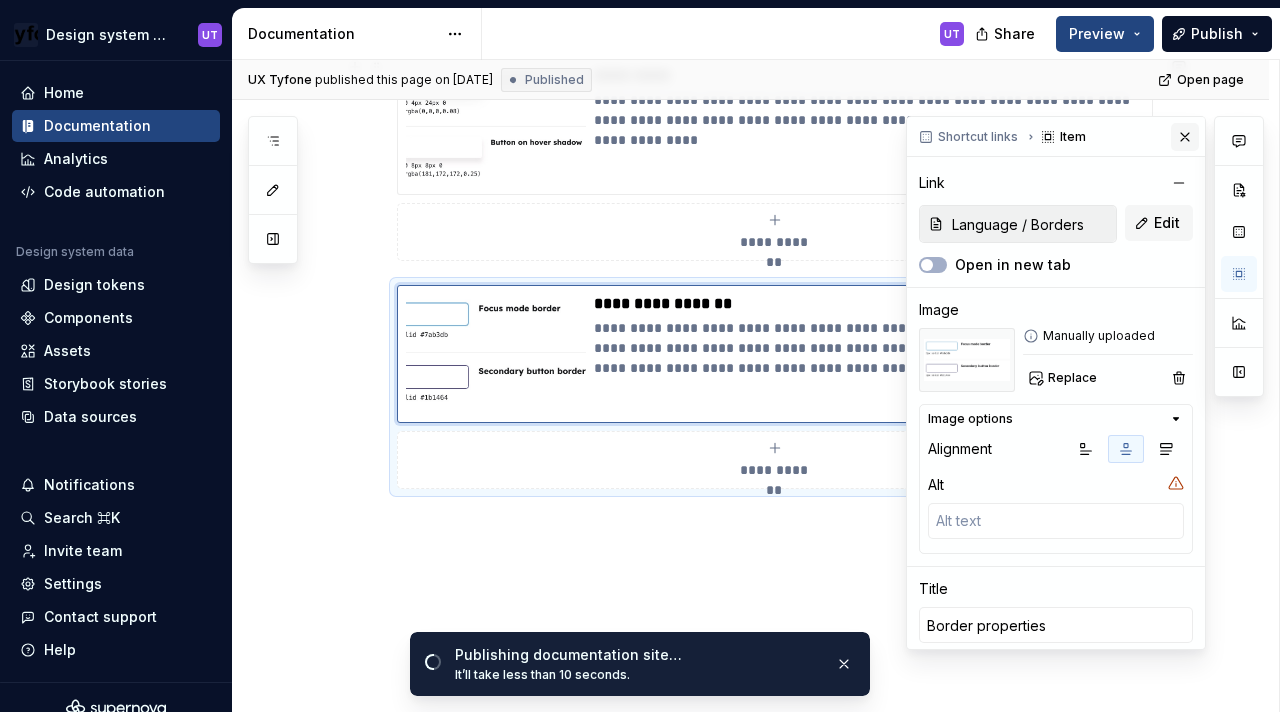 click at bounding box center (1185, 137) 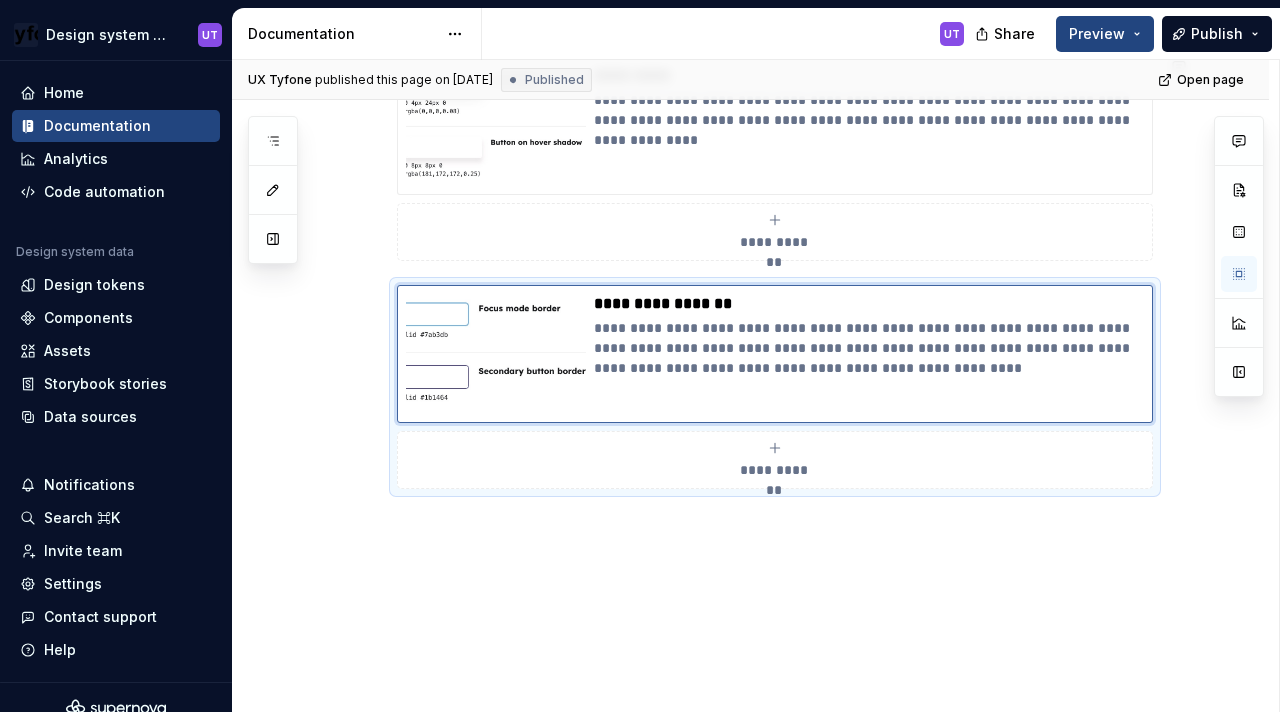 type on "*" 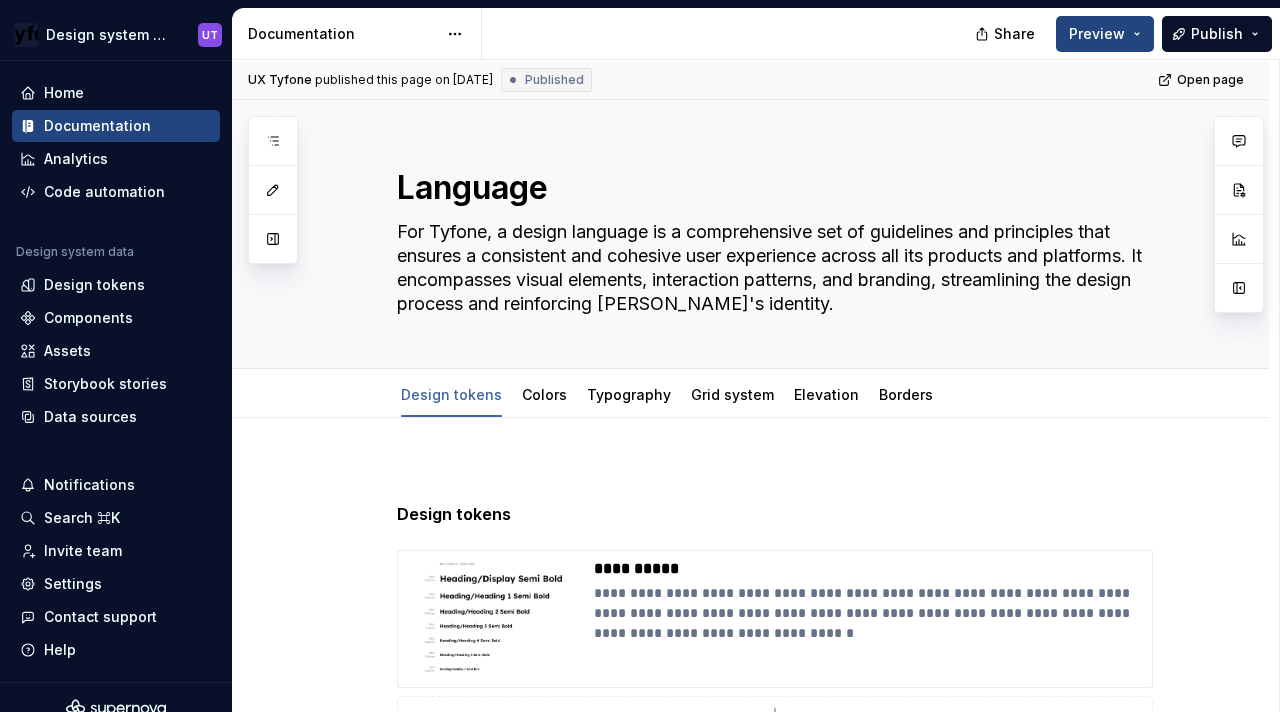 type on "*" 